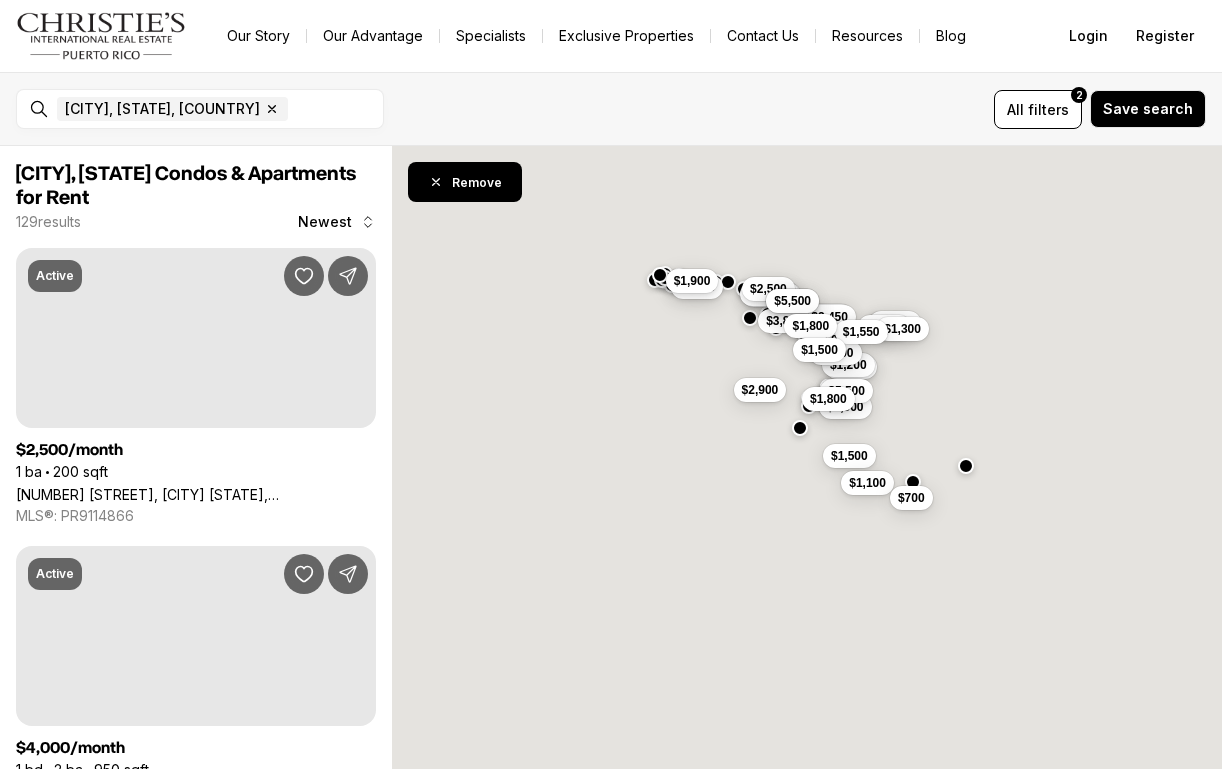 scroll, scrollTop: 0, scrollLeft: 0, axis: both 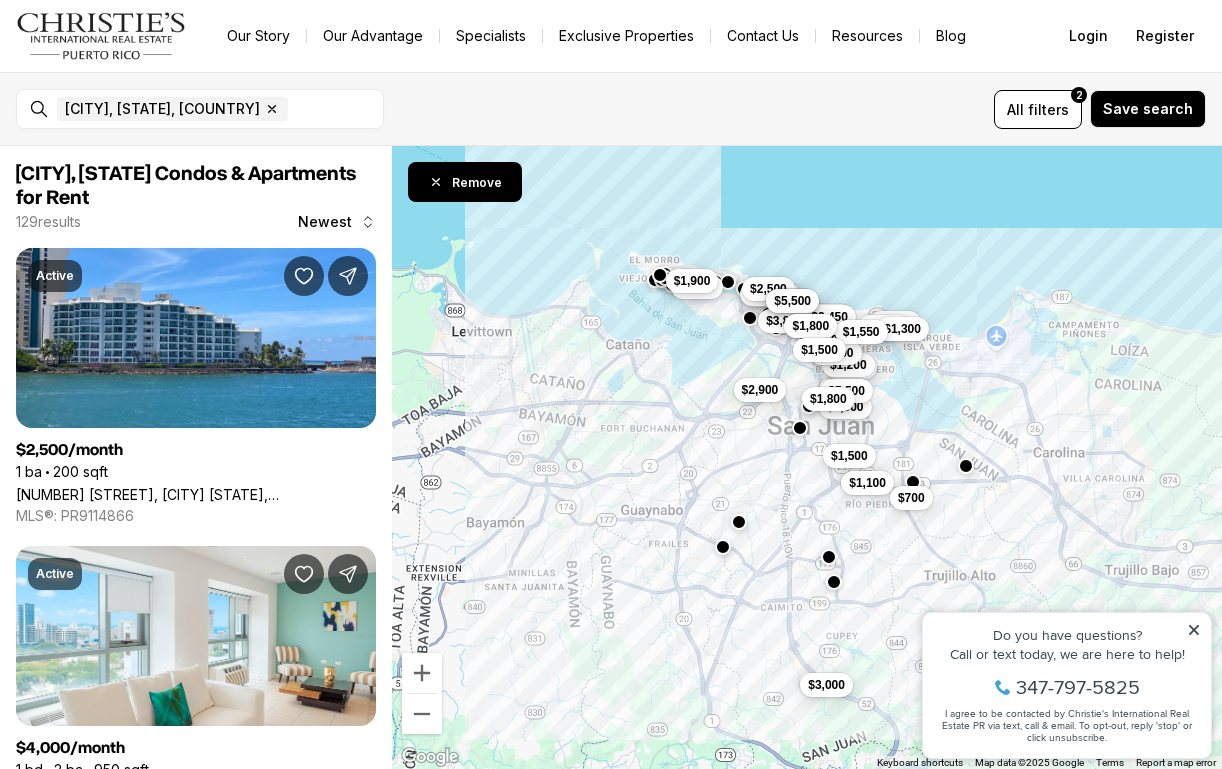 click 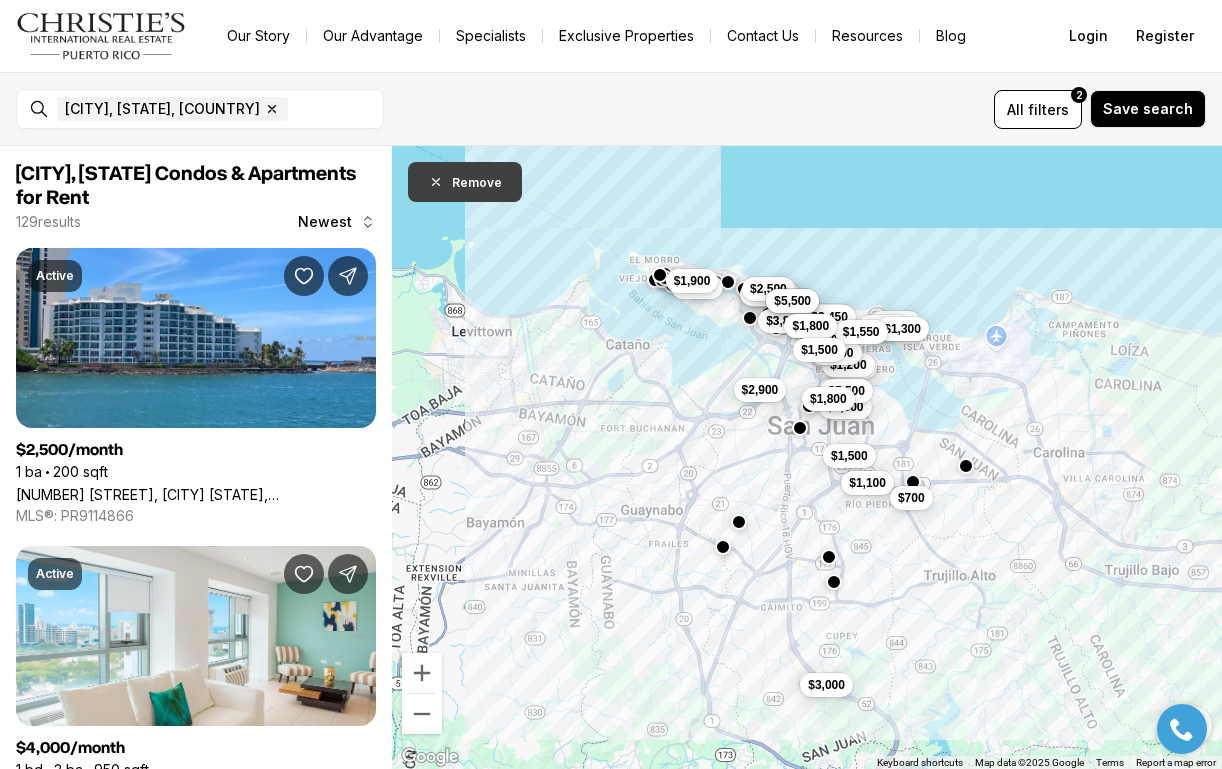 click 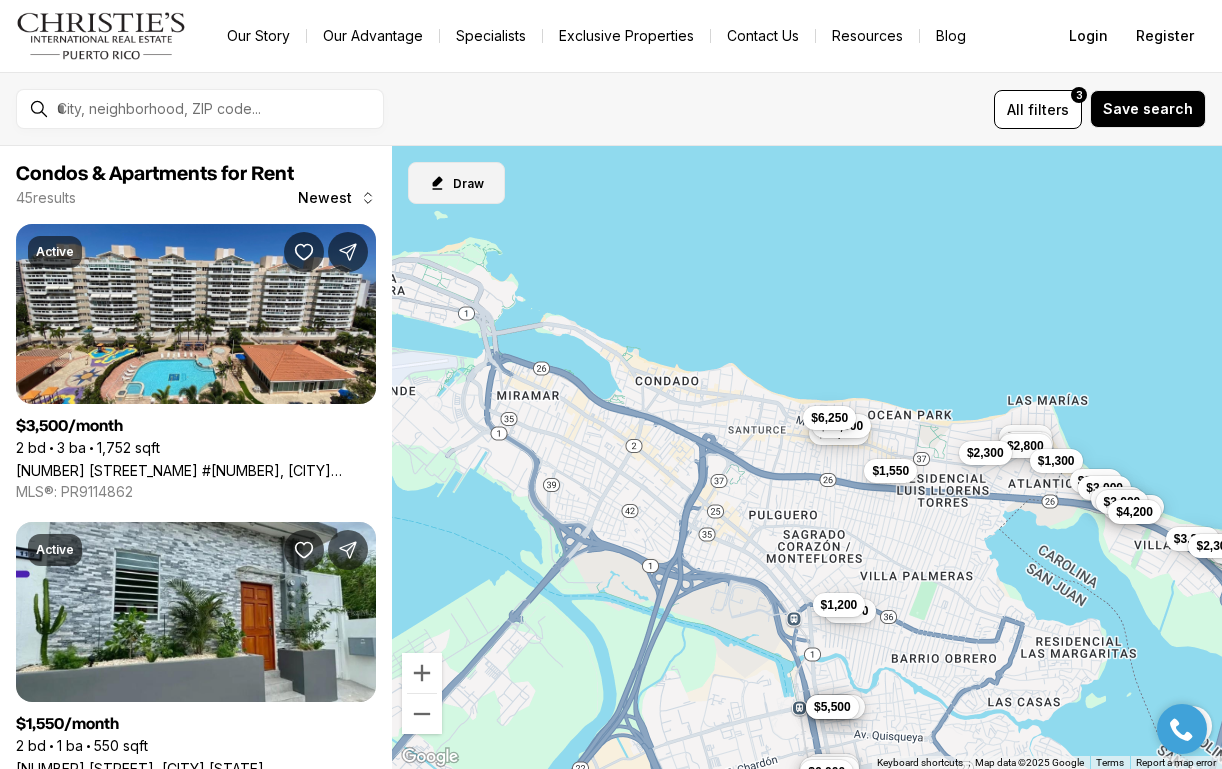 drag, startPoint x: 856, startPoint y: 322, endPoint x: 1245, endPoint y: 413, distance: 399.5022 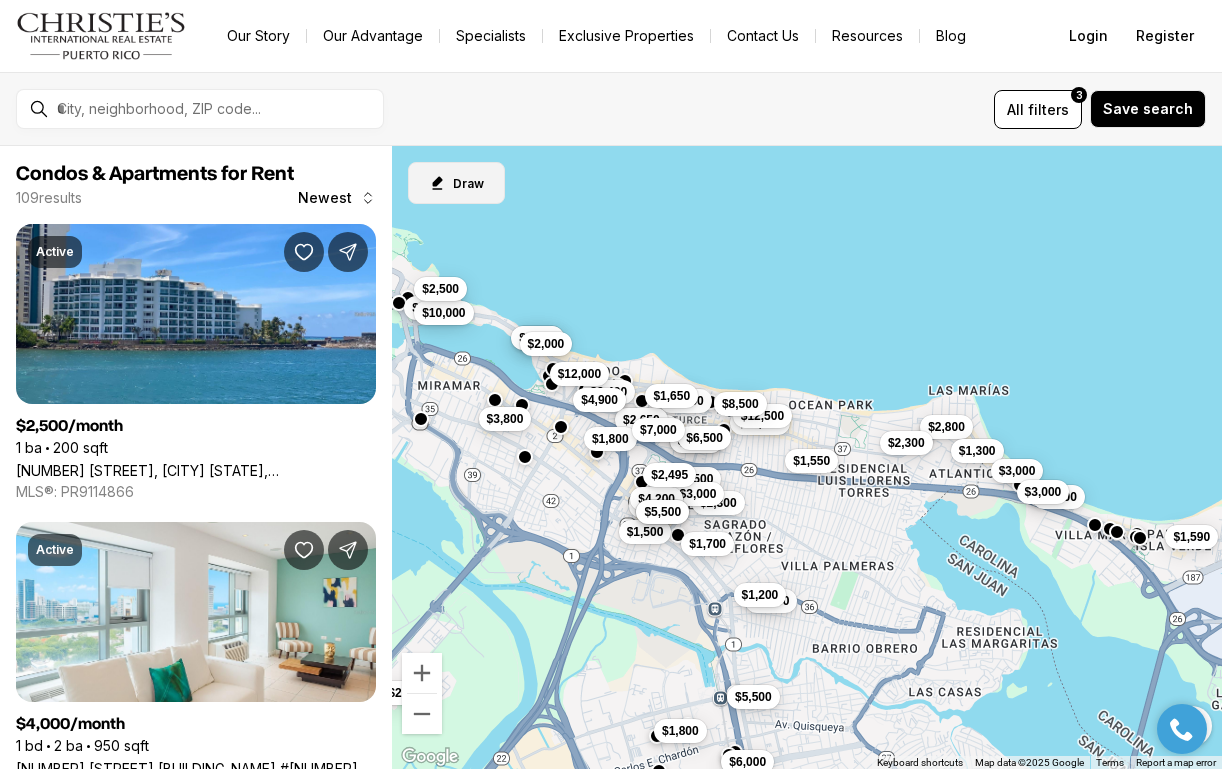 drag, startPoint x: 928, startPoint y: 543, endPoint x: 873, endPoint y: 541, distance: 55.03635 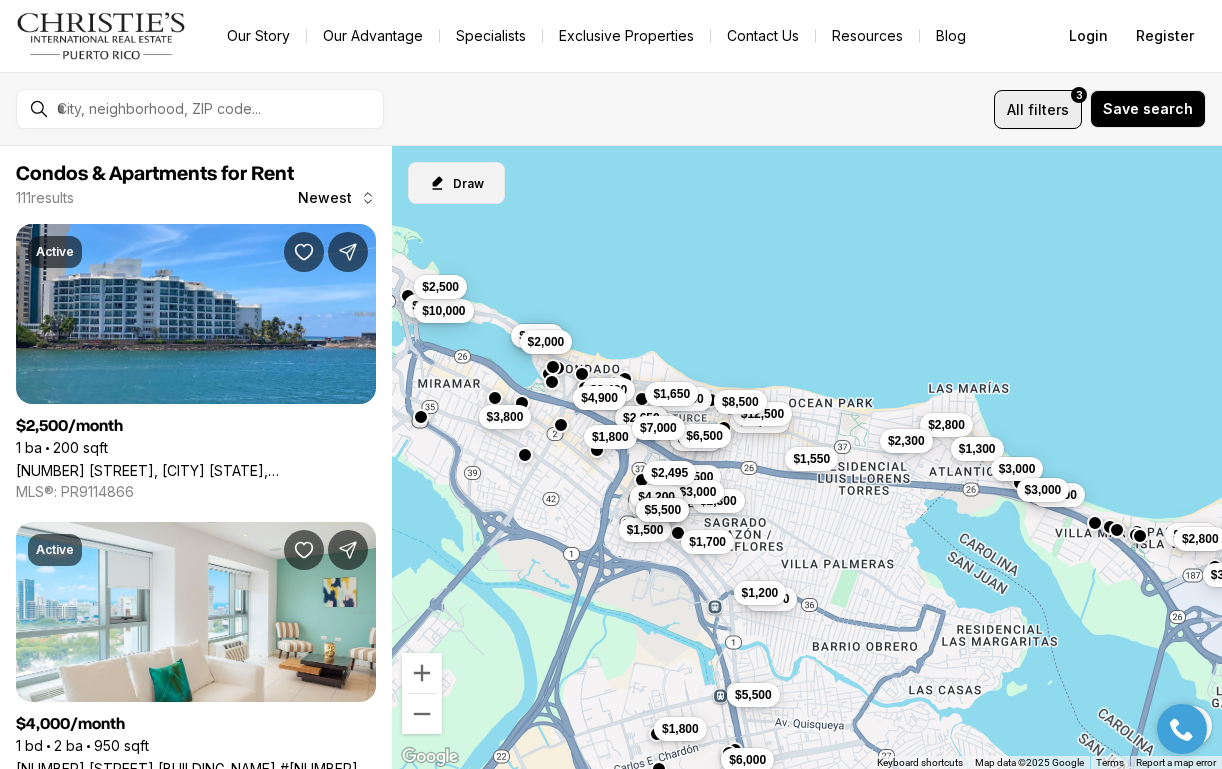 click on "filters" at bounding box center (1048, 109) 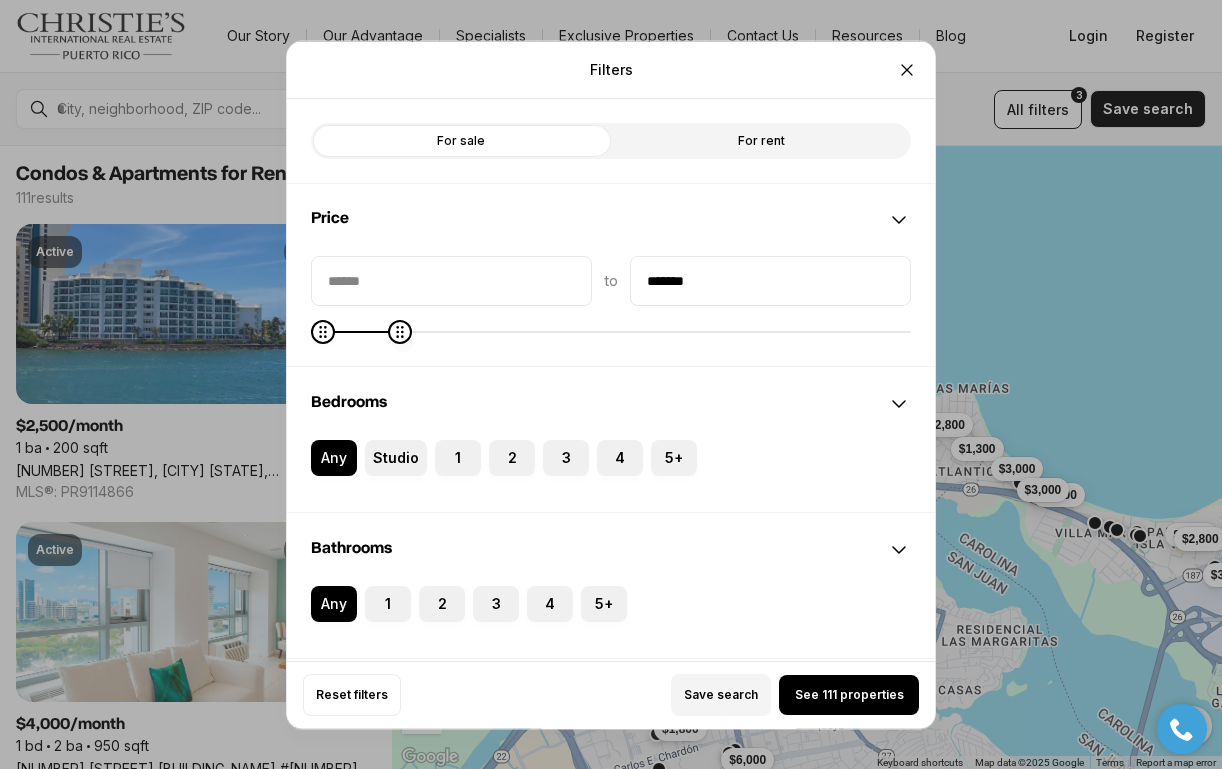 type on "*******" 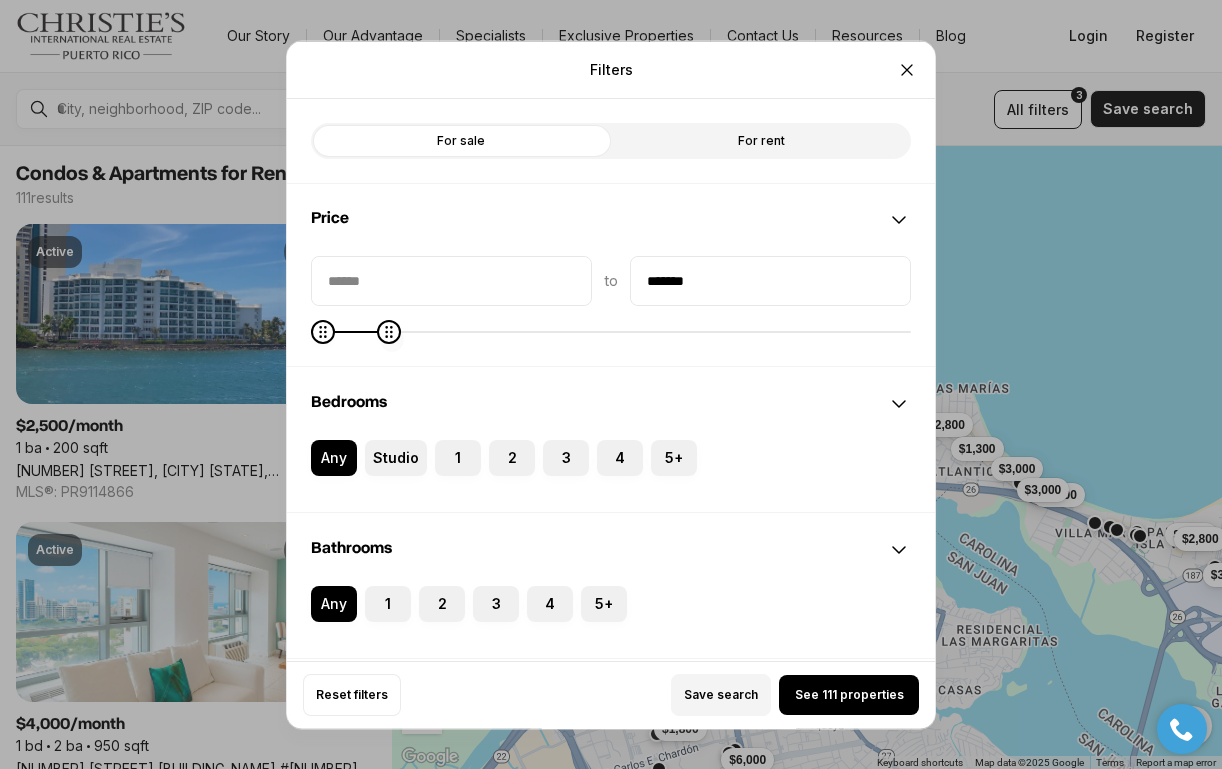 click at bounding box center [389, 331] 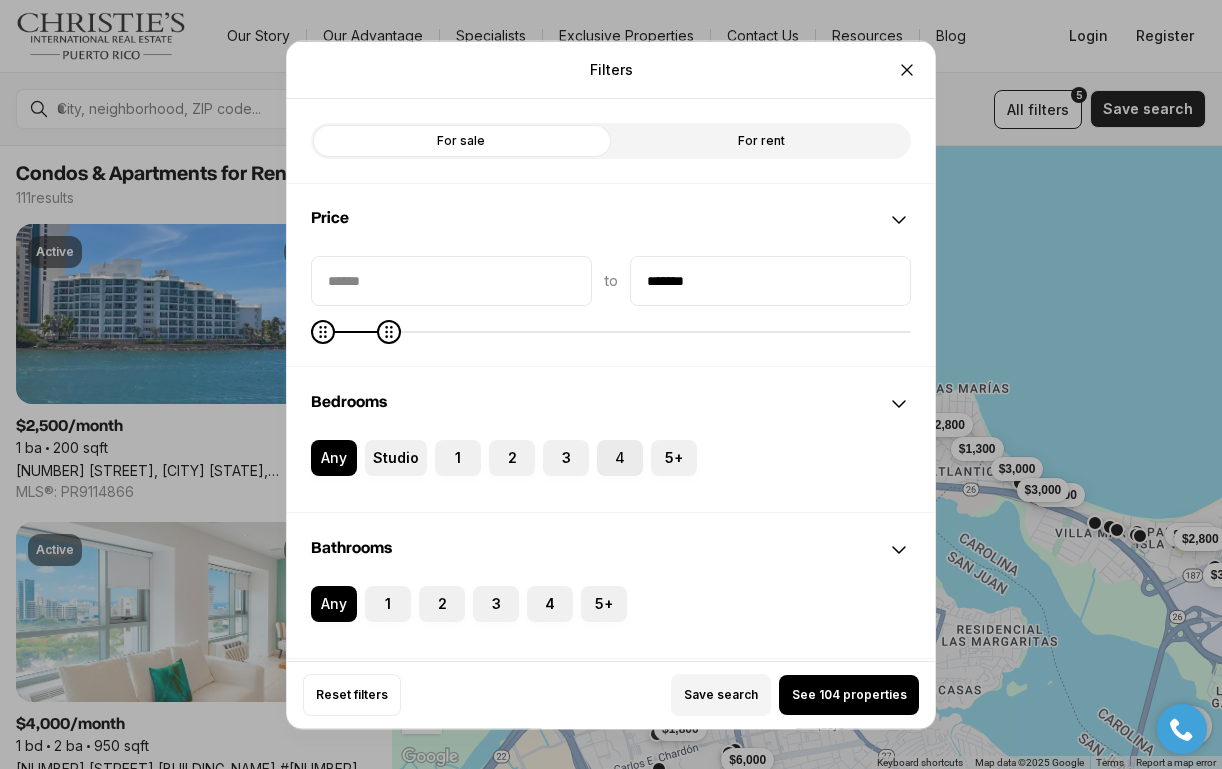 click on "4" at bounding box center (620, 457) 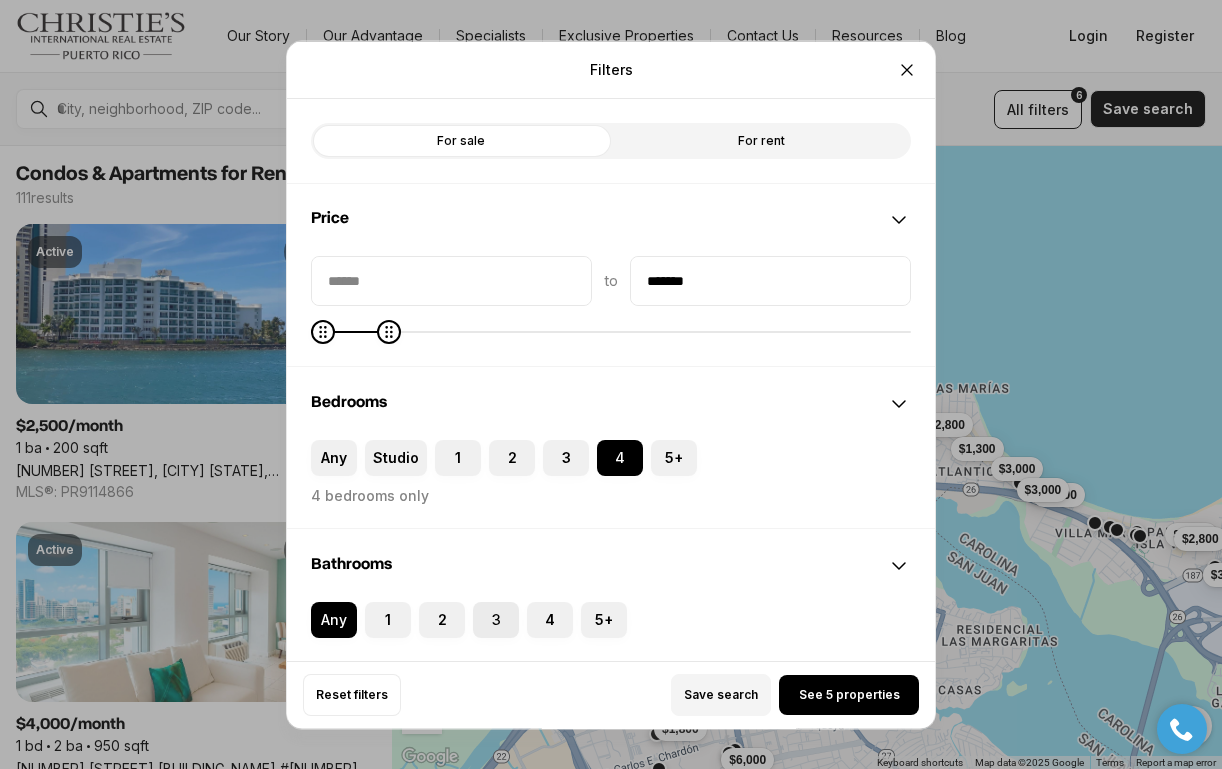 click on "3" at bounding box center (496, 619) 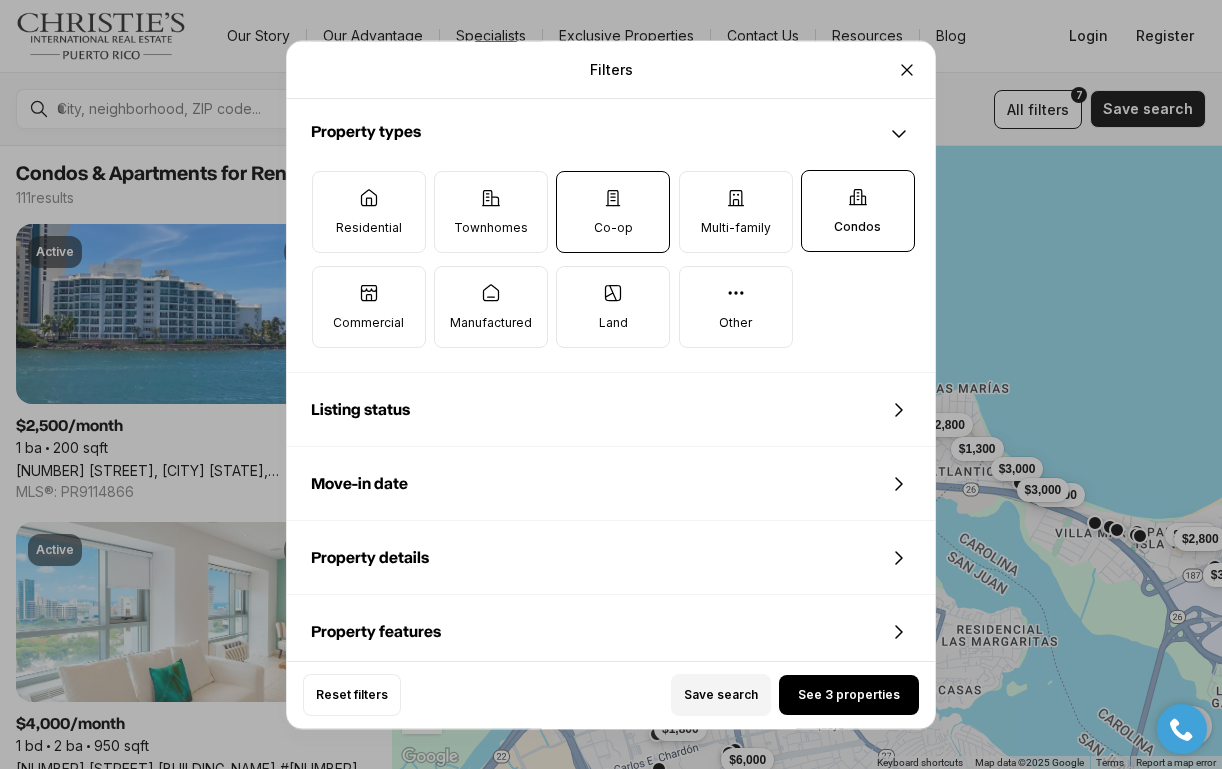 scroll, scrollTop: 598, scrollLeft: 0, axis: vertical 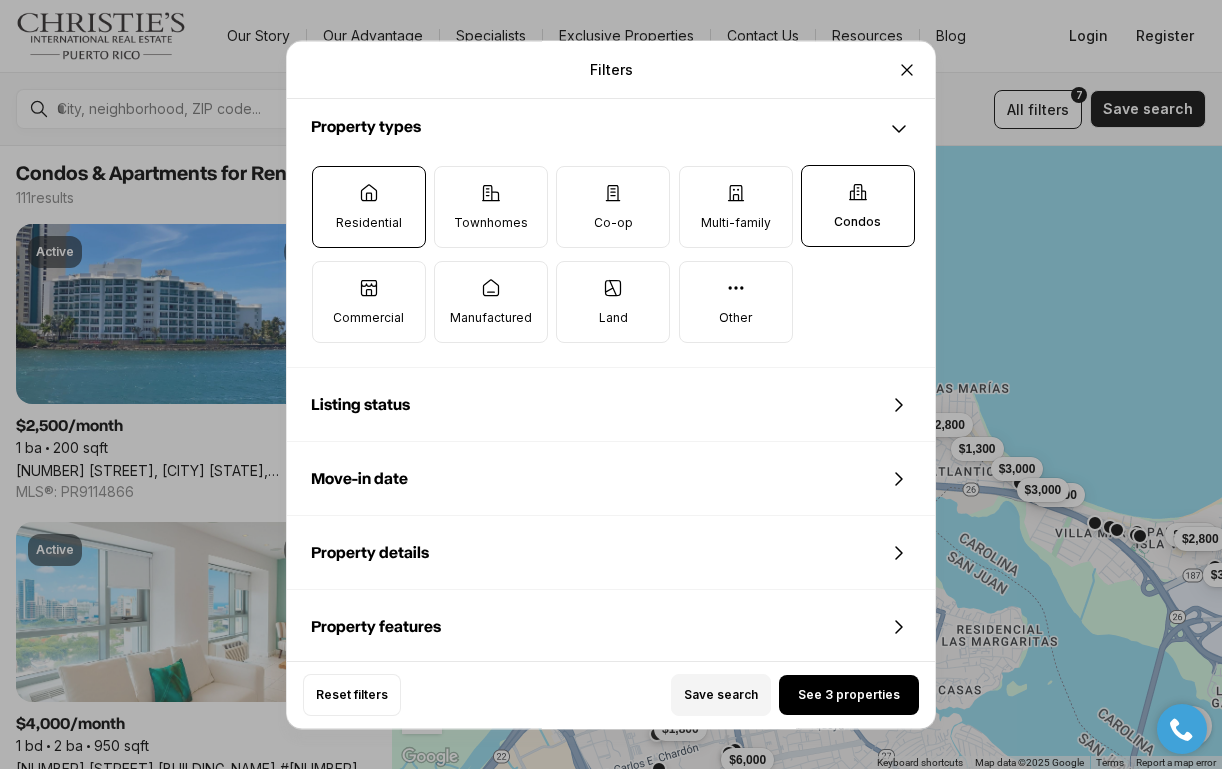 click on "Residential" at bounding box center [369, 207] 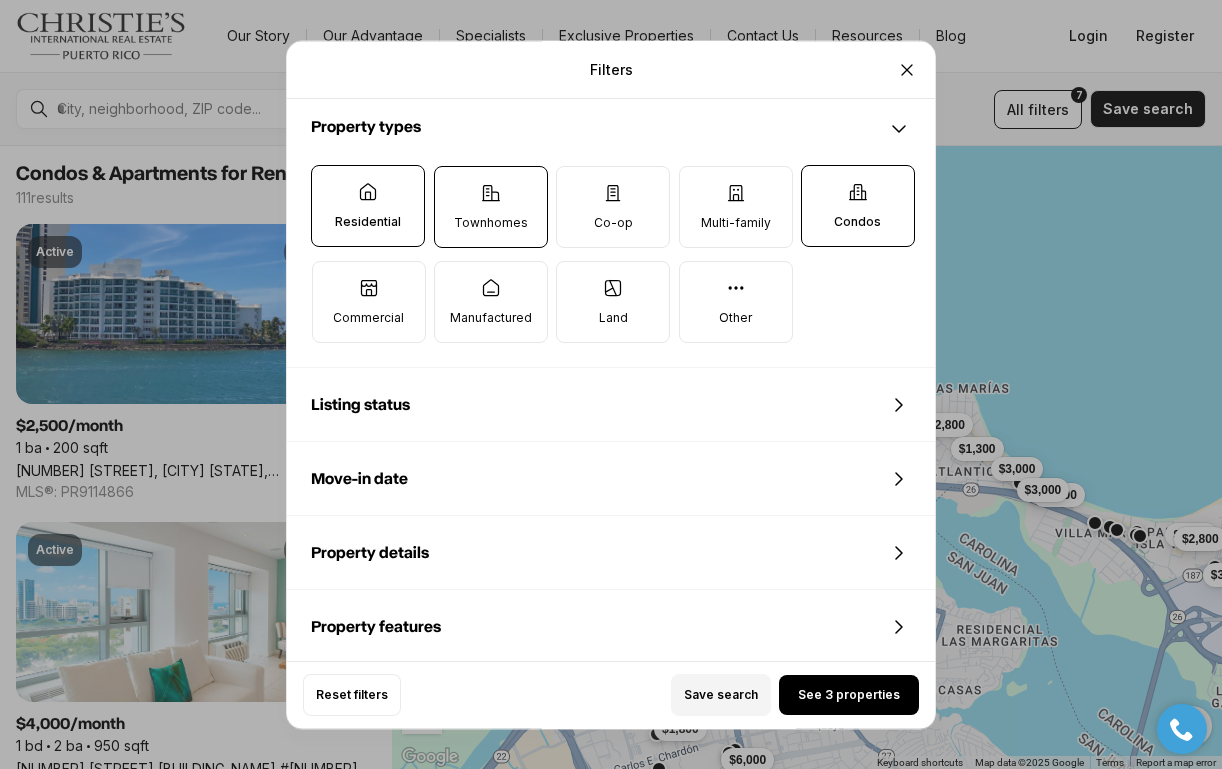 click on "Townhomes" at bounding box center (491, 207) 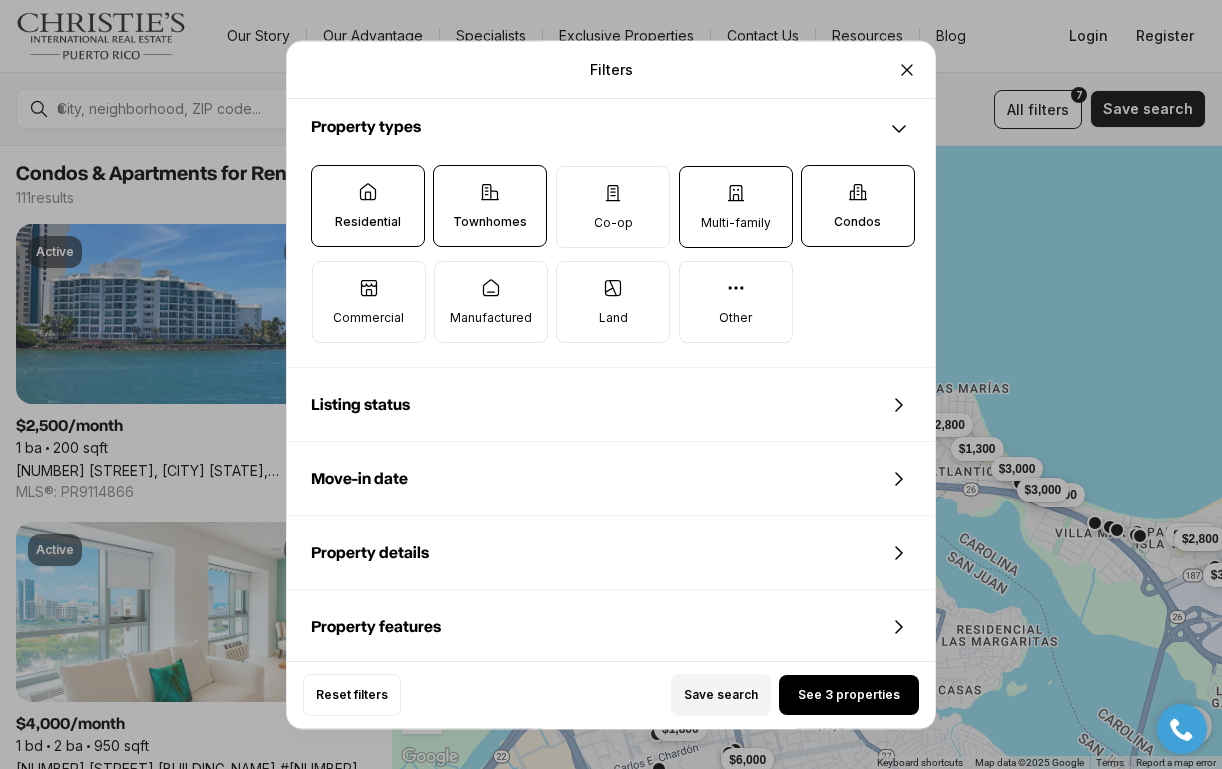 click on "Multi-family" at bounding box center [736, 207] 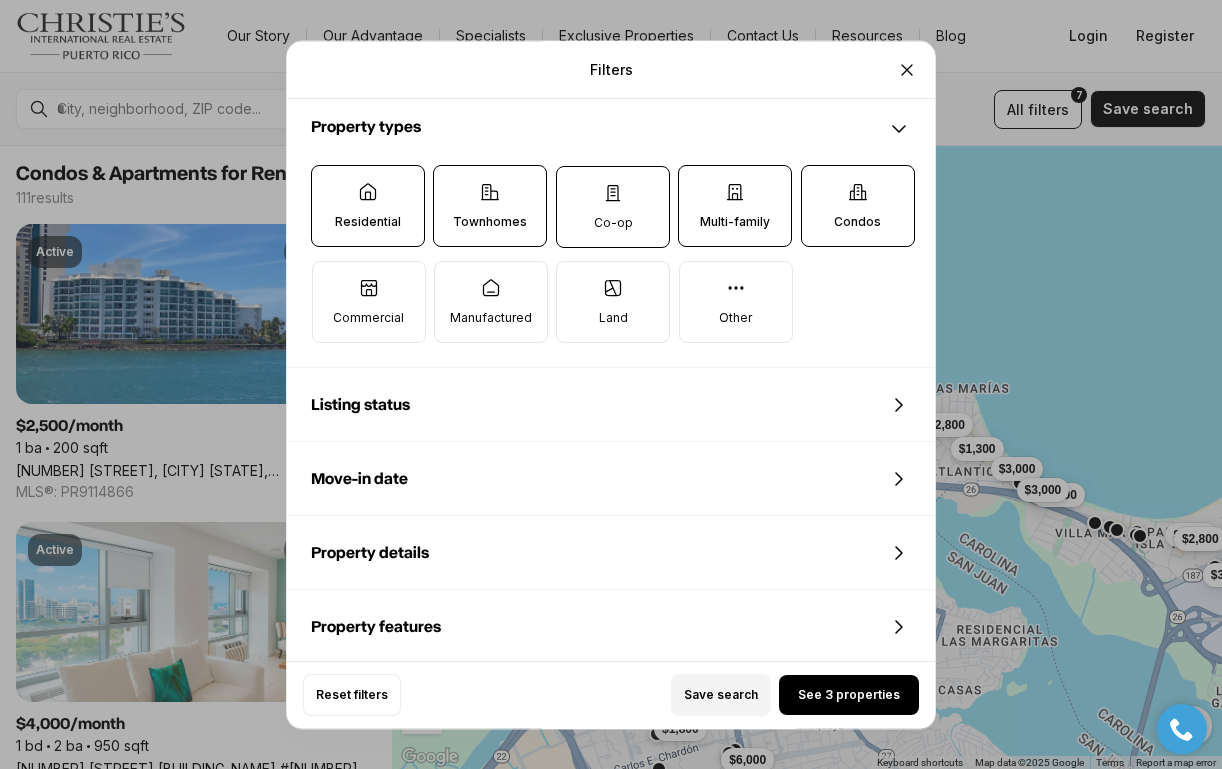 click on "Co-op" at bounding box center (613, 223) 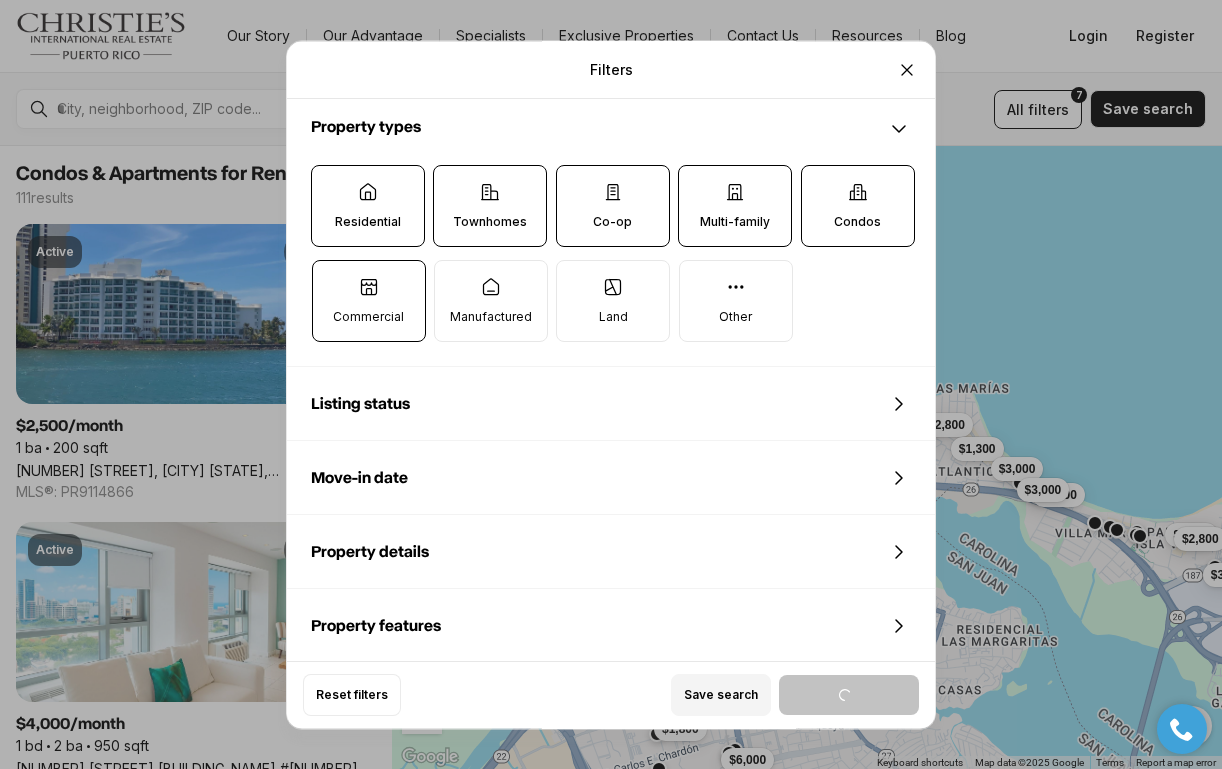 click on "Commercial" at bounding box center [368, 317] 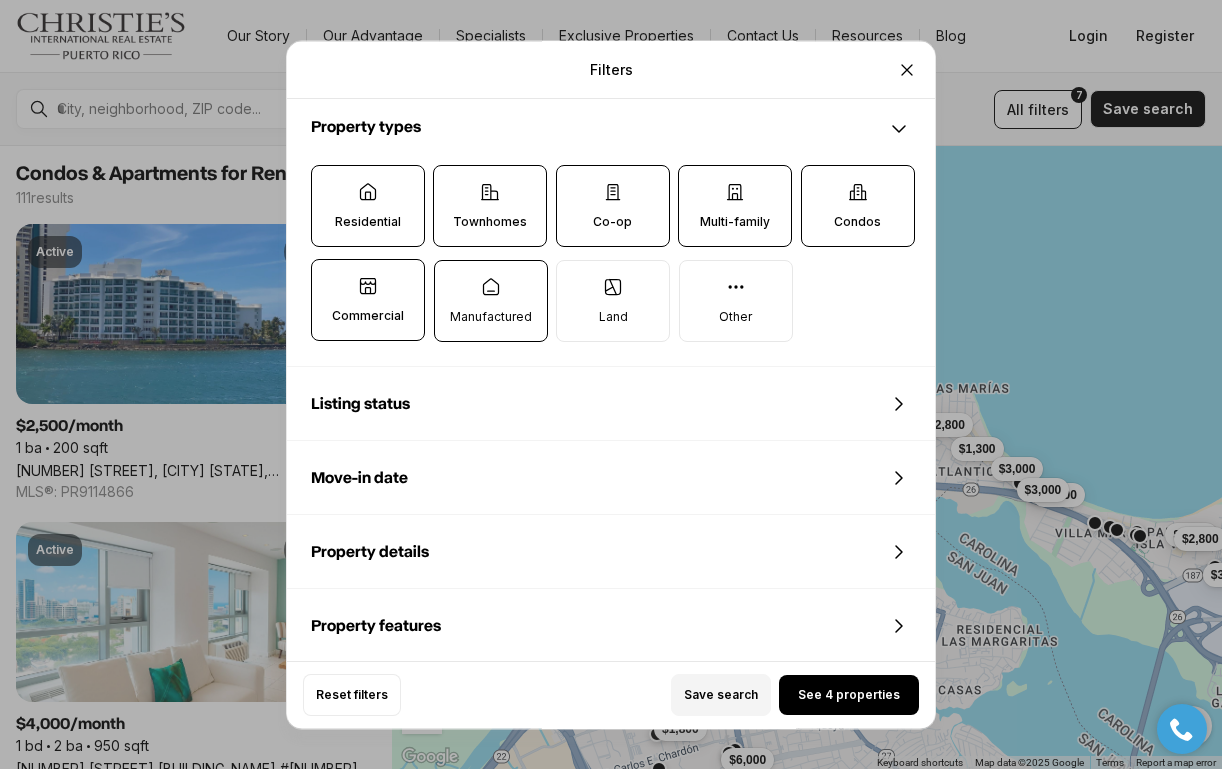 click on "Manufactured" at bounding box center [491, 317] 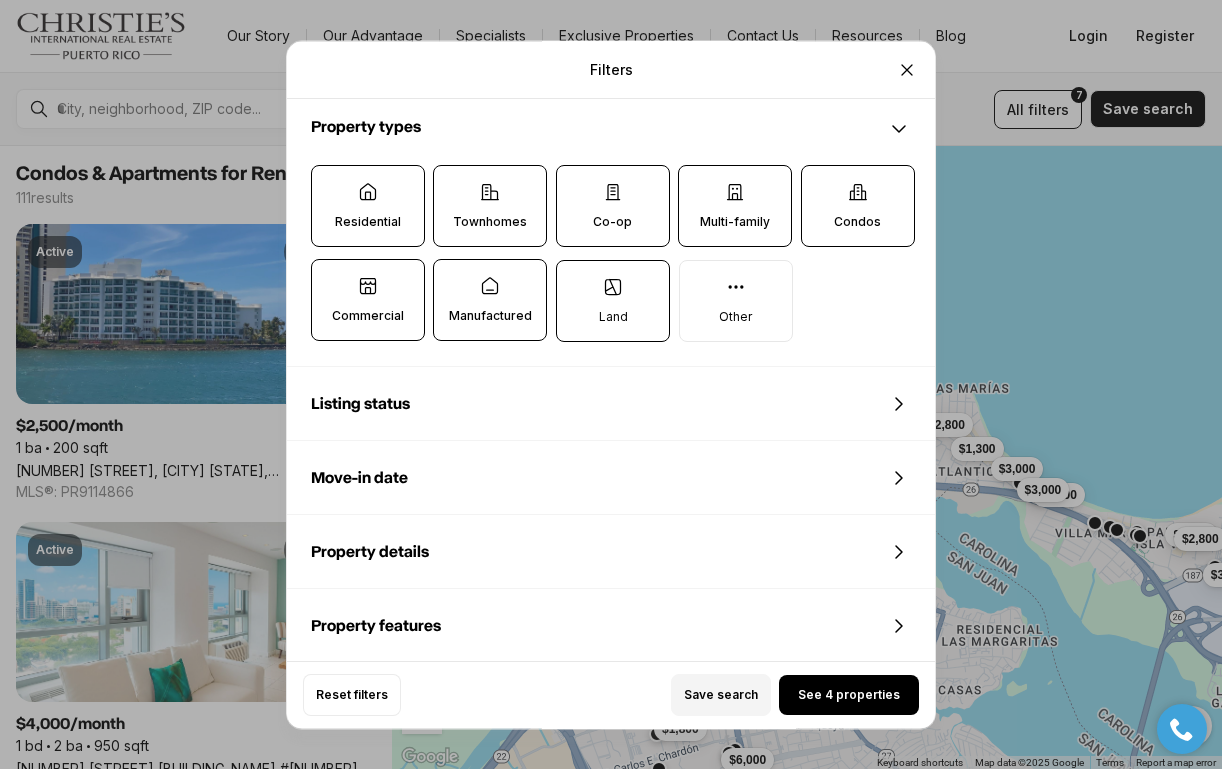 click on "Land" at bounding box center (613, 317) 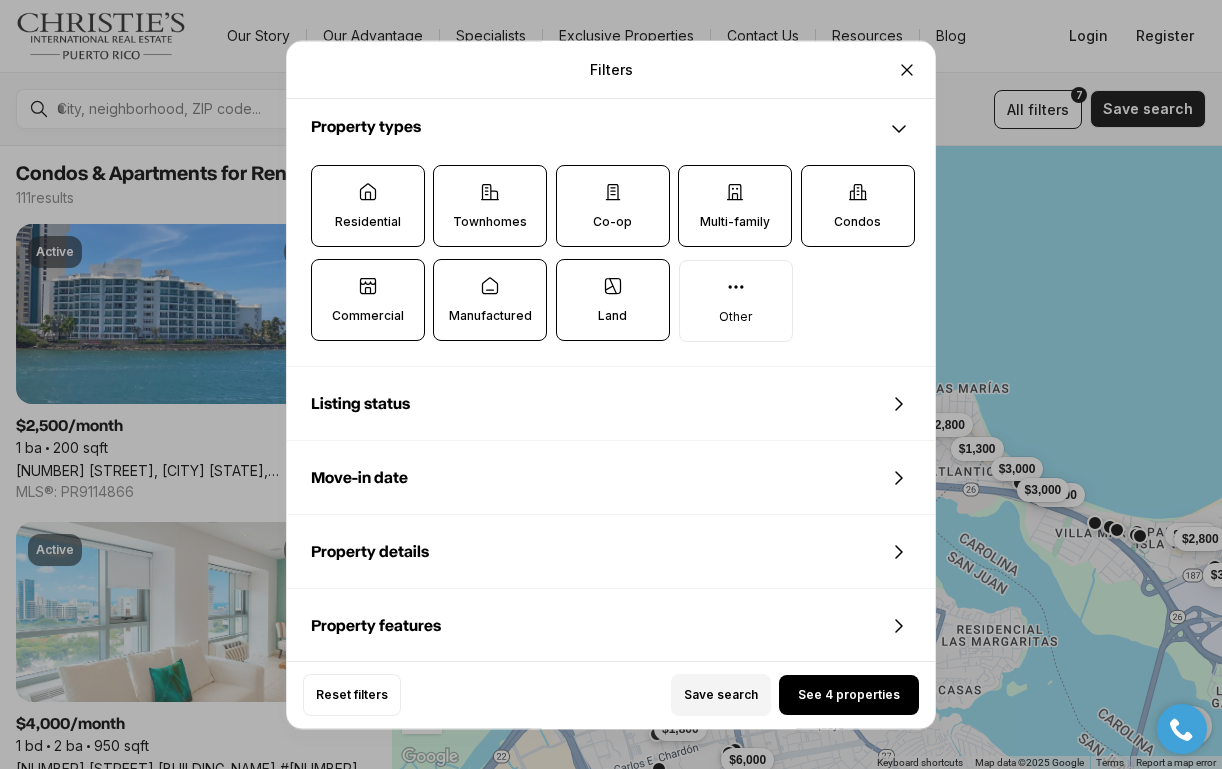 click on "Land" at bounding box center [612, 316] 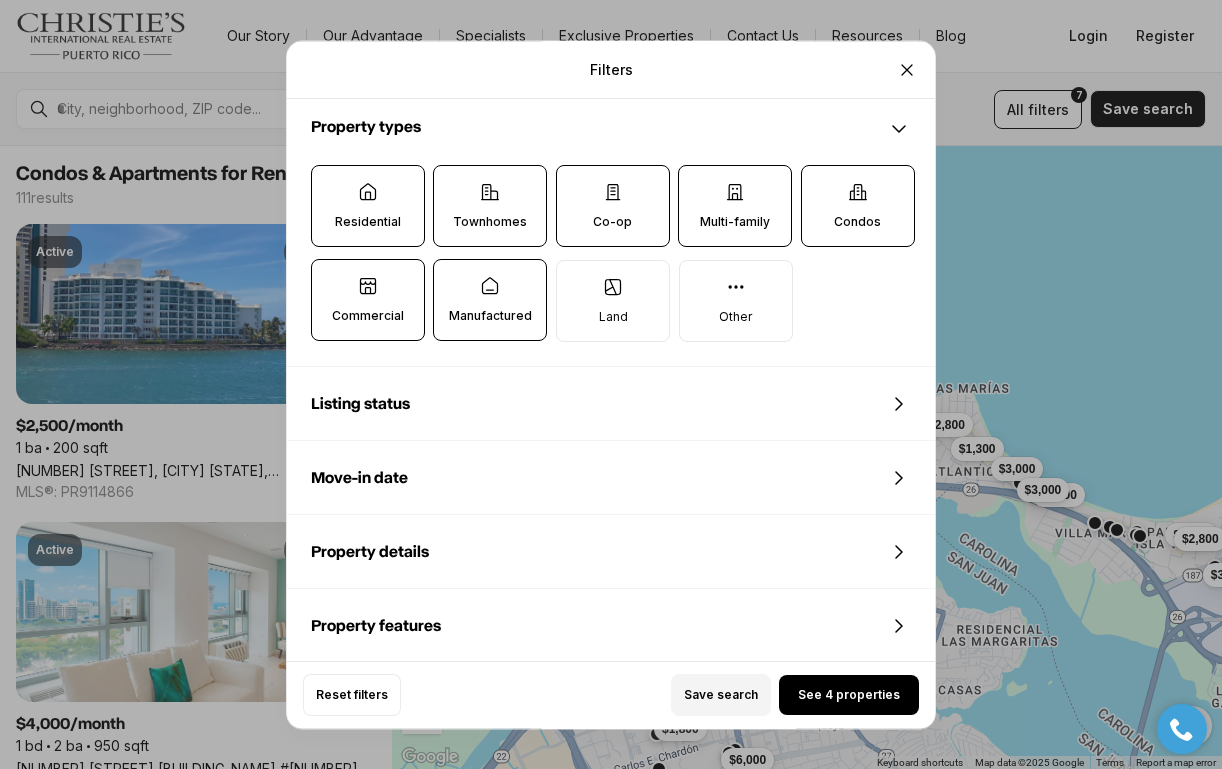 click on "Manufactured" at bounding box center [490, 316] 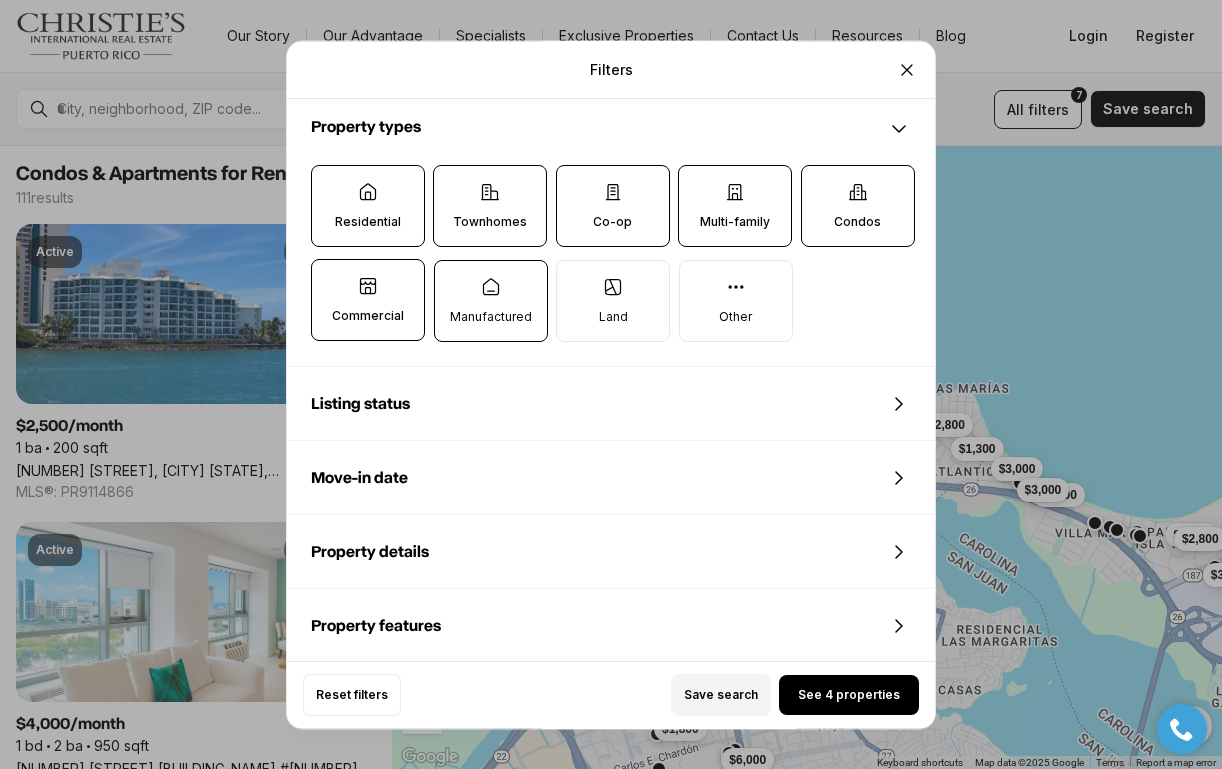 click on "Manufactured" at bounding box center (491, 317) 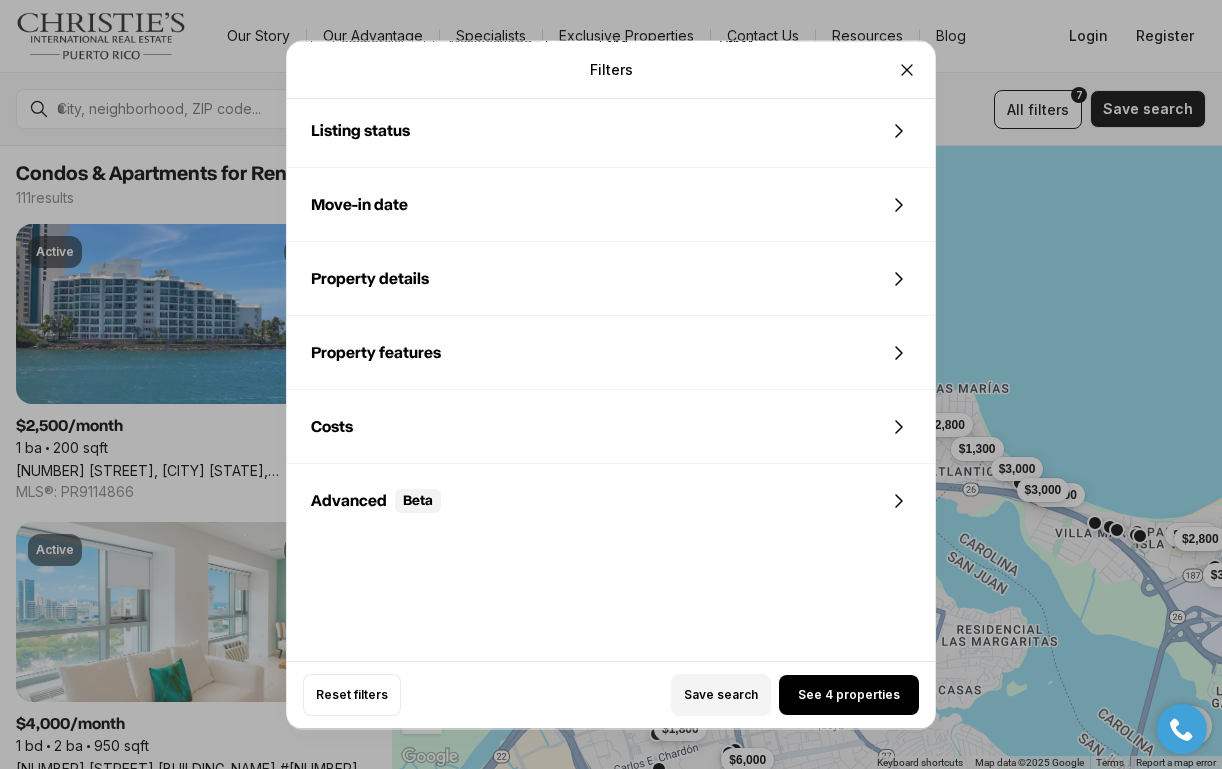 scroll, scrollTop: 873, scrollLeft: 0, axis: vertical 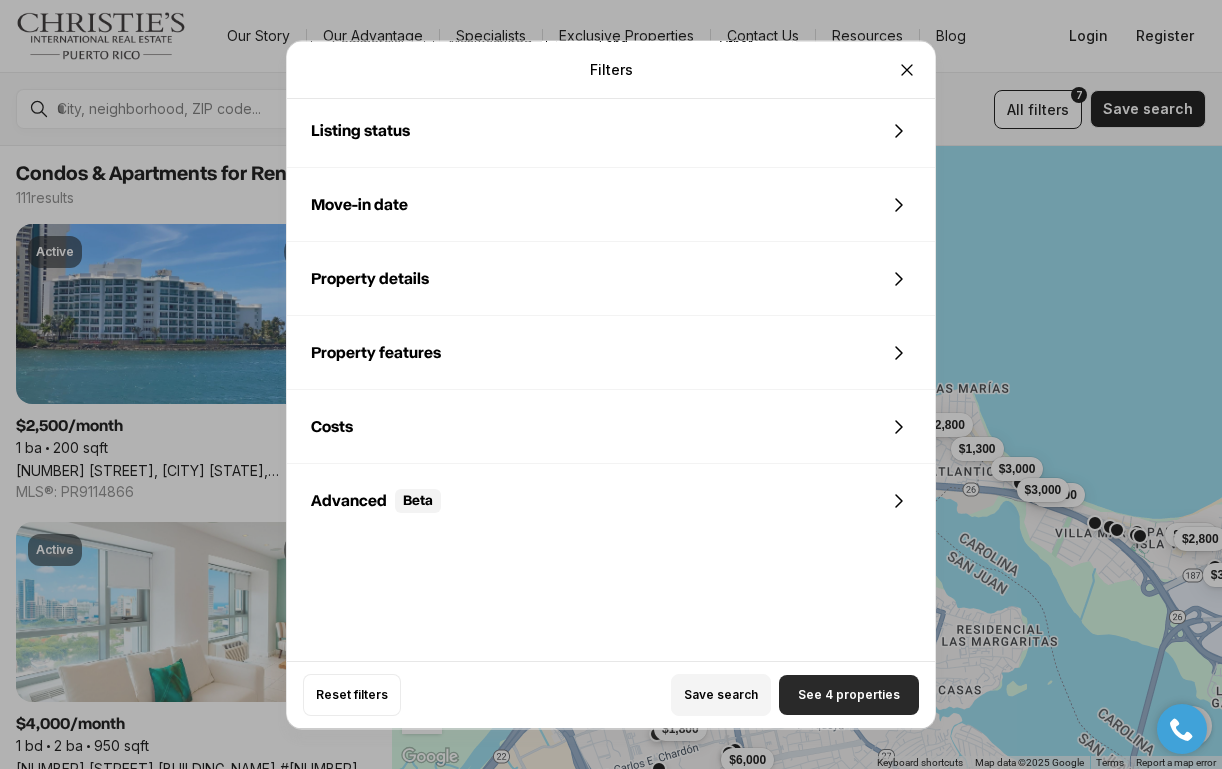 click on "See 4 properties" at bounding box center (849, 695) 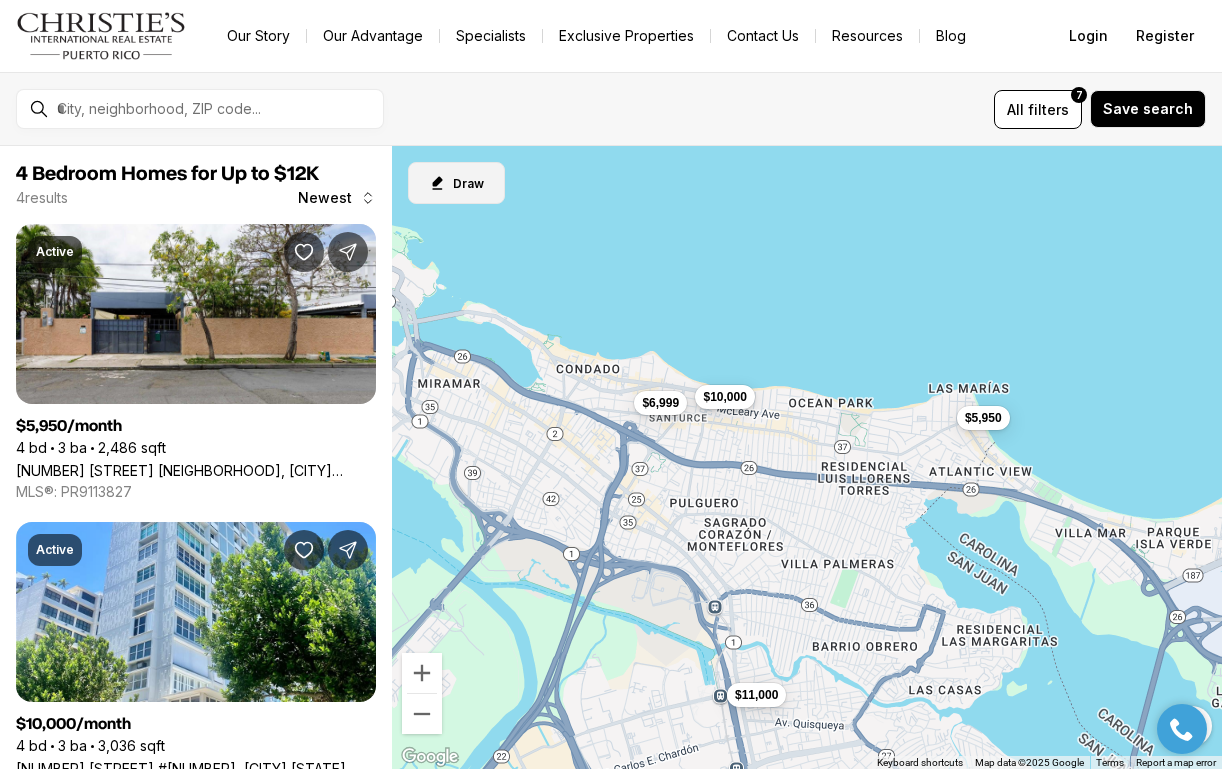 click on "$10,000" at bounding box center [724, 397] 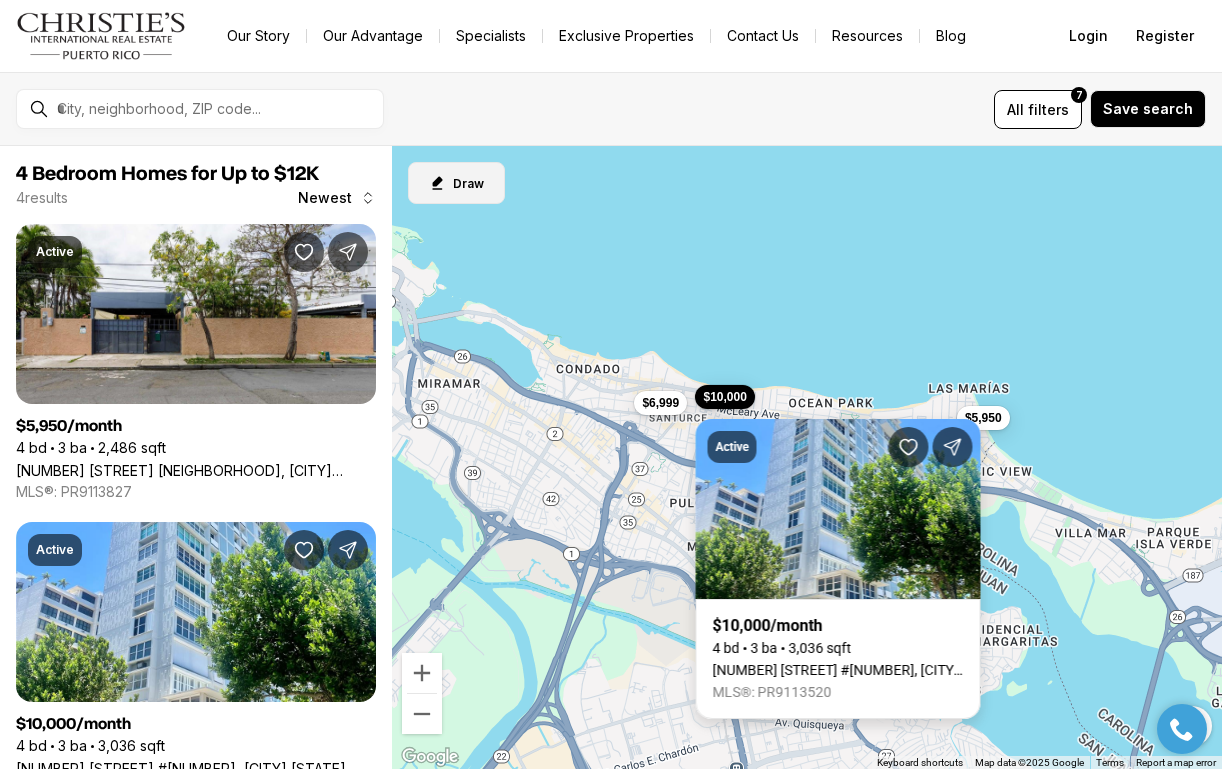 click on "[NUMBER] [STREET] #[UNIT], [CITY] [STATE], [POSTAL_CODE]" at bounding box center (838, 670) 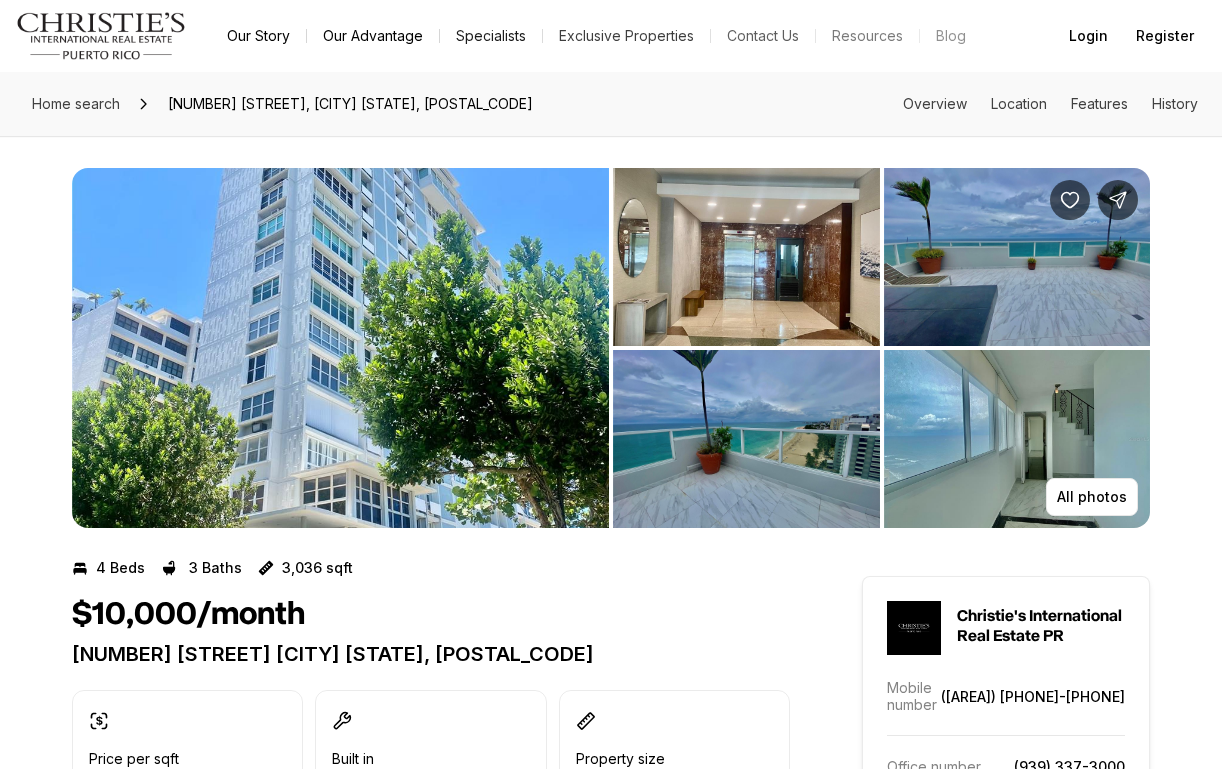 scroll, scrollTop: 0, scrollLeft: 0, axis: both 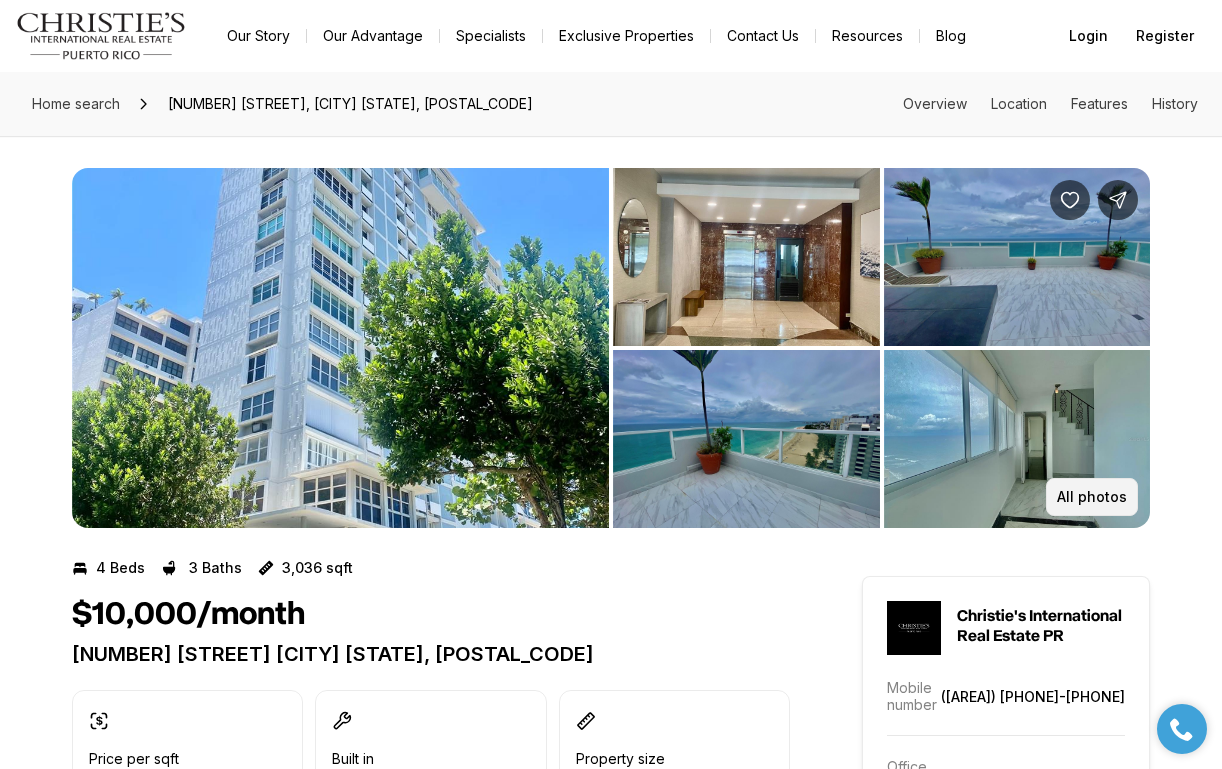 click on "All photos" at bounding box center [1092, 497] 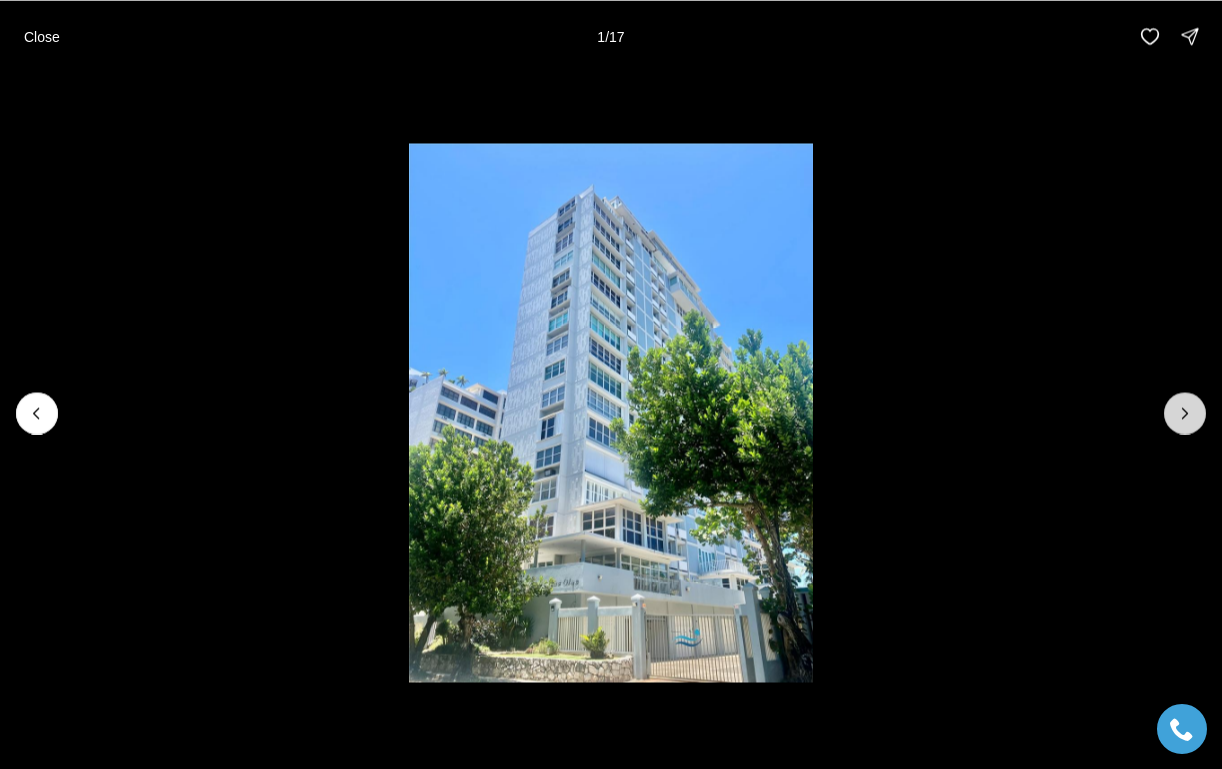 click 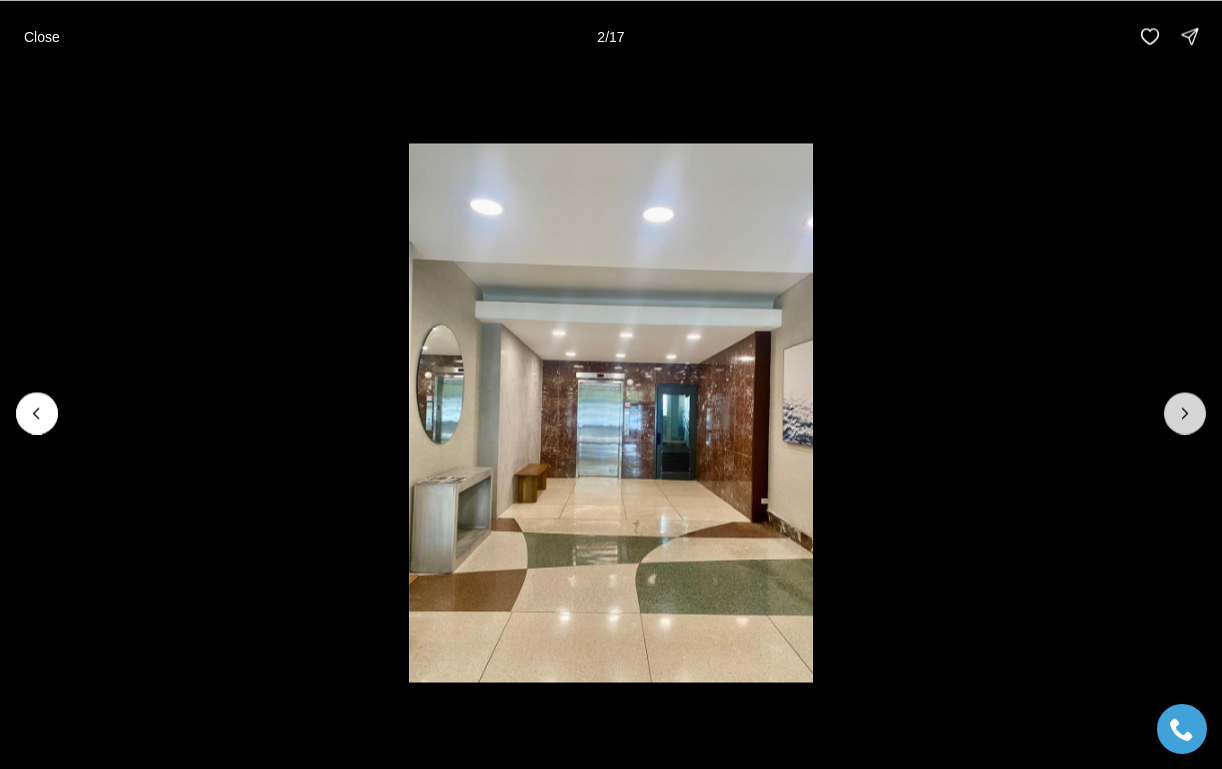 click 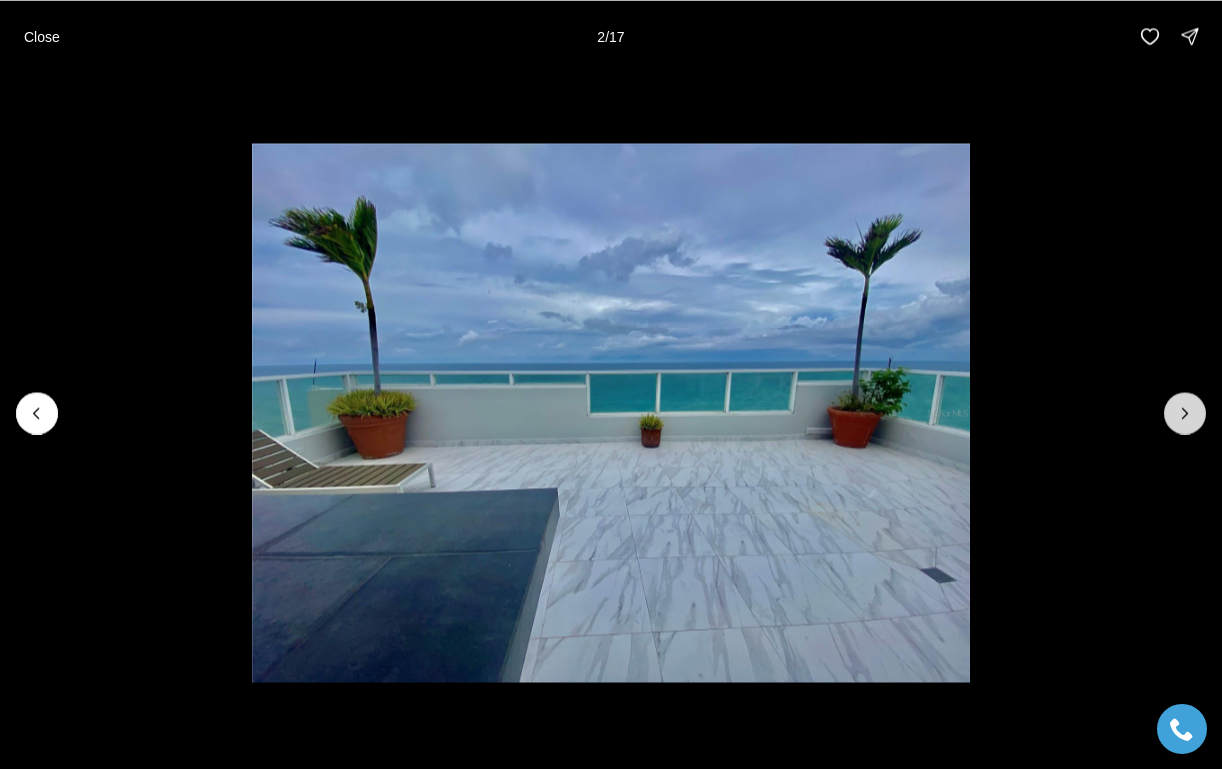 click 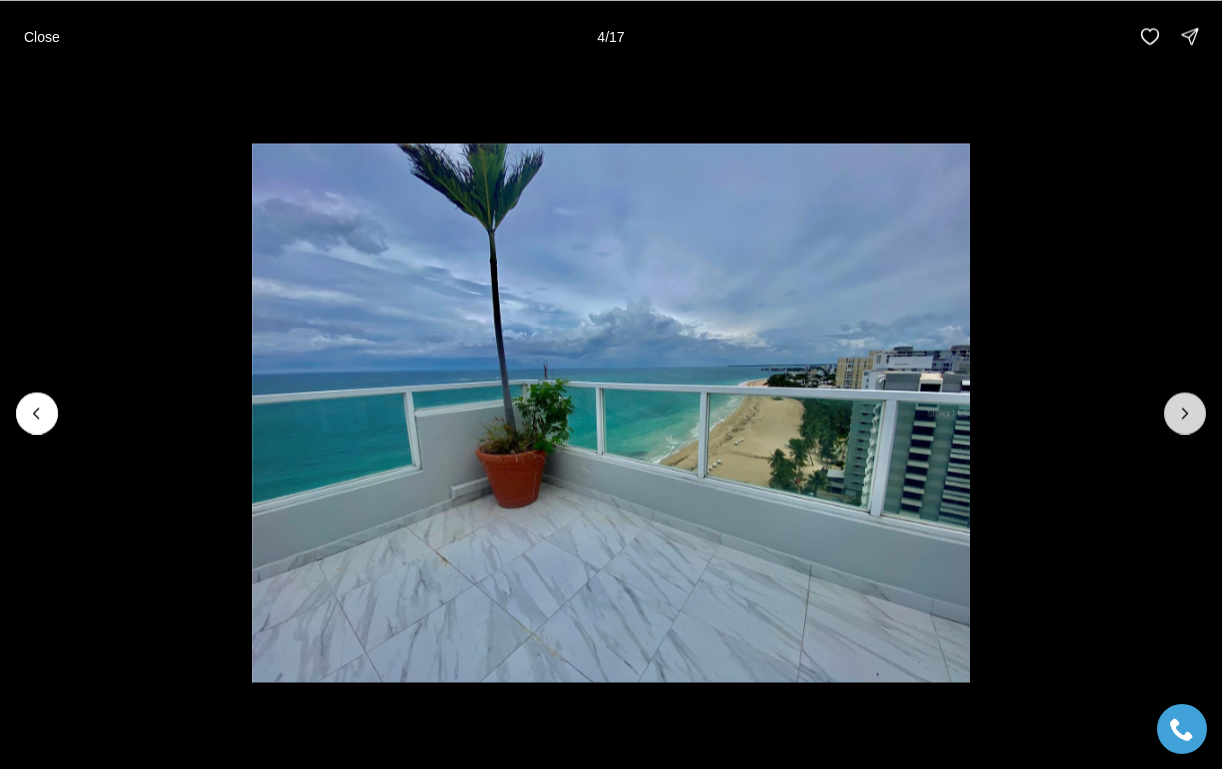 click 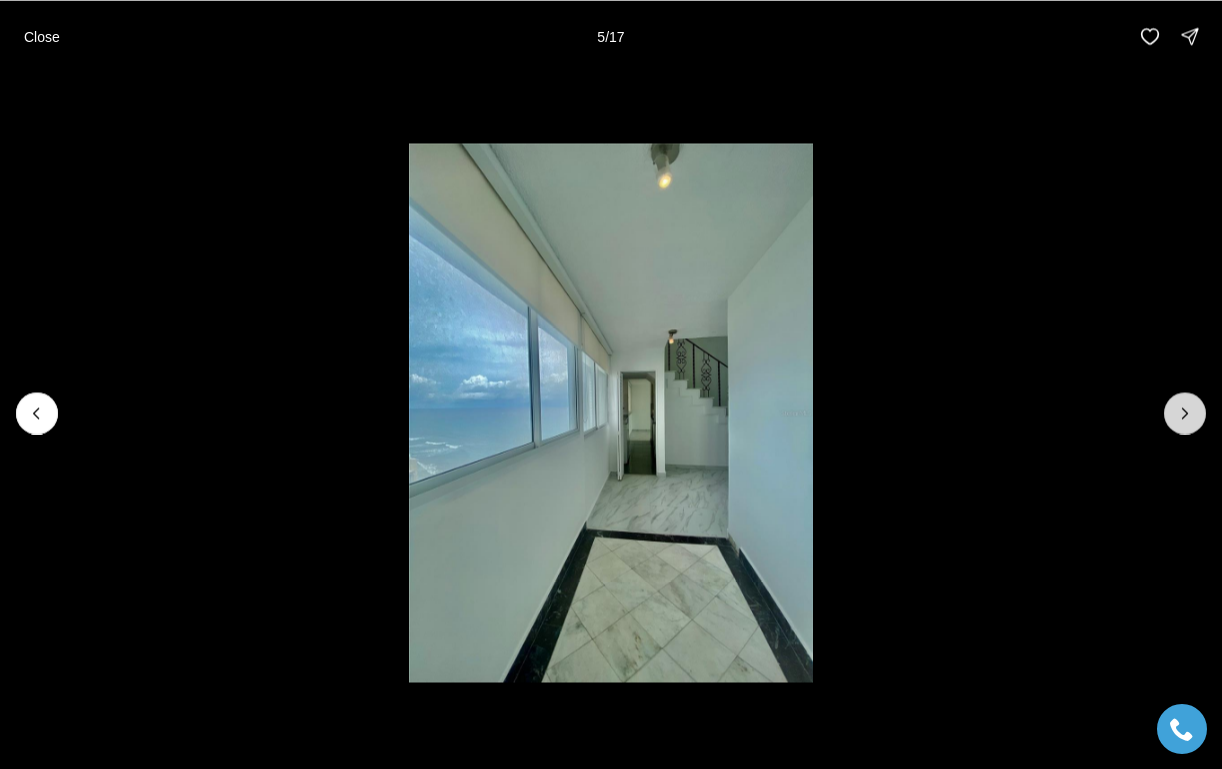 click 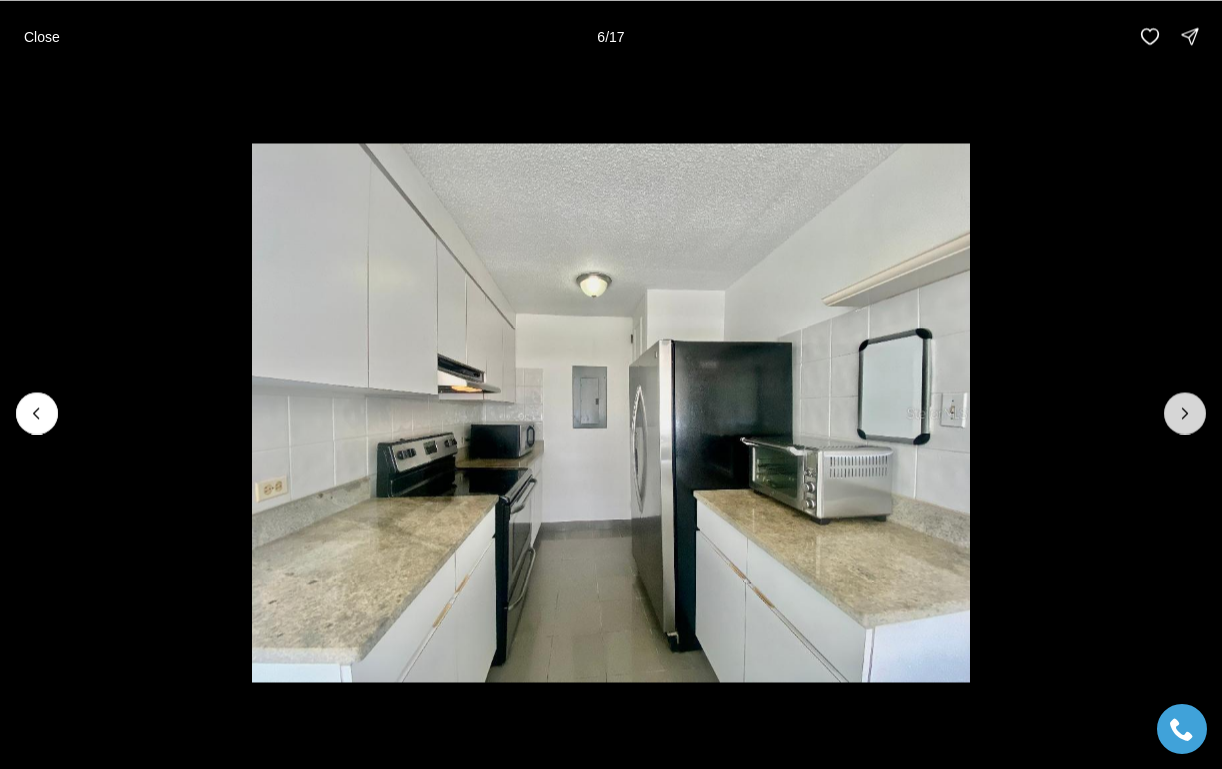 click 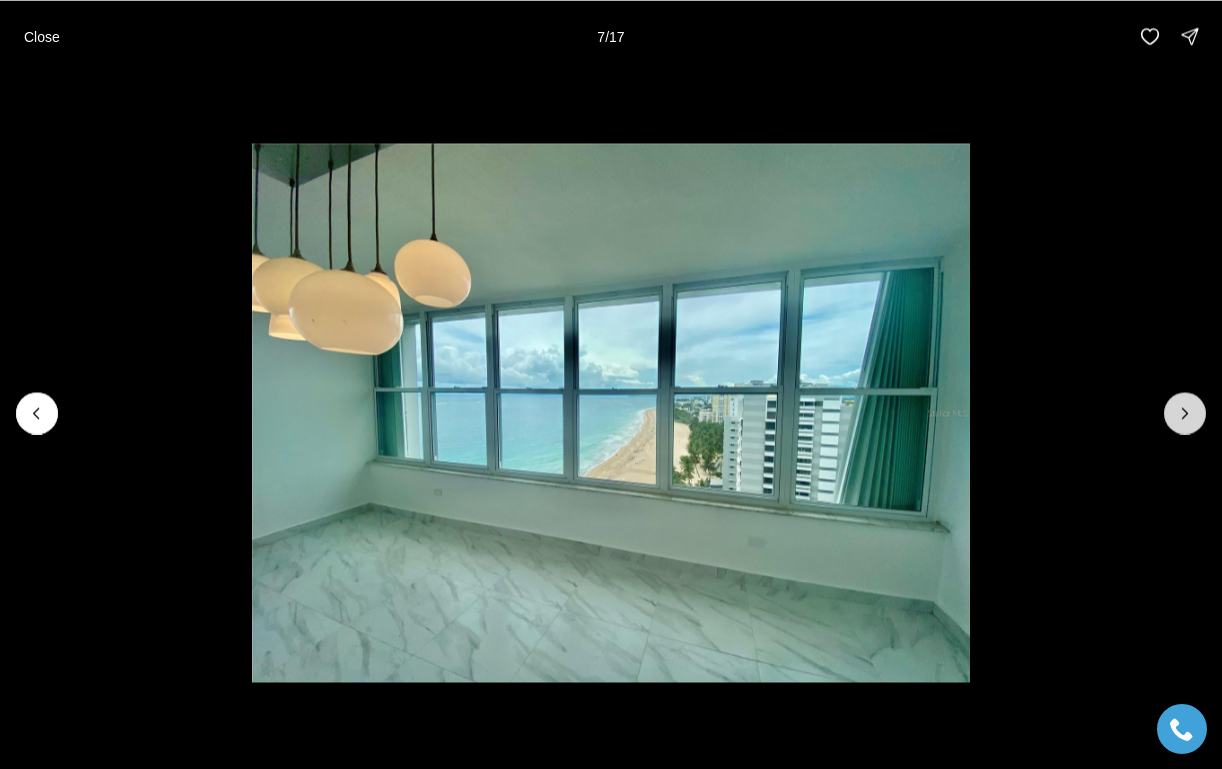 click 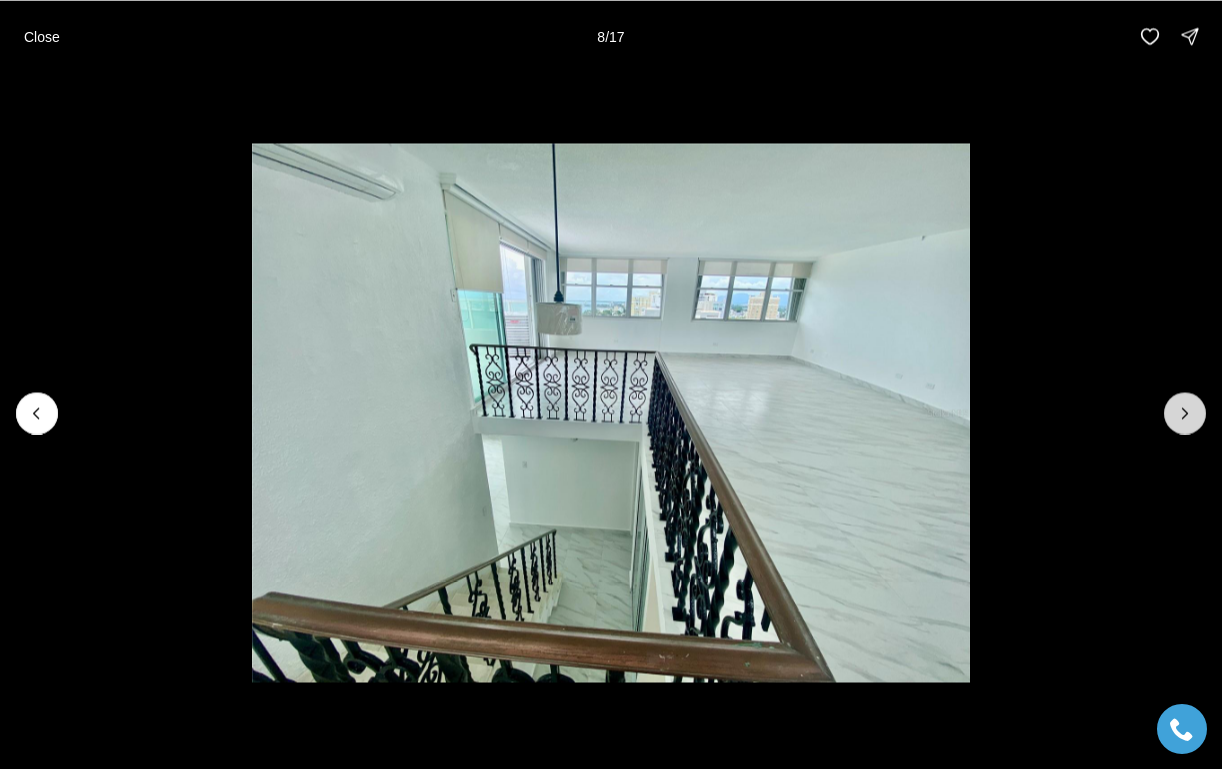 click 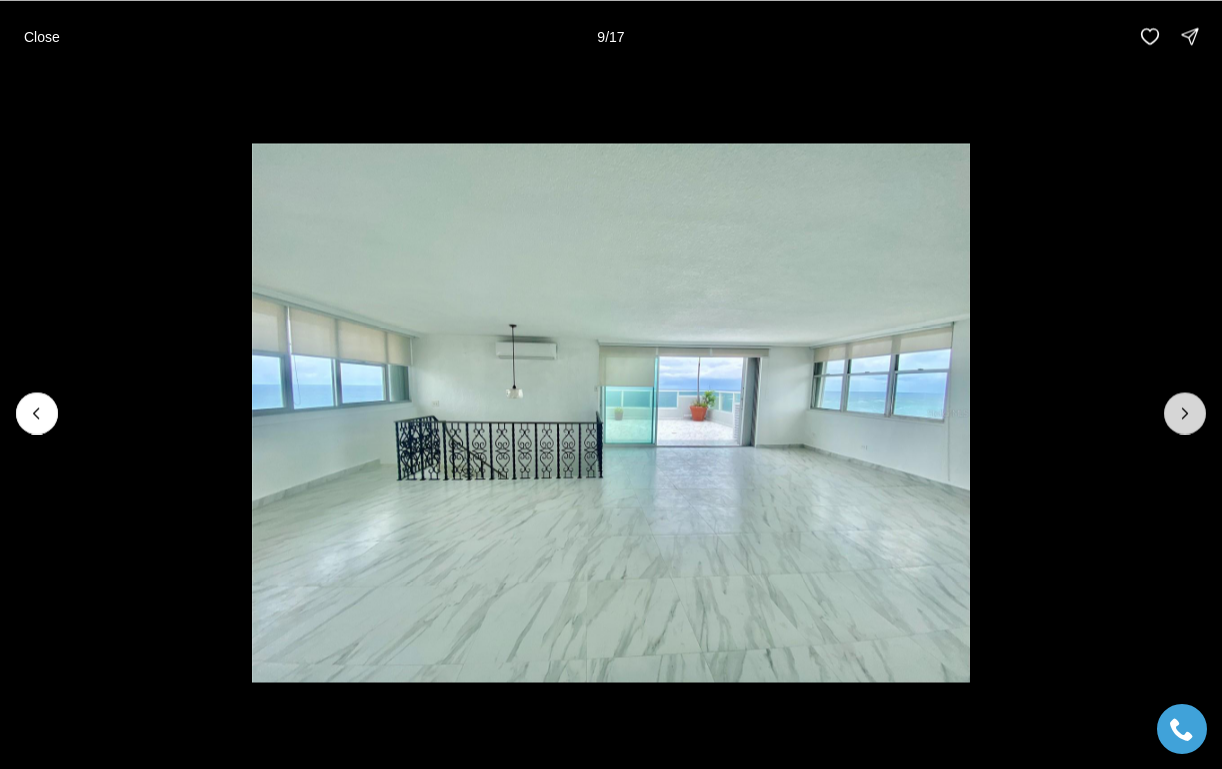 click 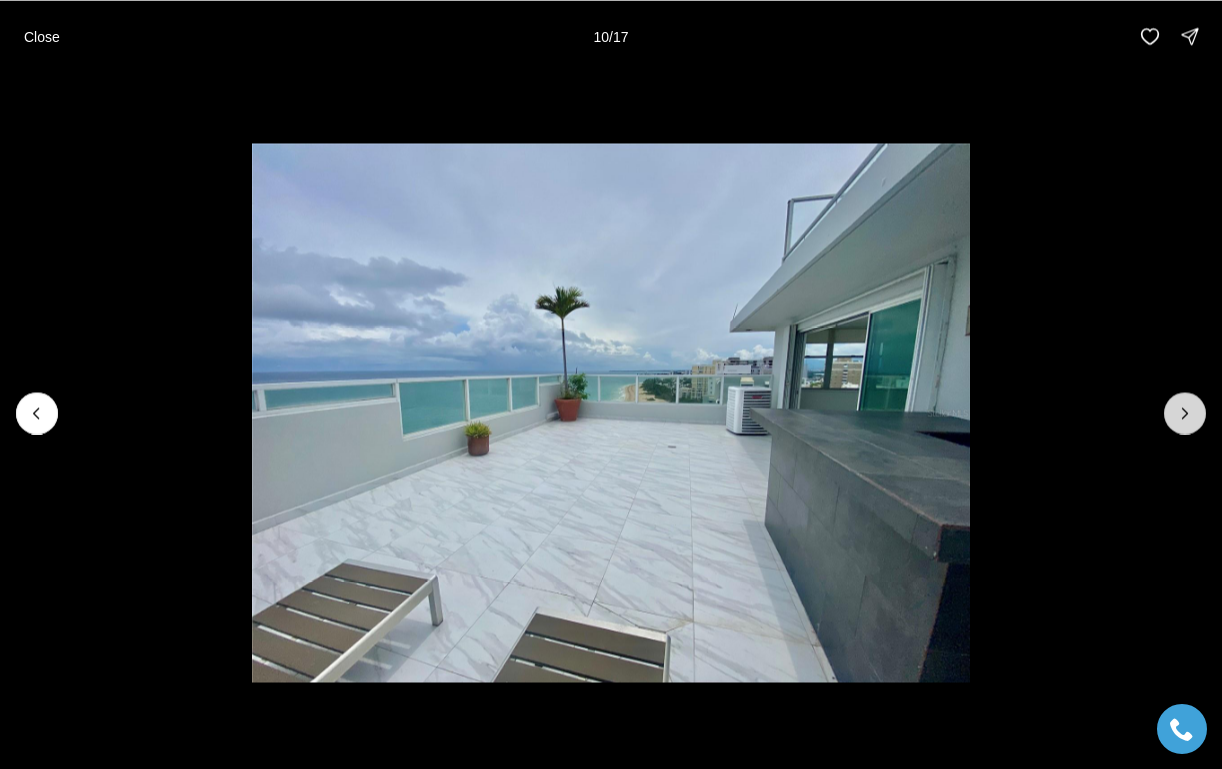 click 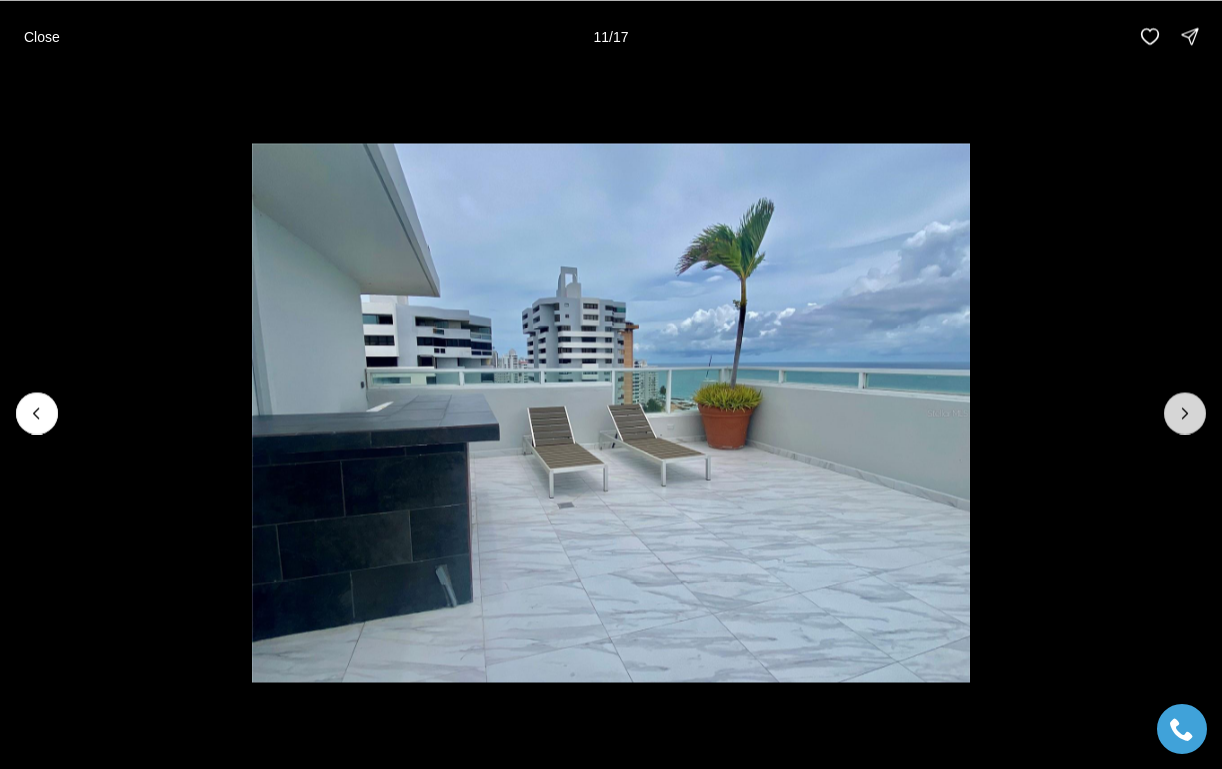 click 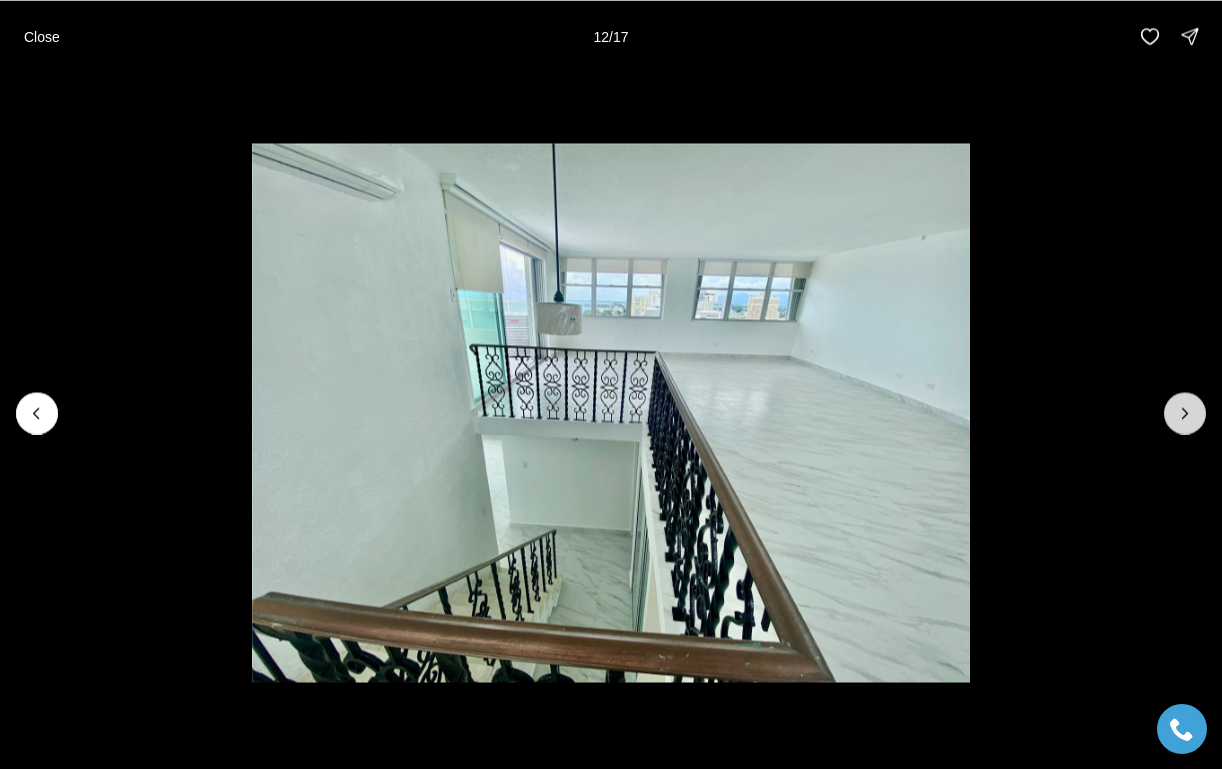 click 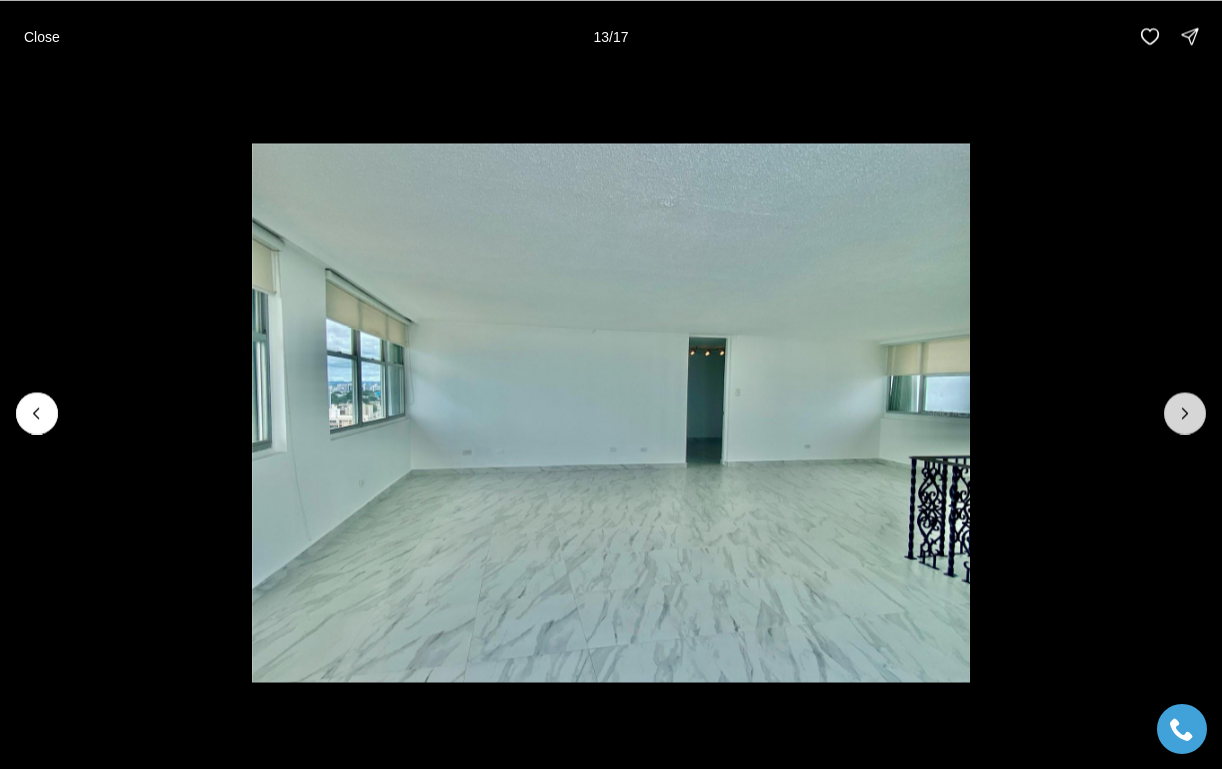 click 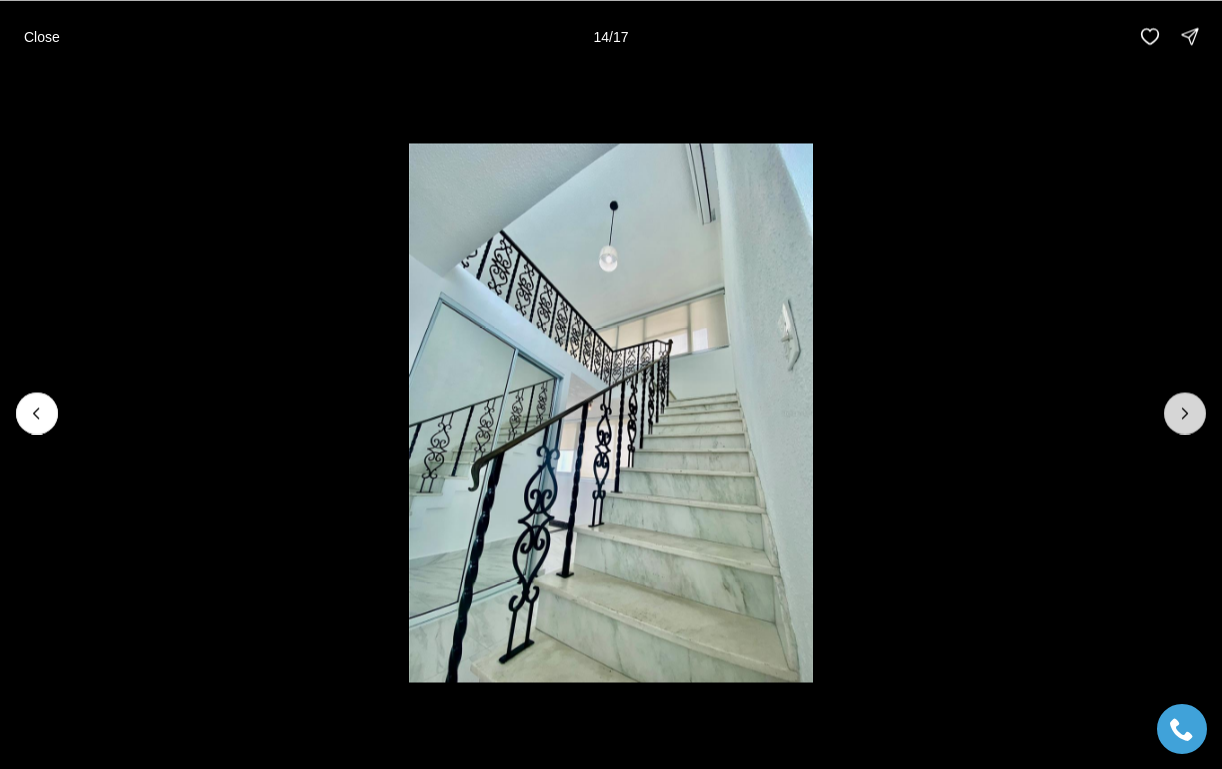 click 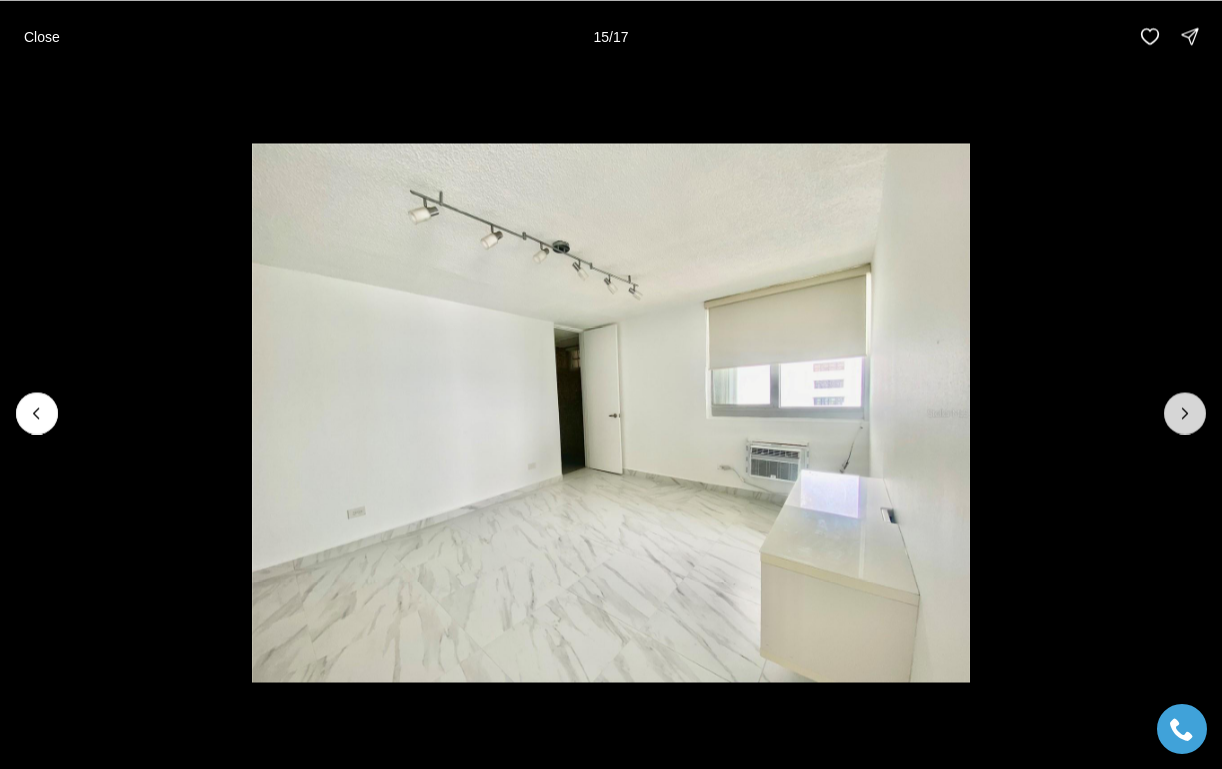 click 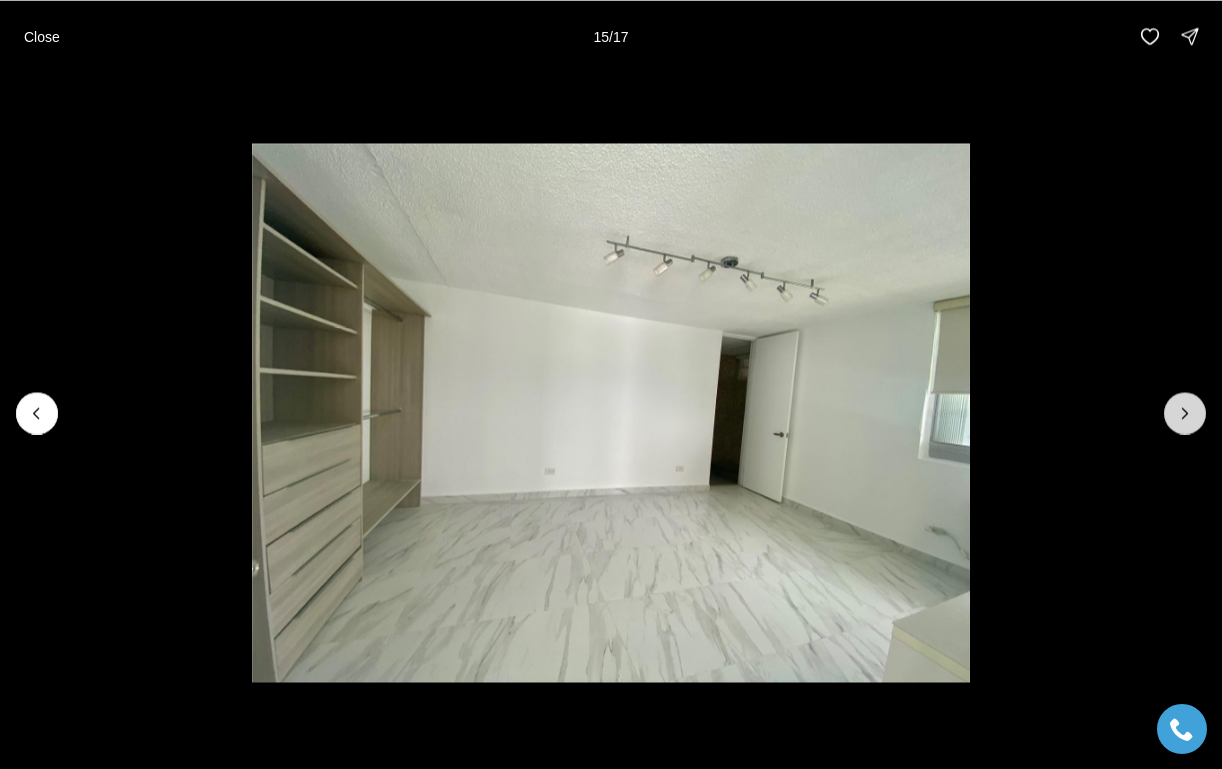 click 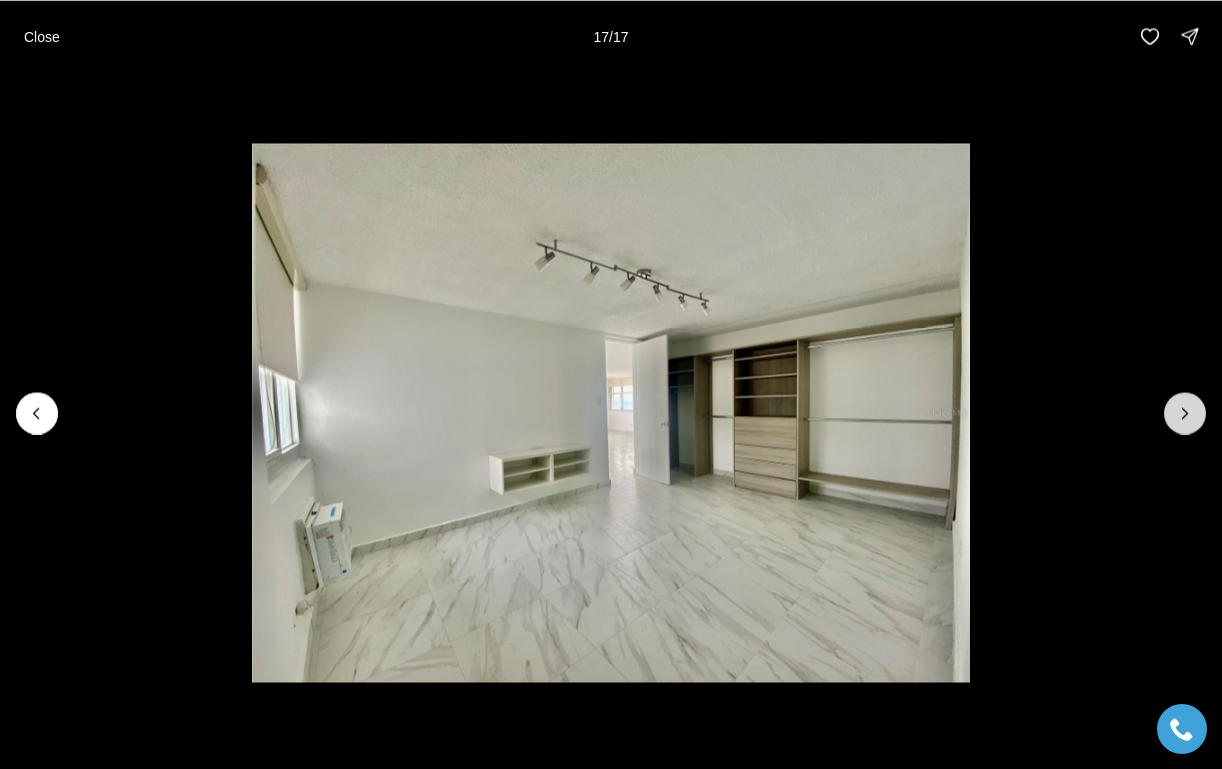 click at bounding box center [1185, 413] 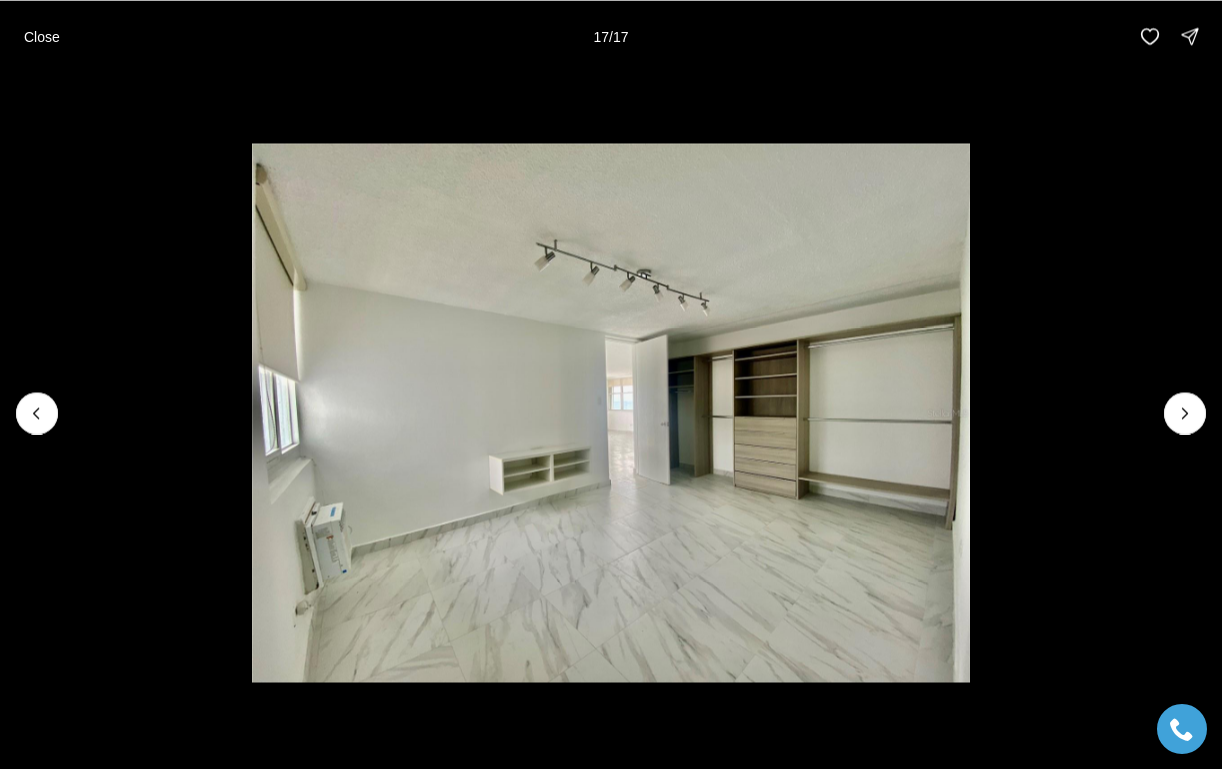 click at bounding box center (1185, 413) 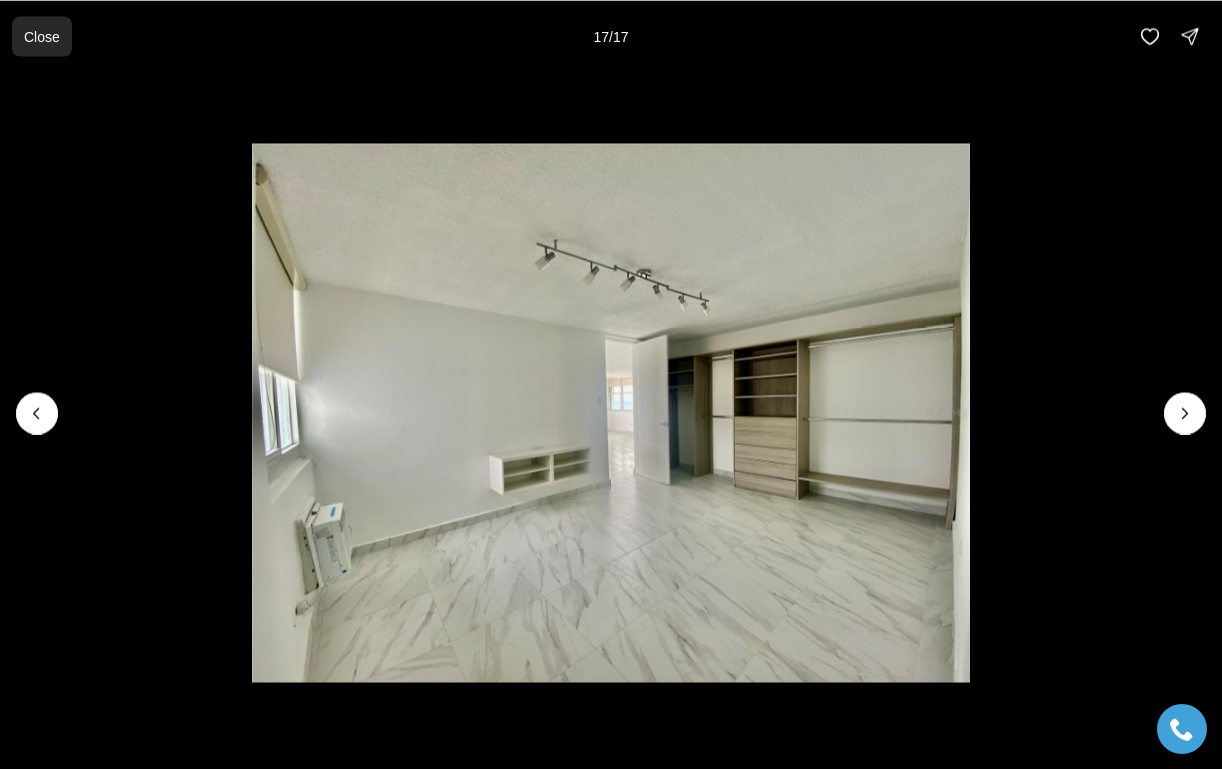 click on "Close" at bounding box center (42, 36) 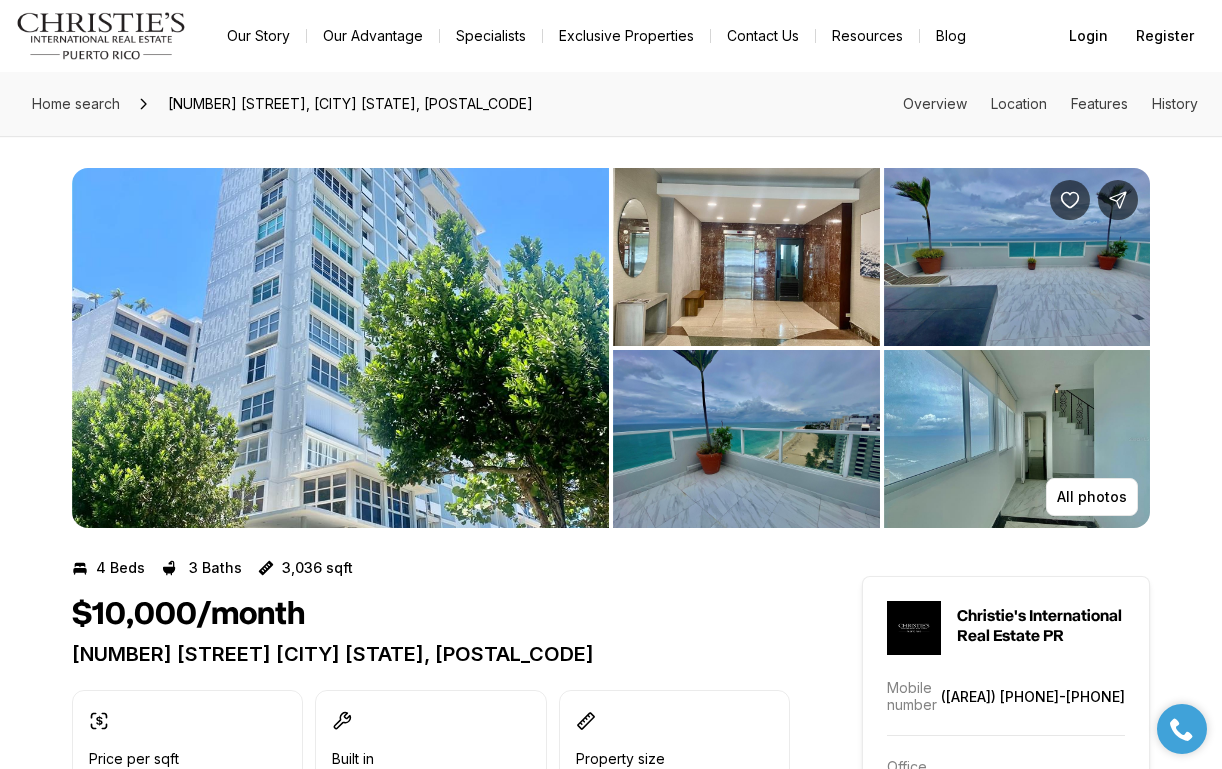 scroll, scrollTop: 0, scrollLeft: 0, axis: both 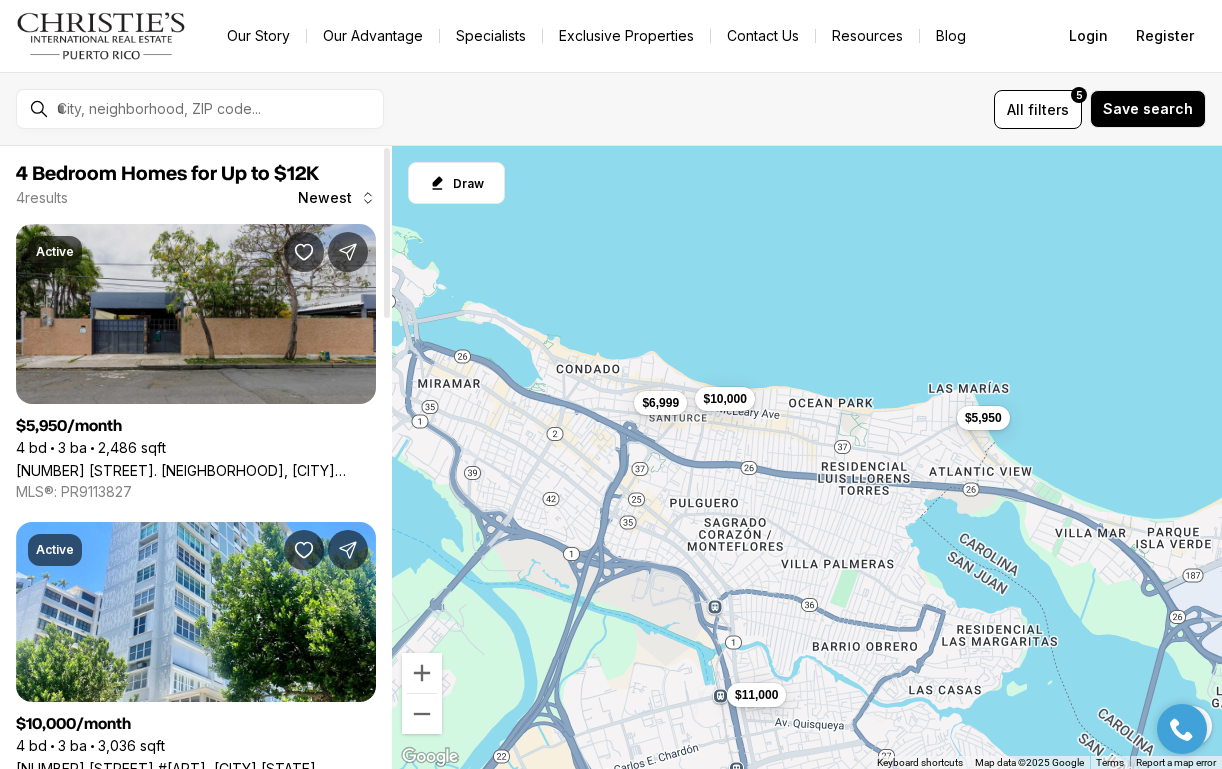 click on "20 DONCELLA ST. PUNTA LAS MARIAS, SAN JUAN PR, 00913" at bounding box center [196, 470] 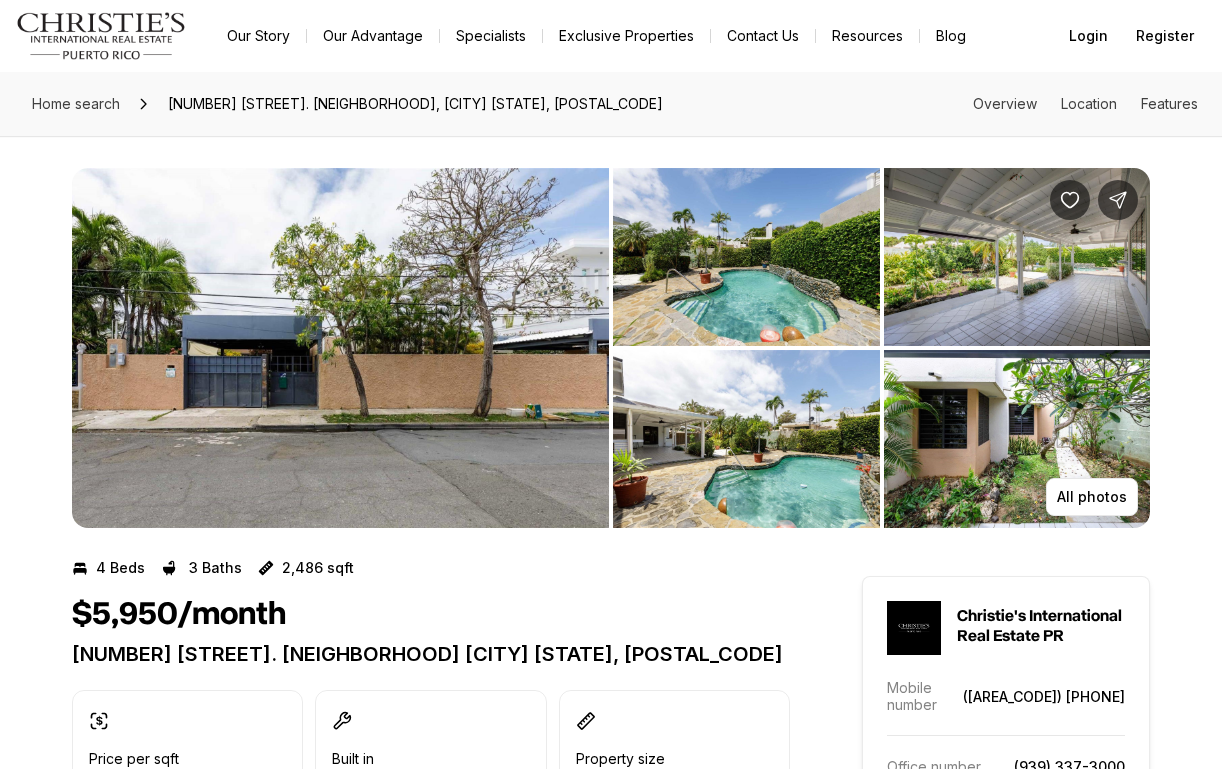 scroll, scrollTop: 0, scrollLeft: 0, axis: both 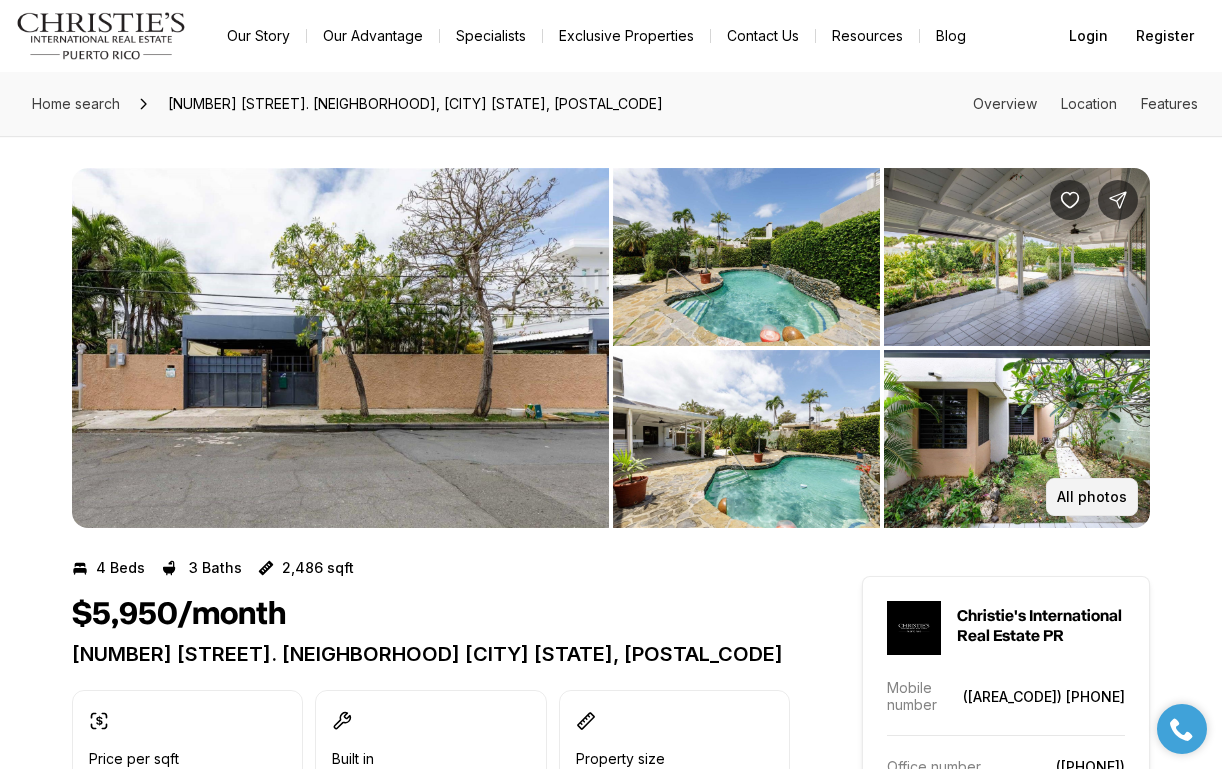 click on "All photos" at bounding box center (1092, 497) 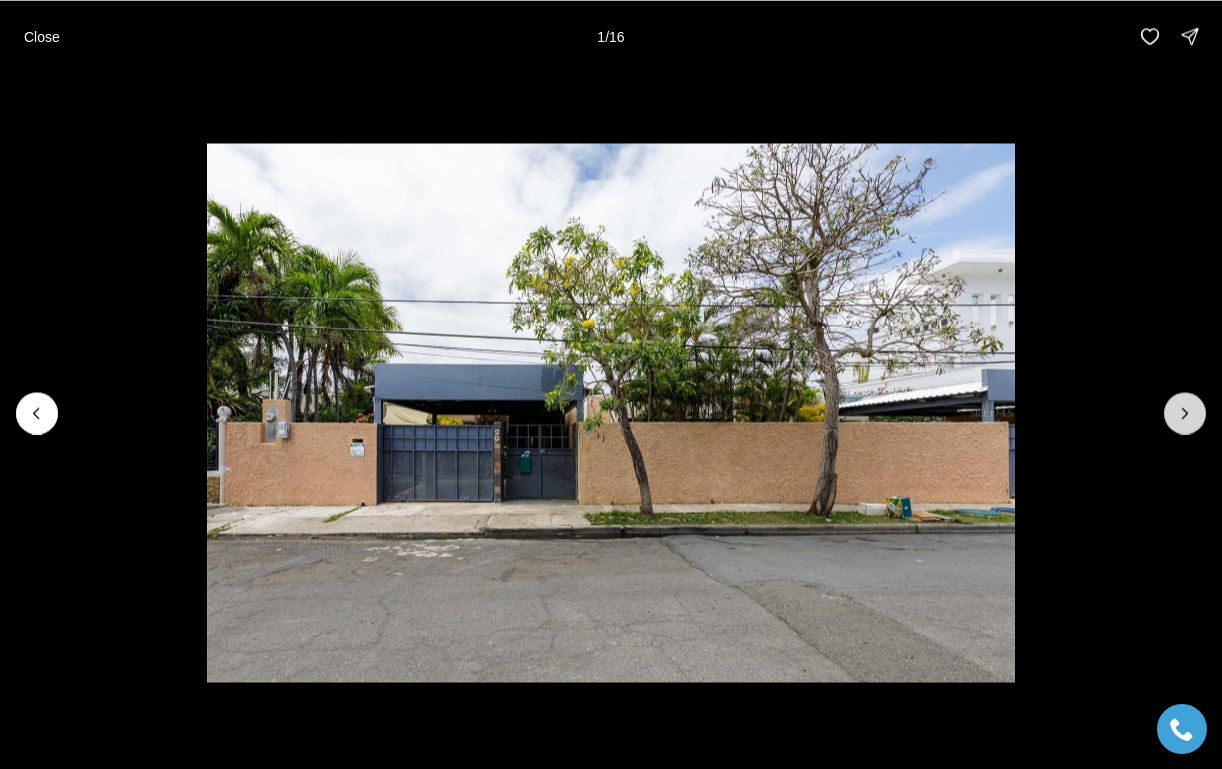 click 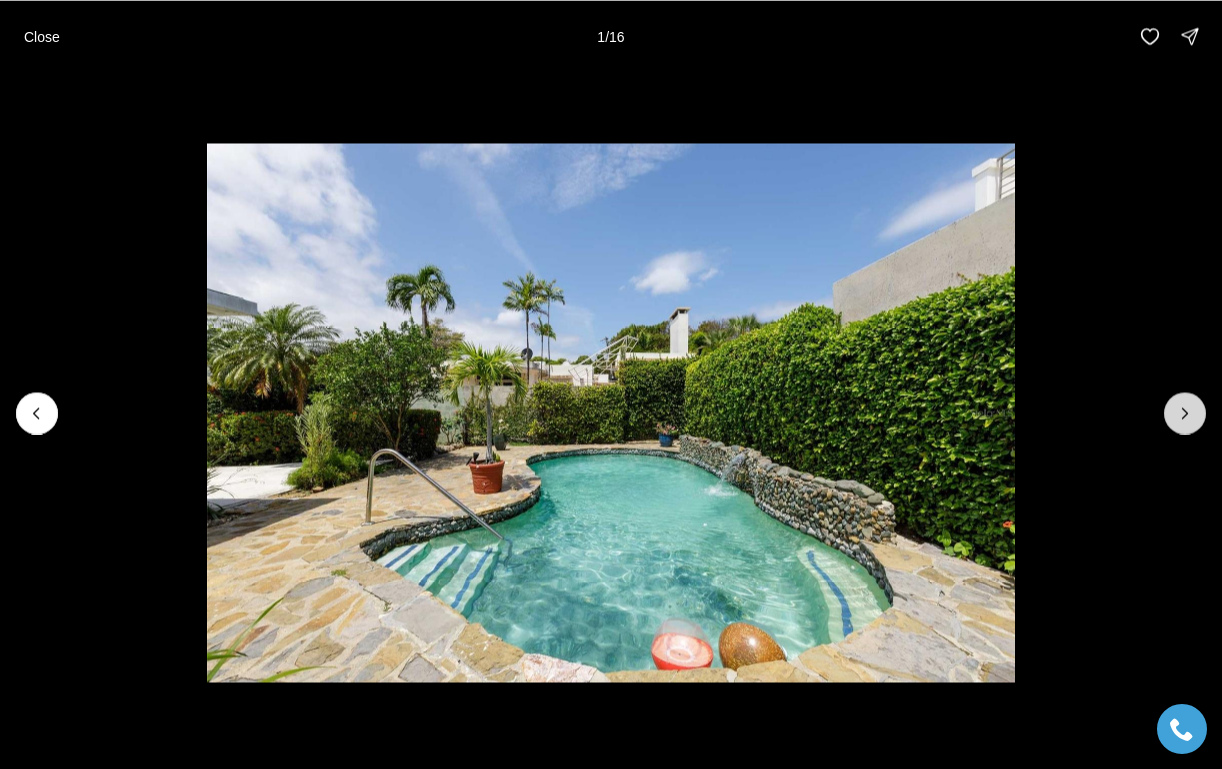 click 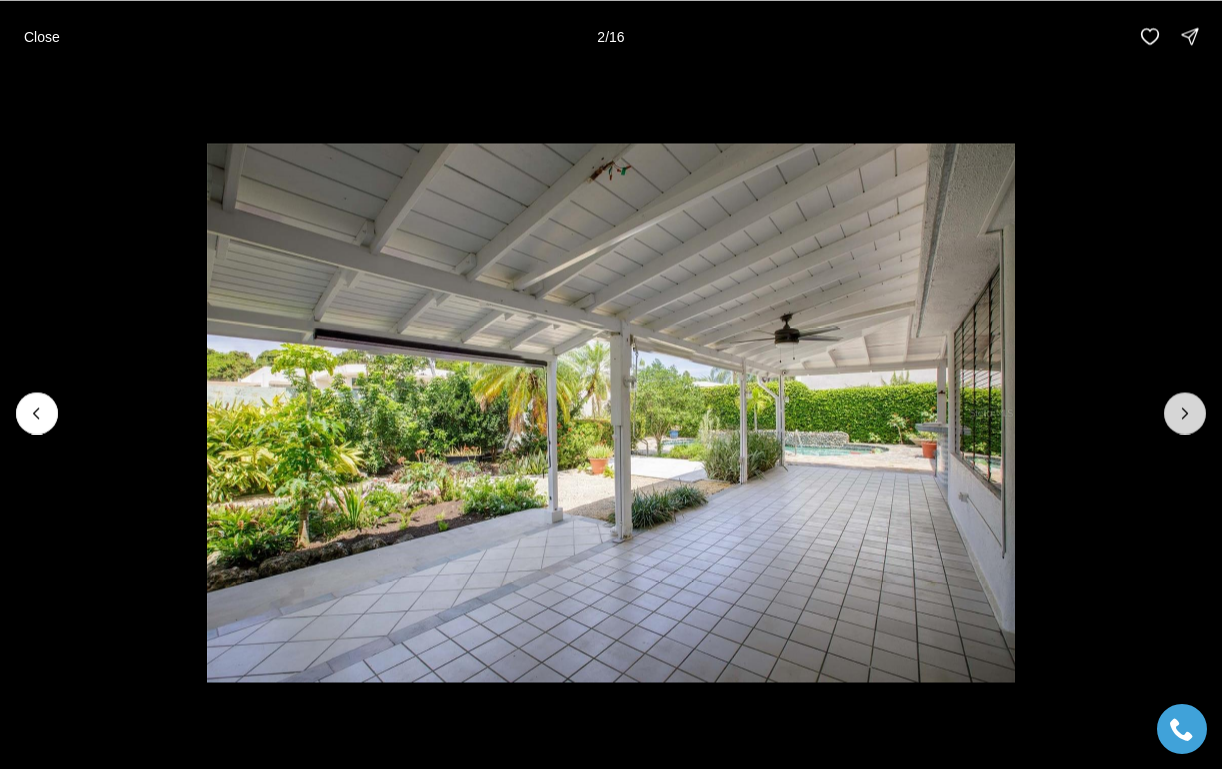 click 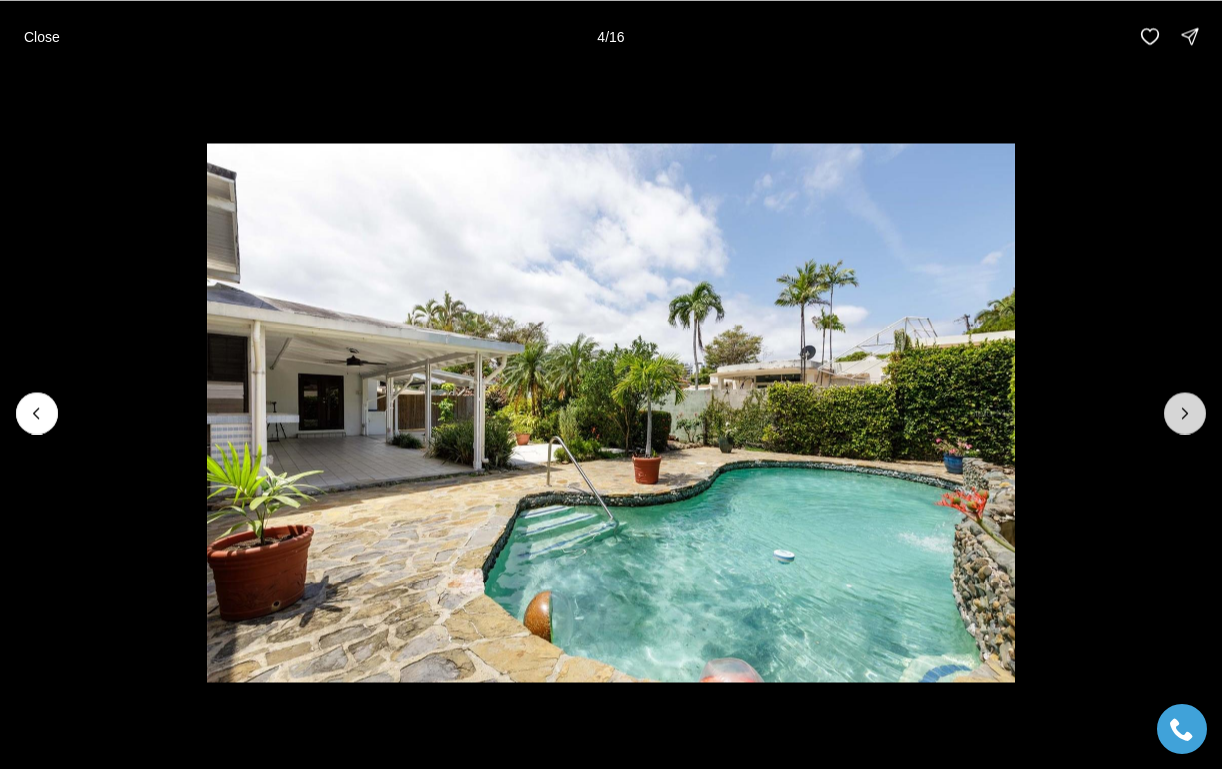 click 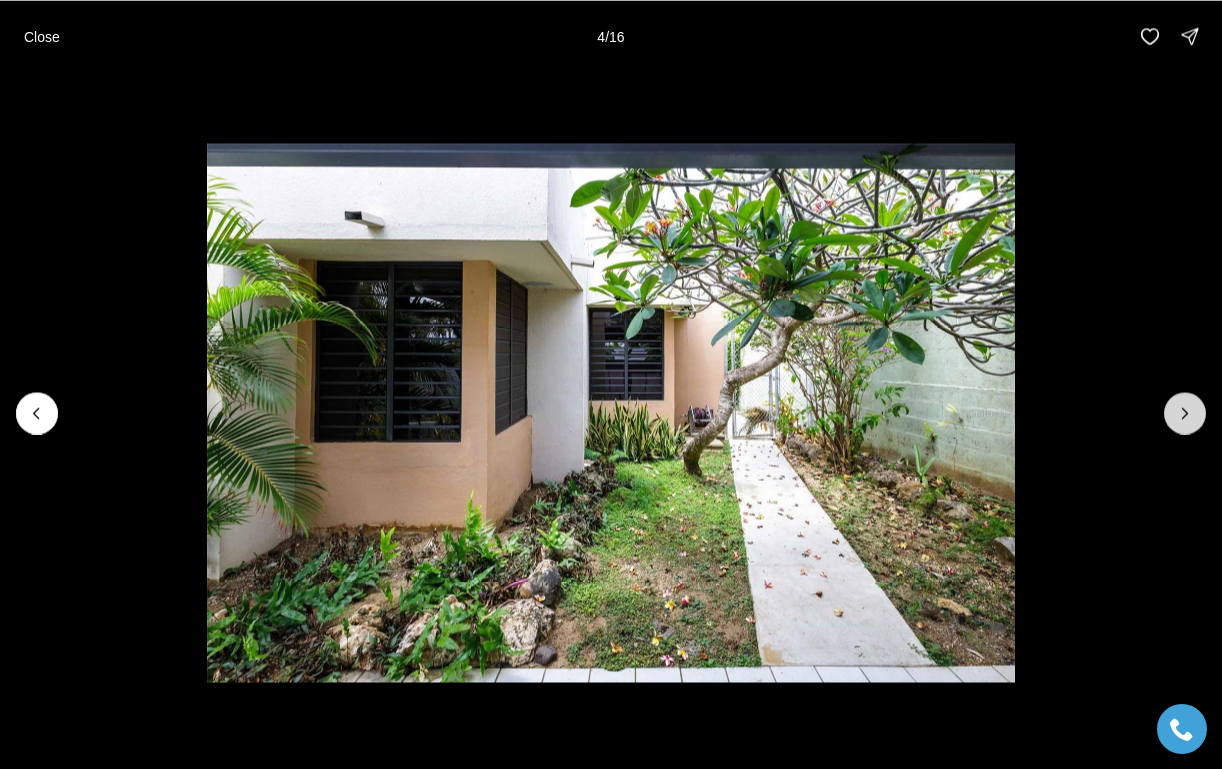 click 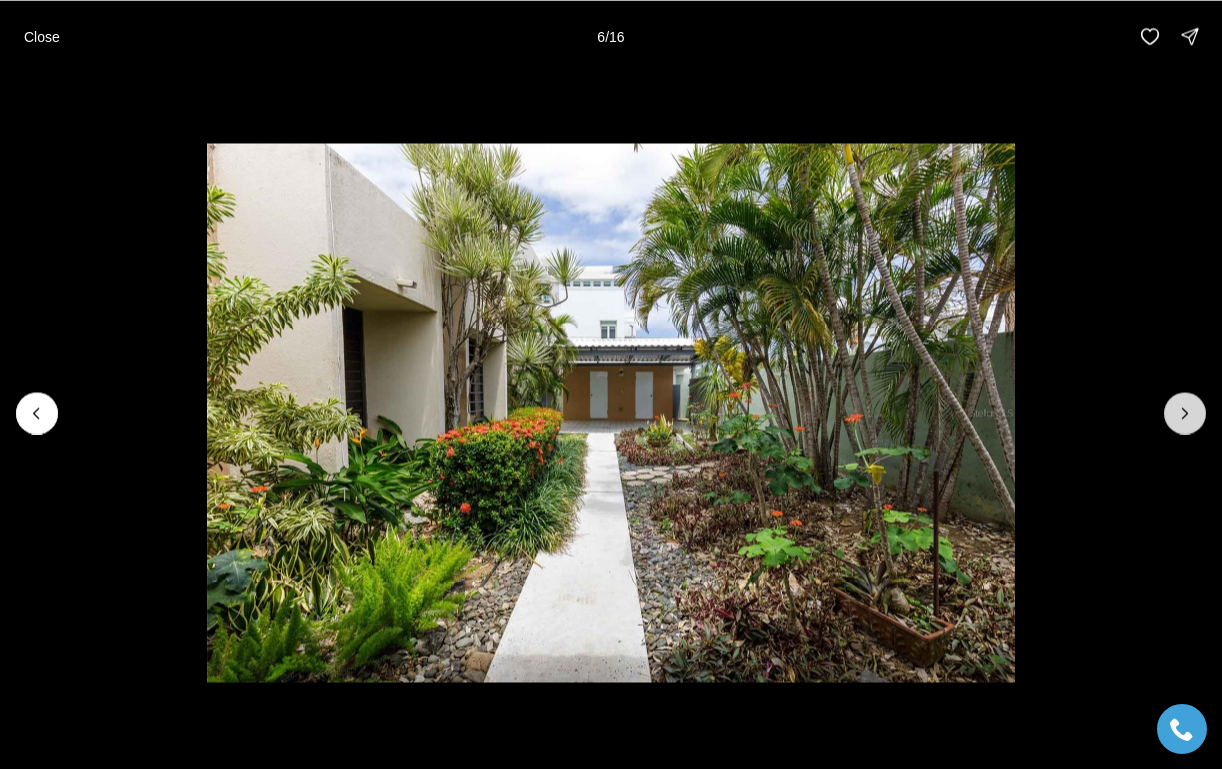 click 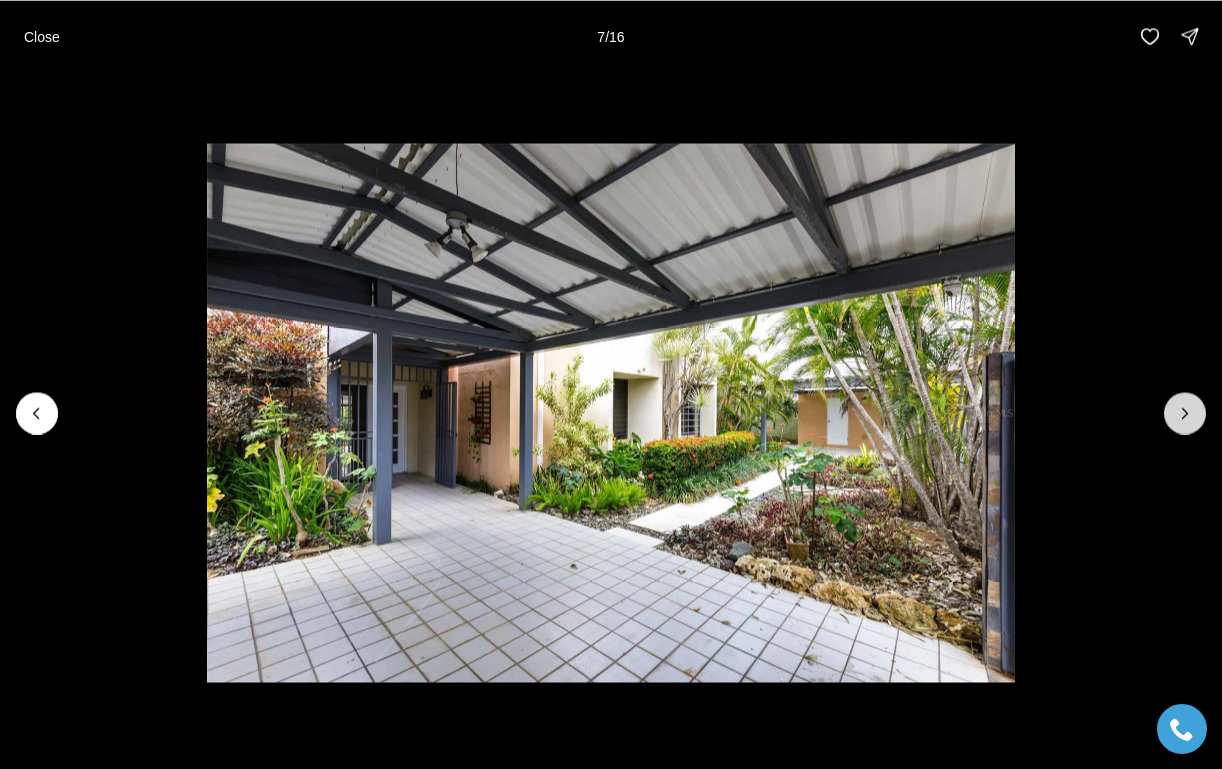 click 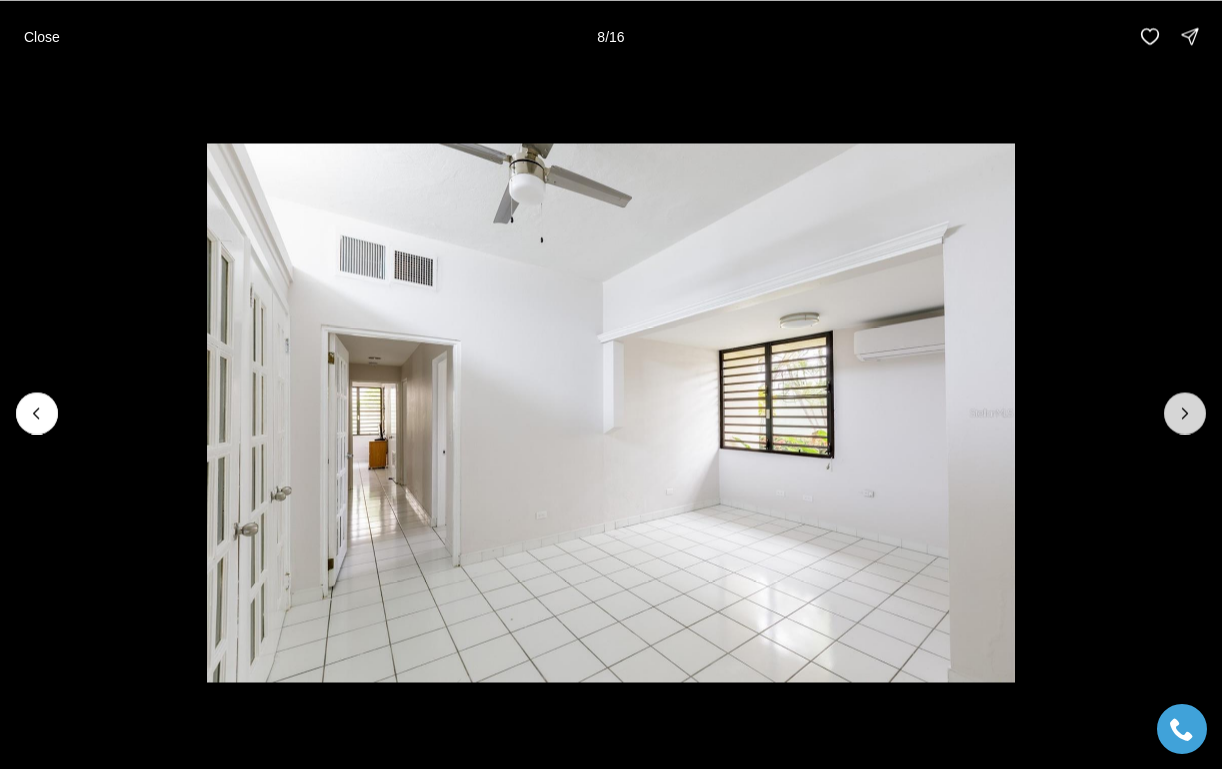 click 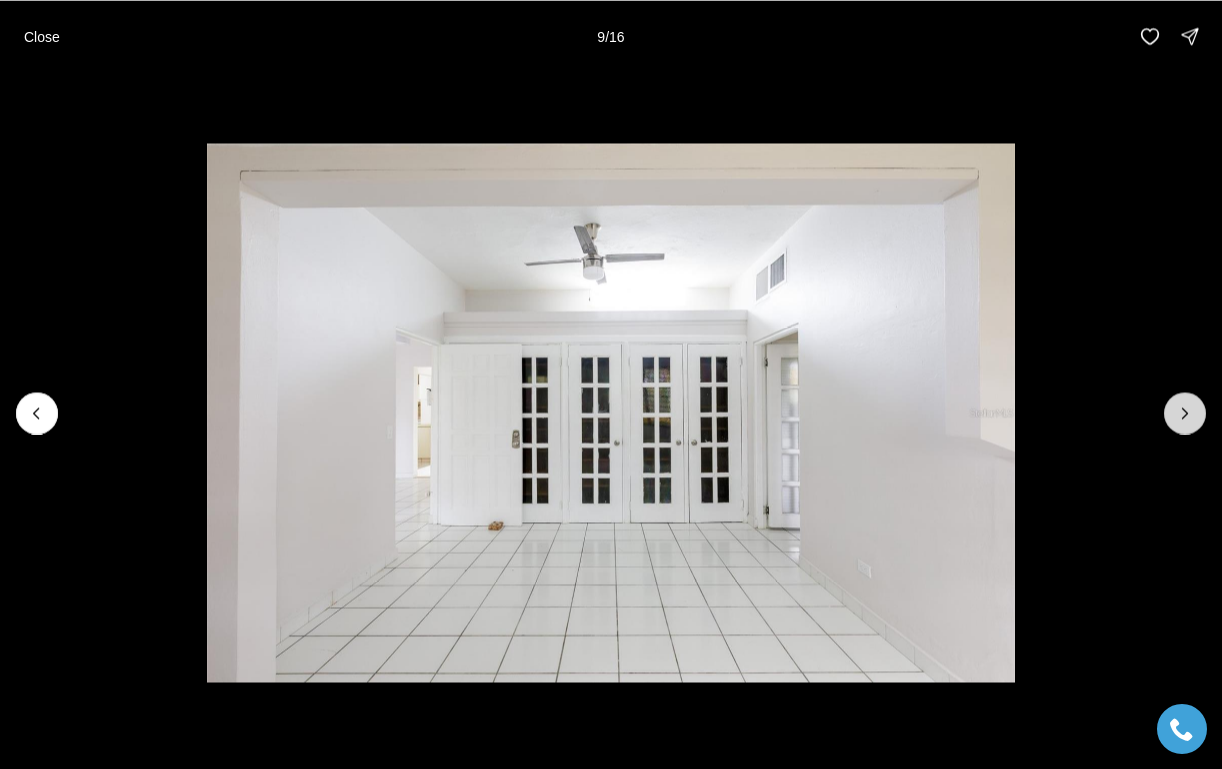 click 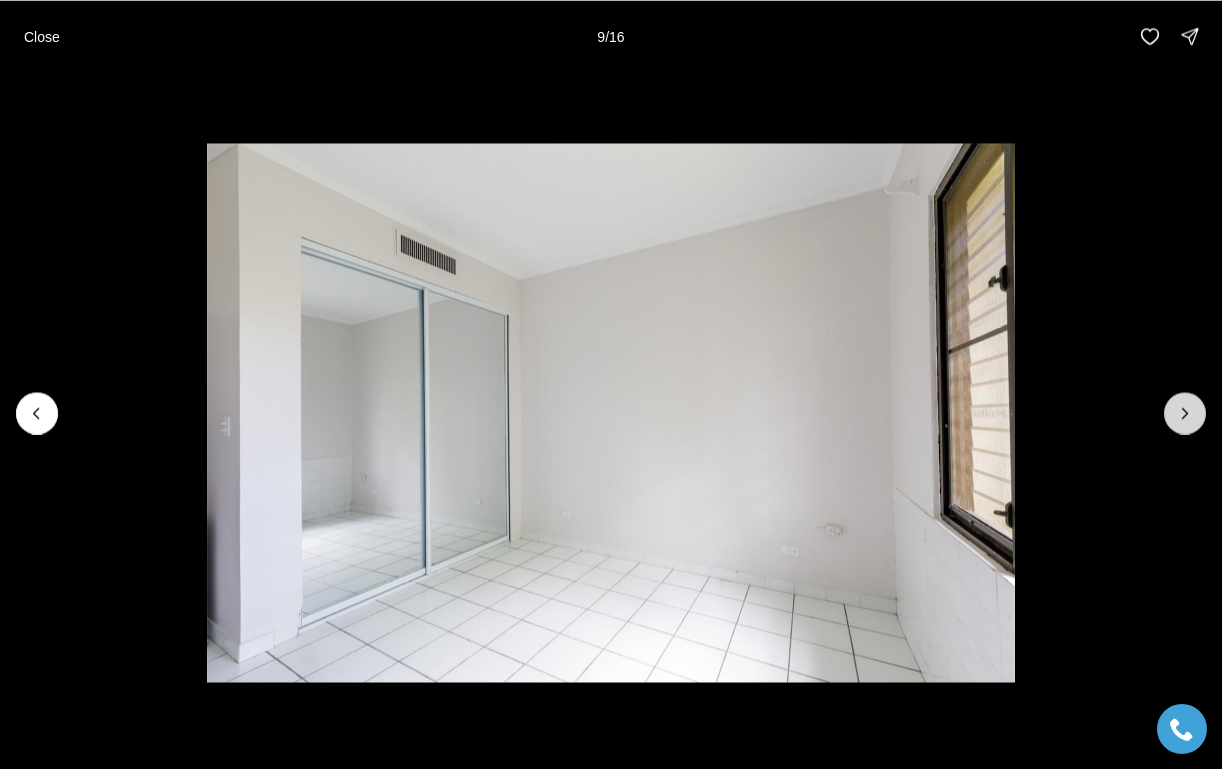 click 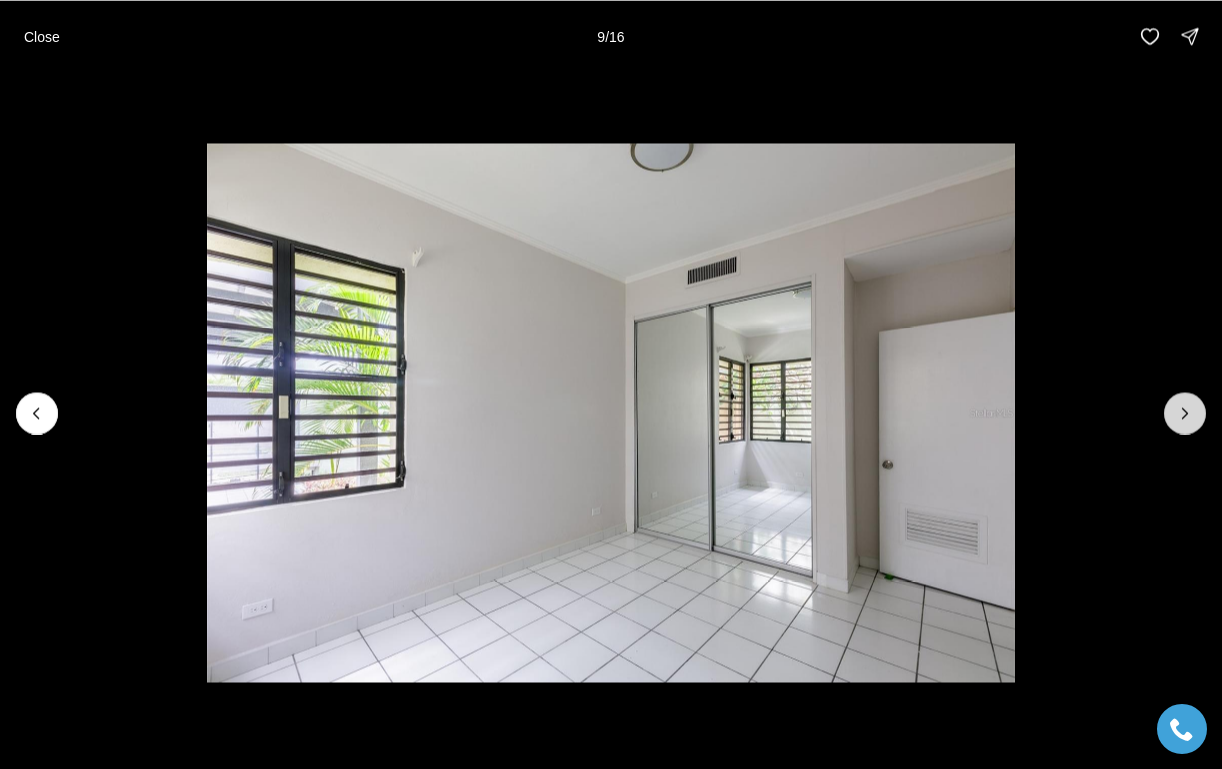 click 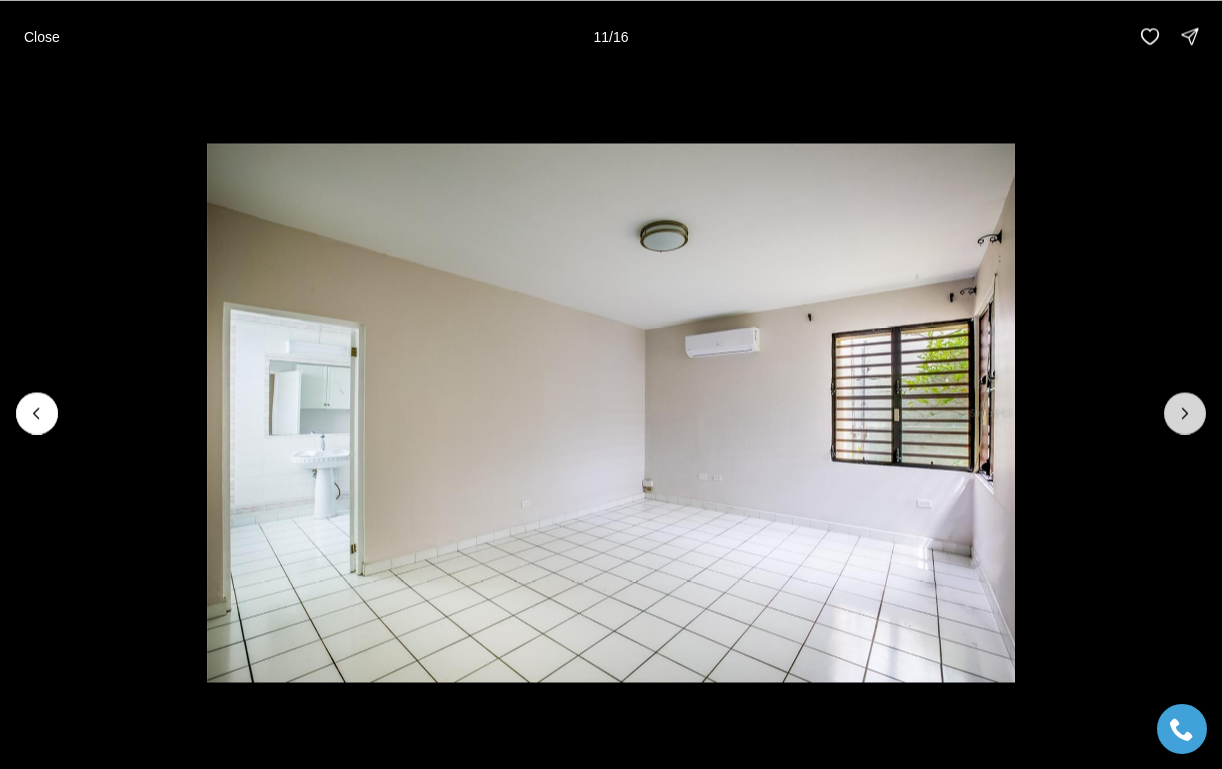 click 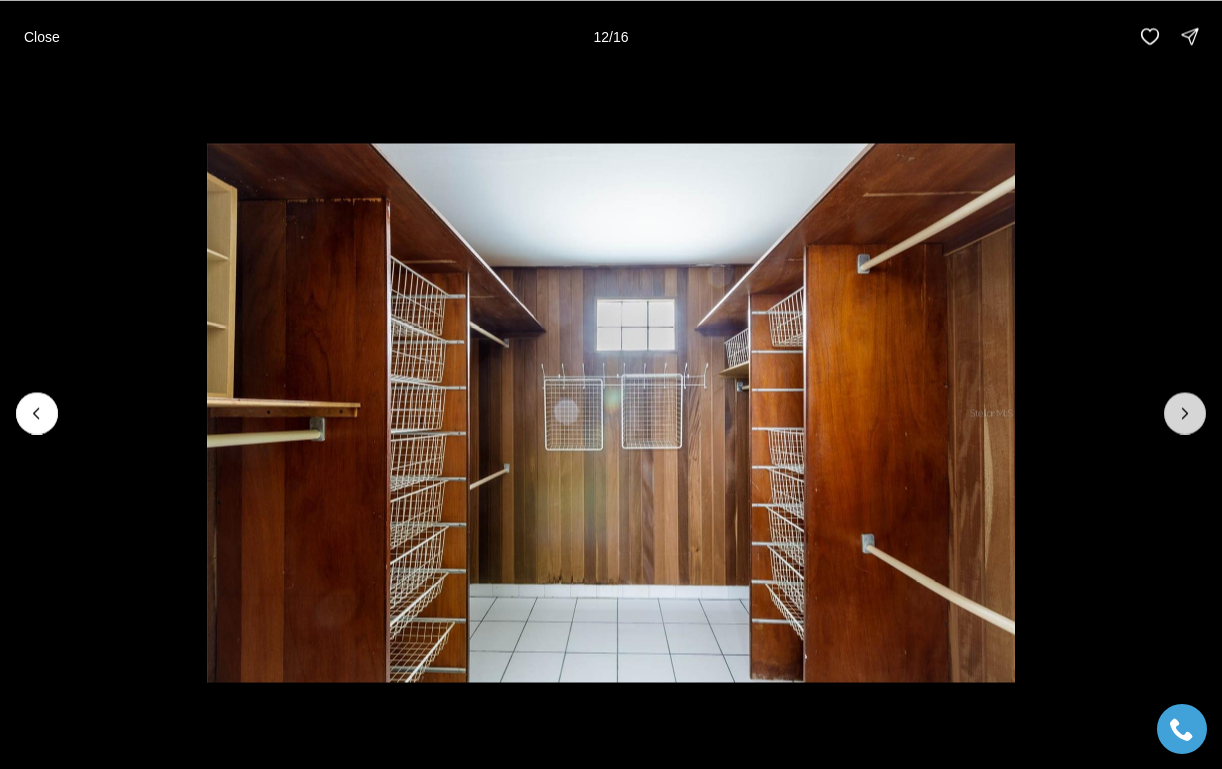 click 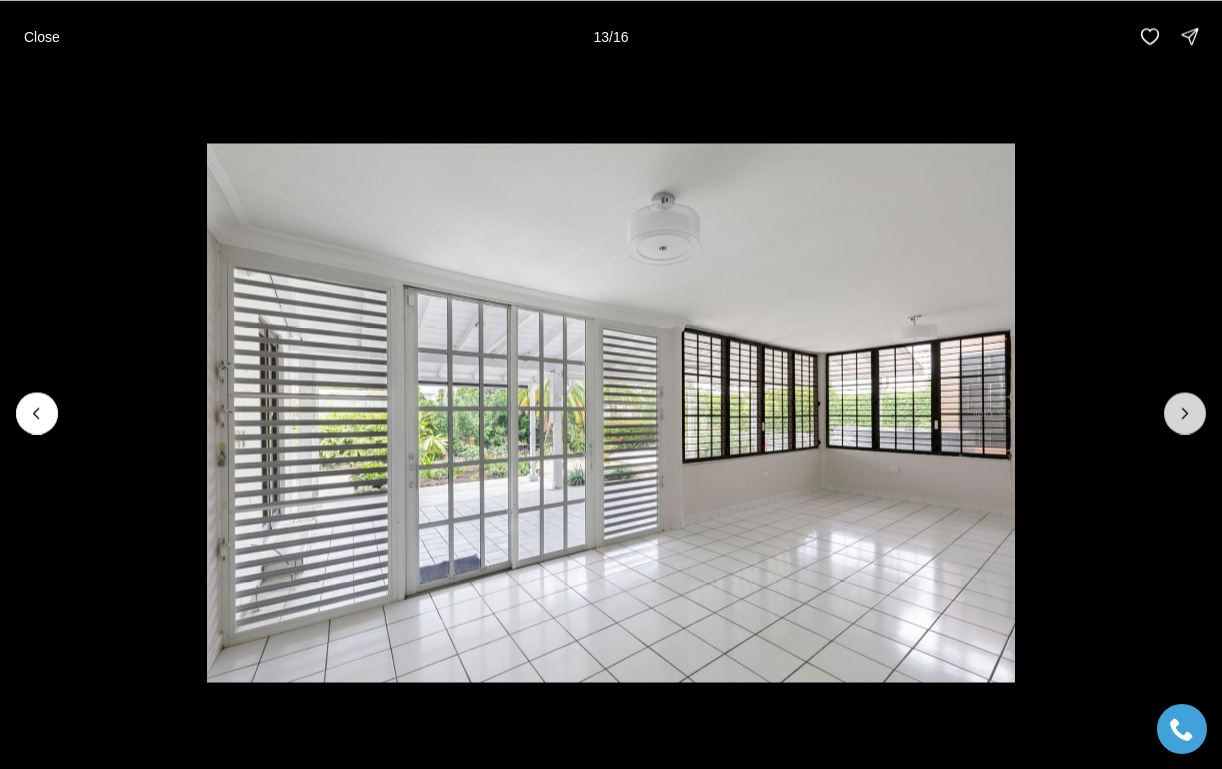 click 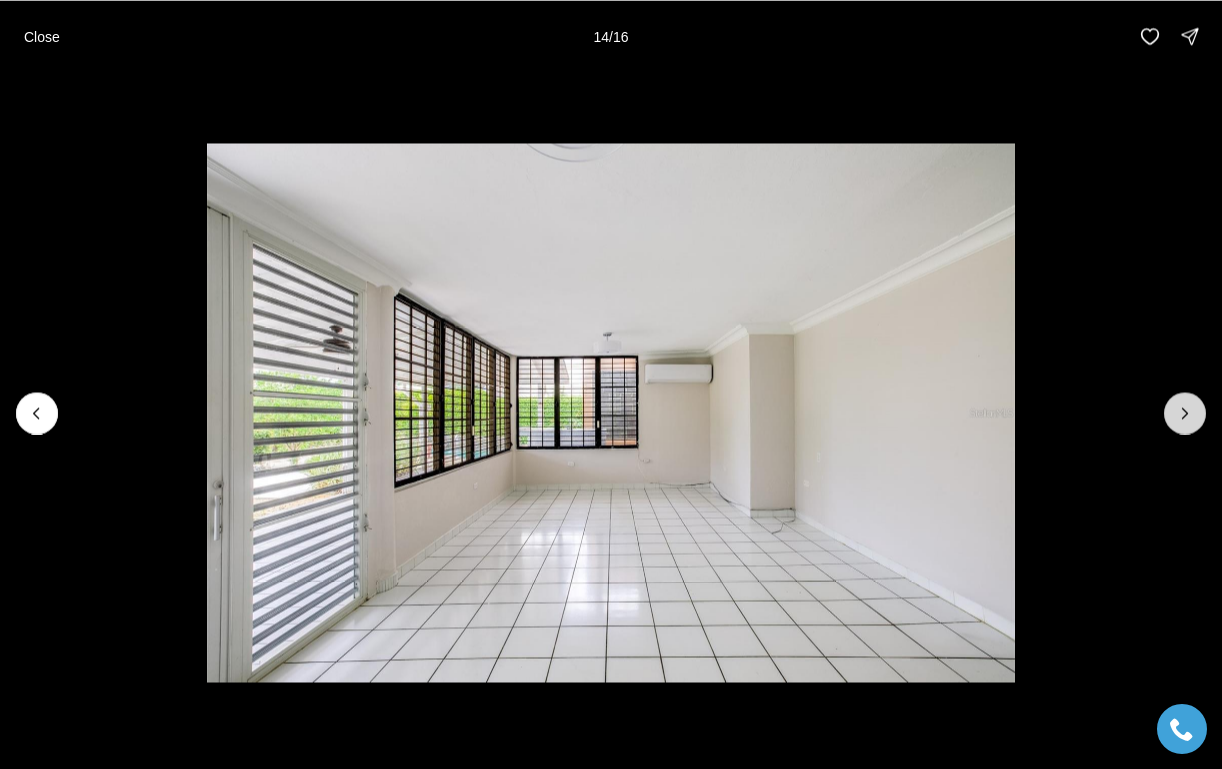 click 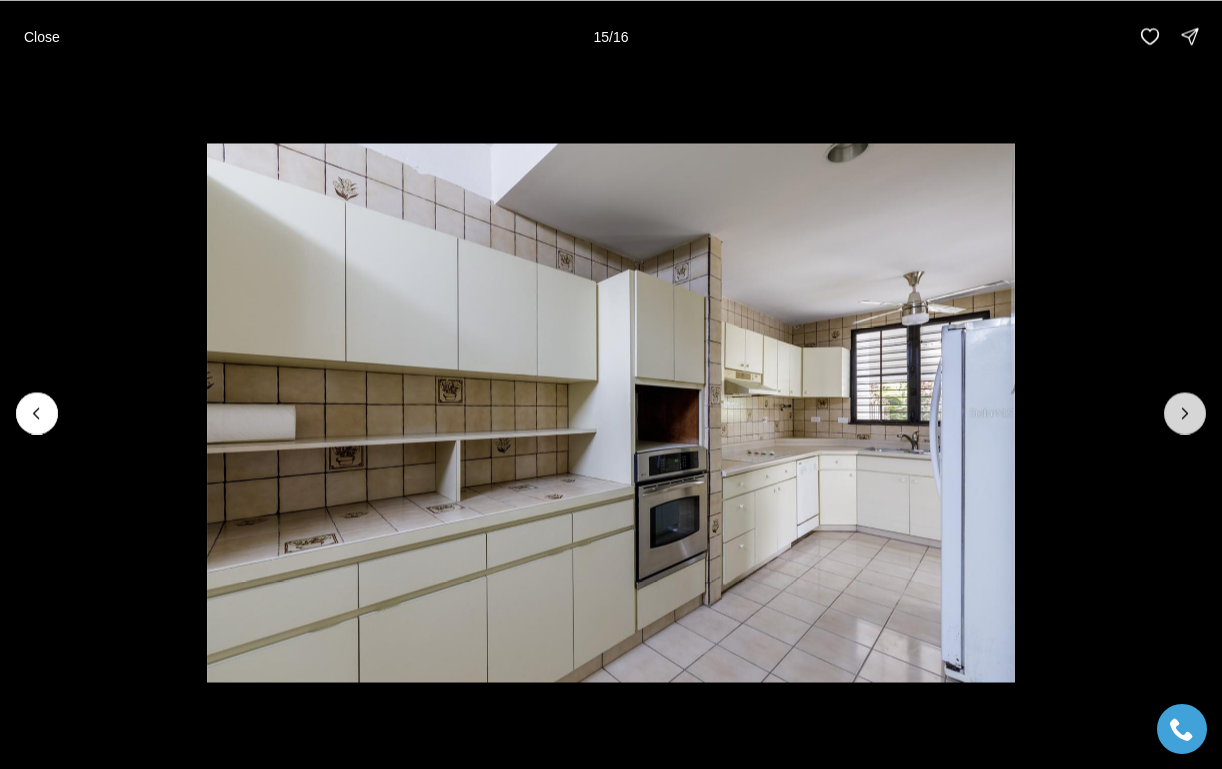 click 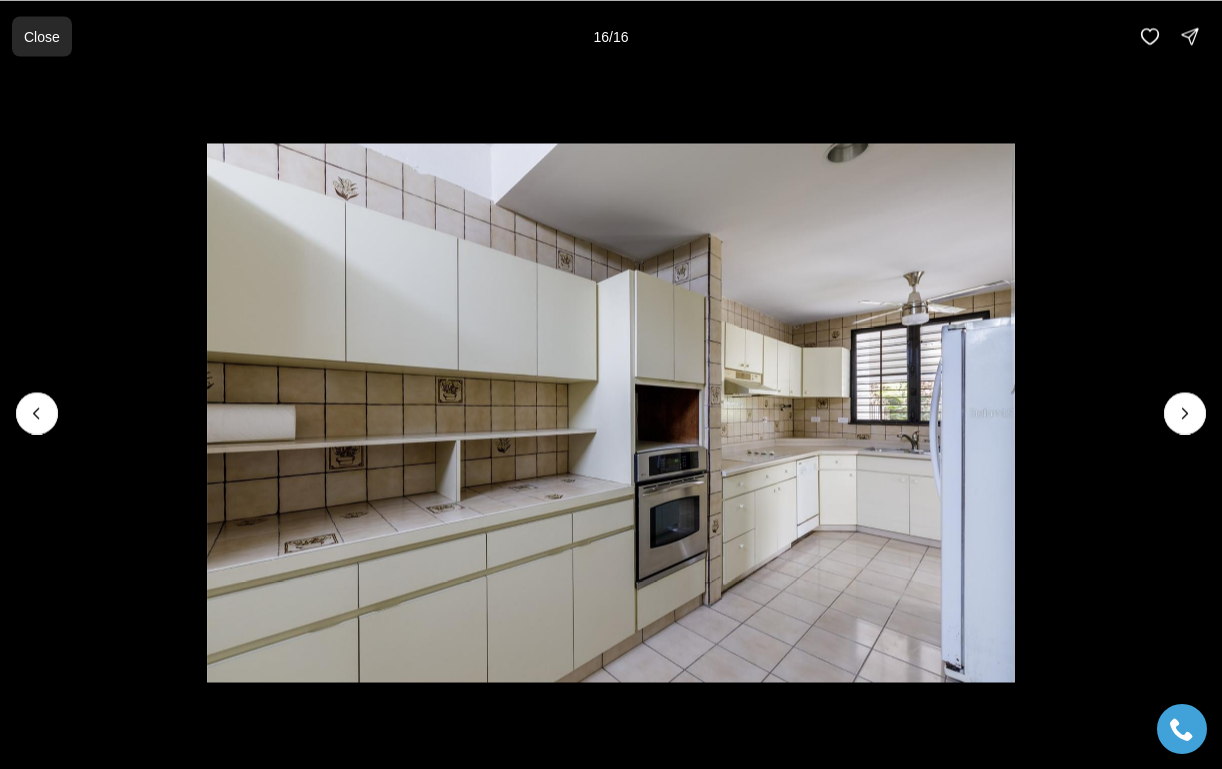 click on "Close" at bounding box center (42, 36) 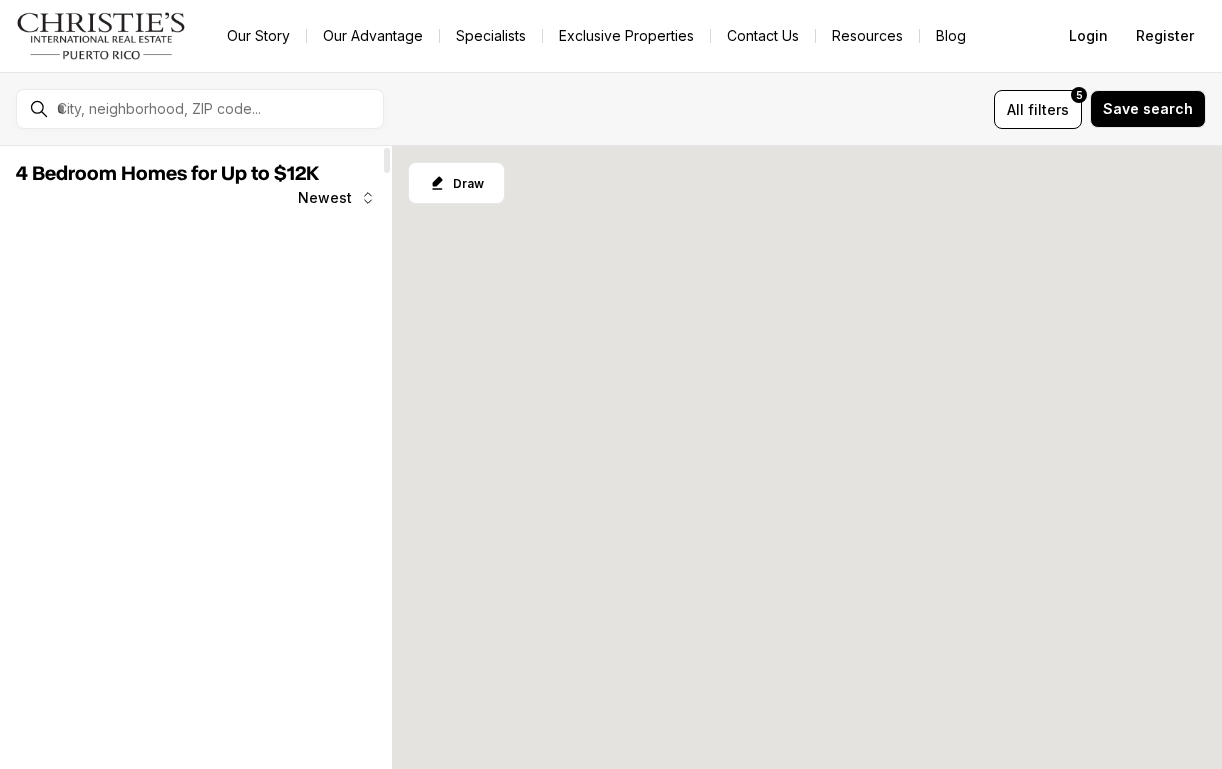 scroll, scrollTop: 0, scrollLeft: 0, axis: both 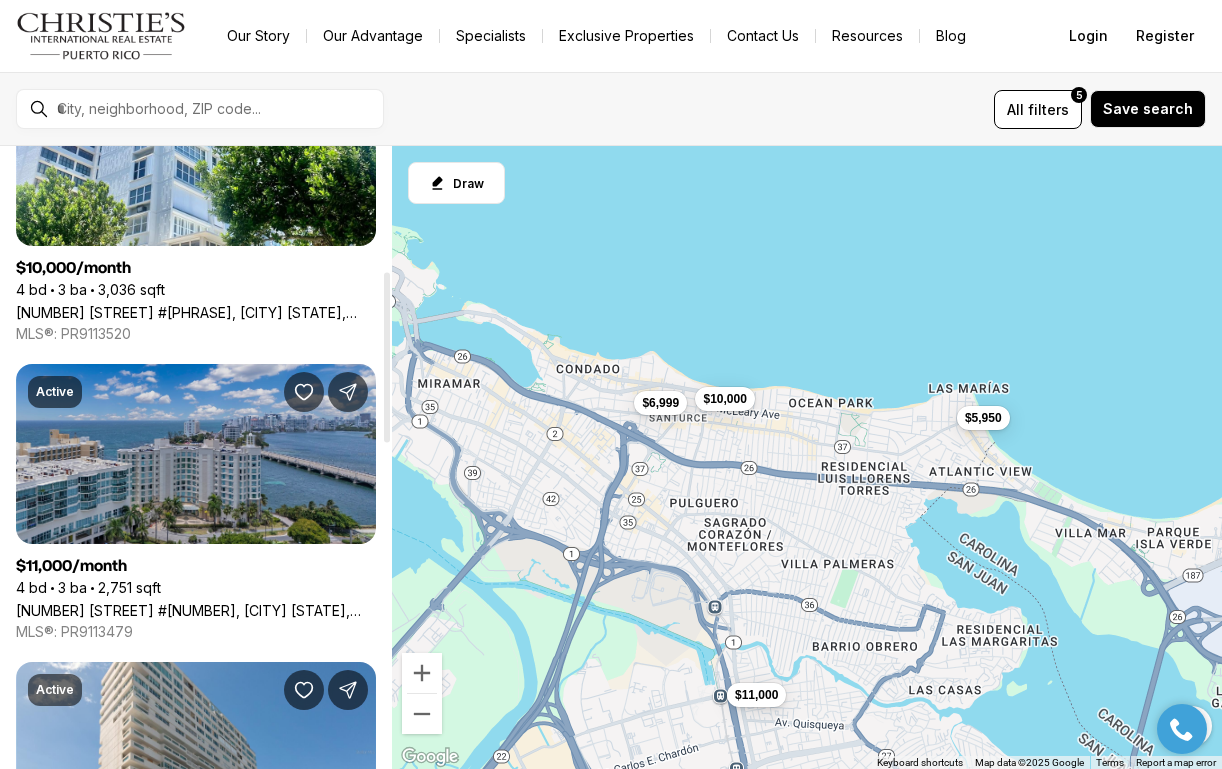 click on "[NUMBER] [STREET] #[NUMBER], [CITY] [STATE], [POSTAL_CODE]" at bounding box center [196, 610] 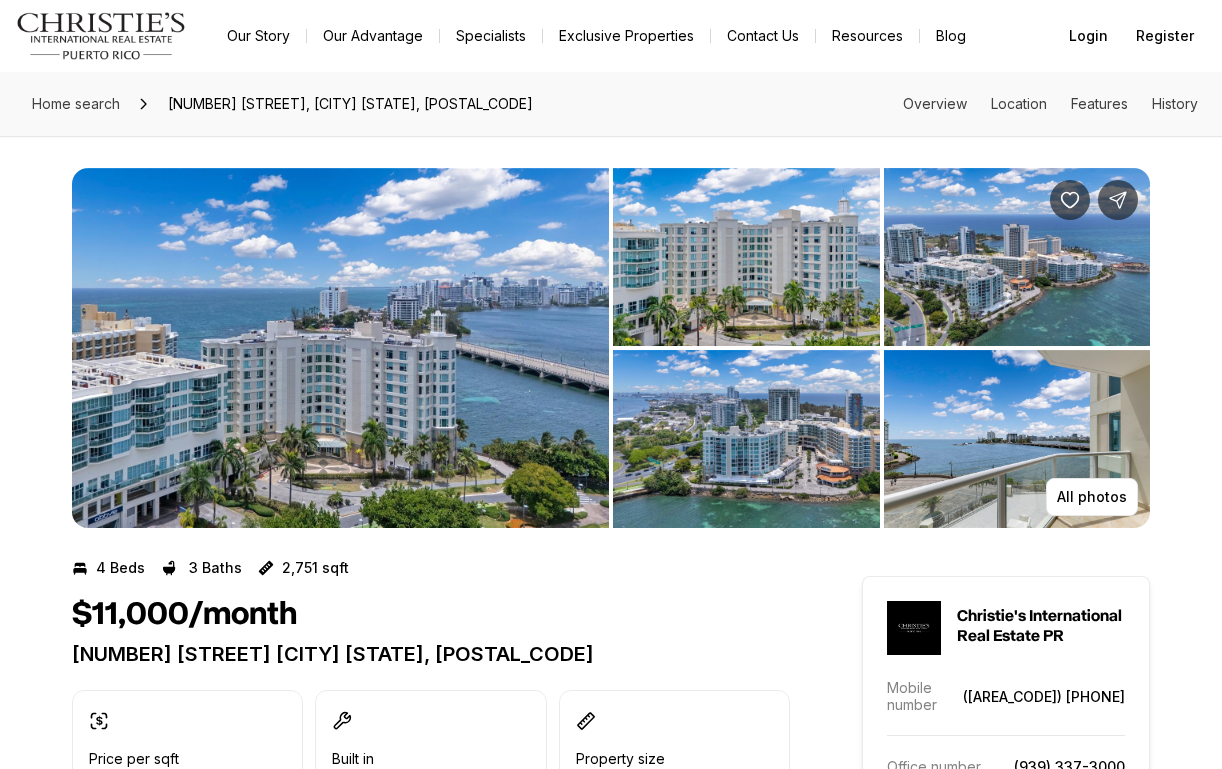 scroll, scrollTop: 0, scrollLeft: 0, axis: both 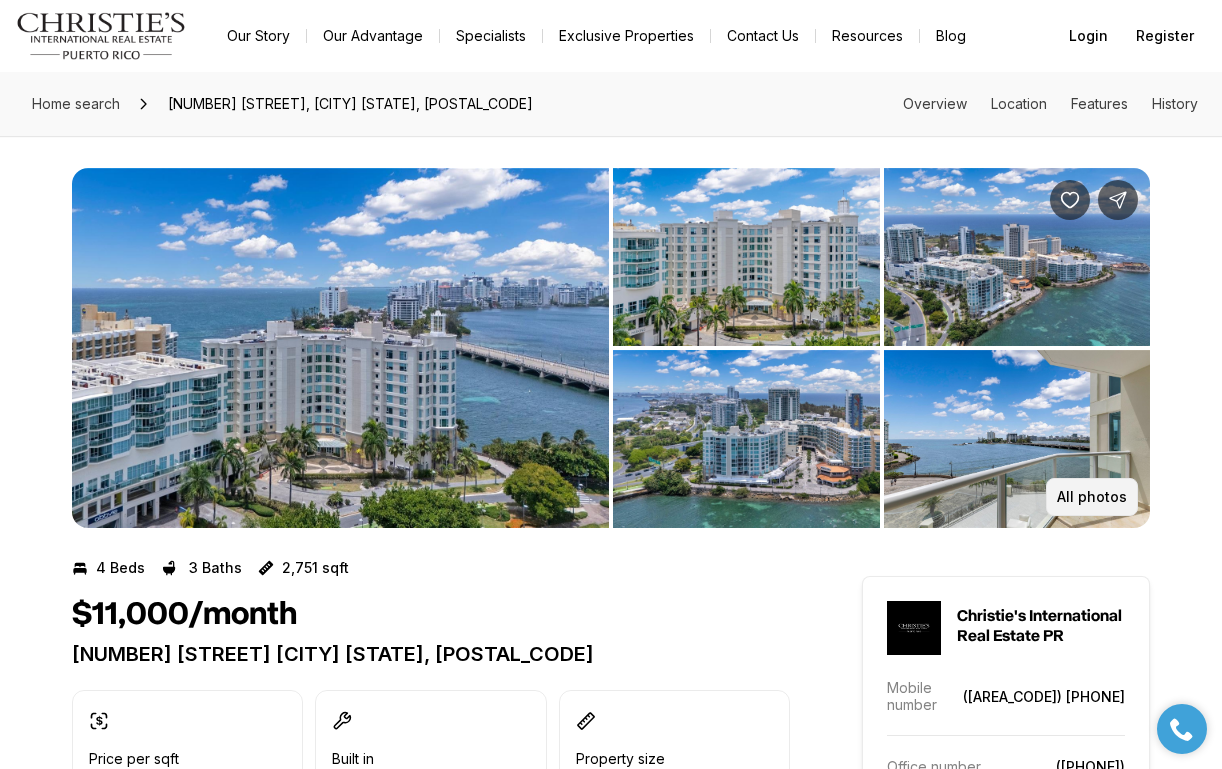 click on "All photos" at bounding box center (1092, 497) 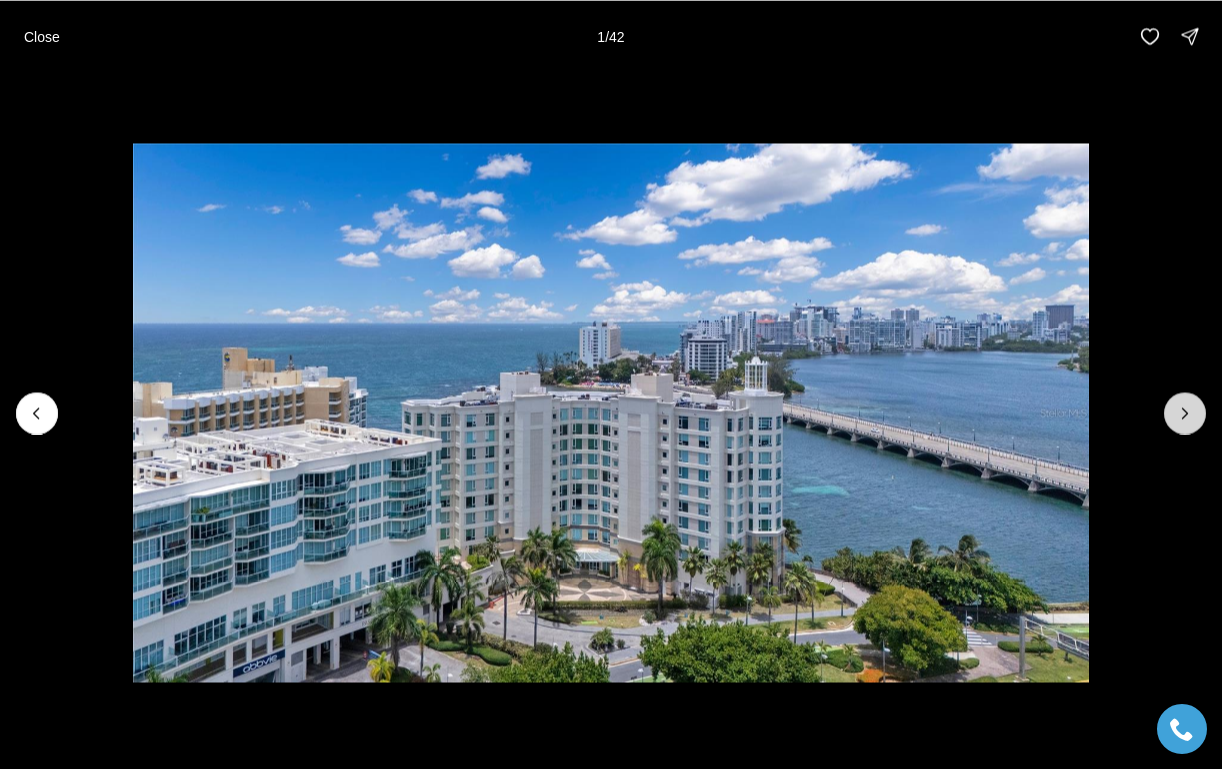 click 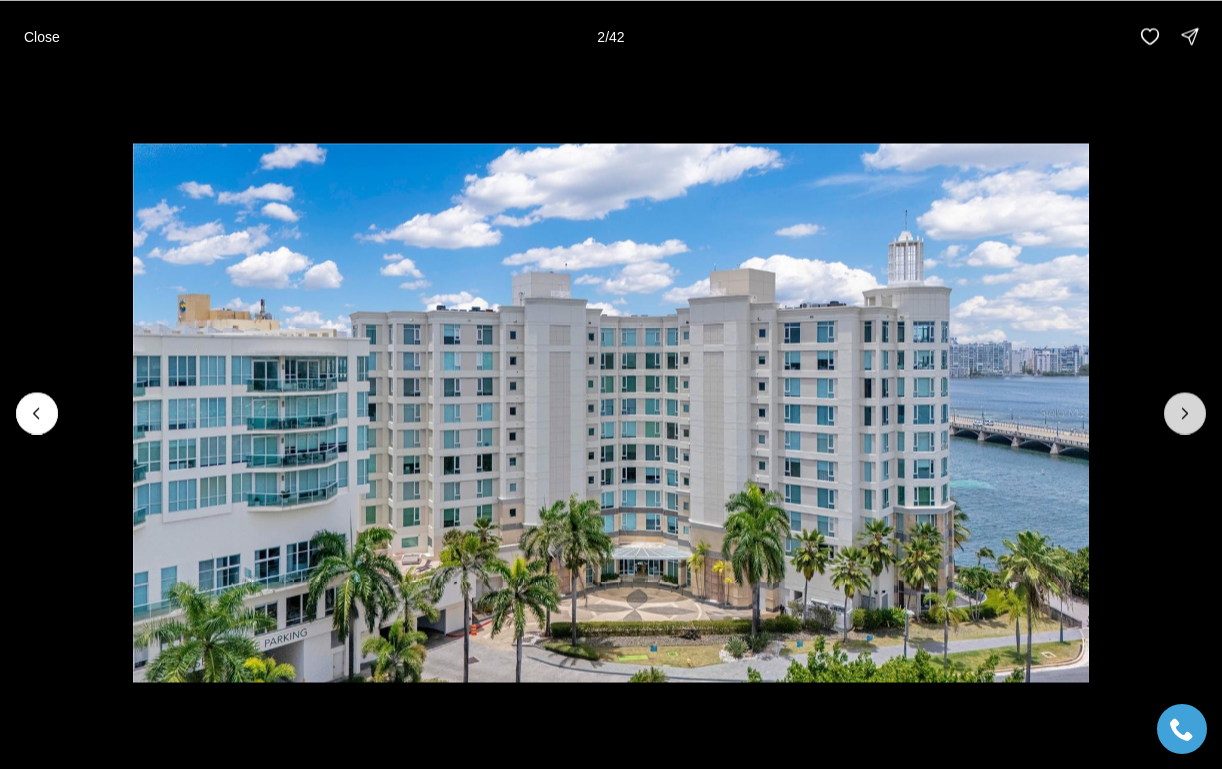 click 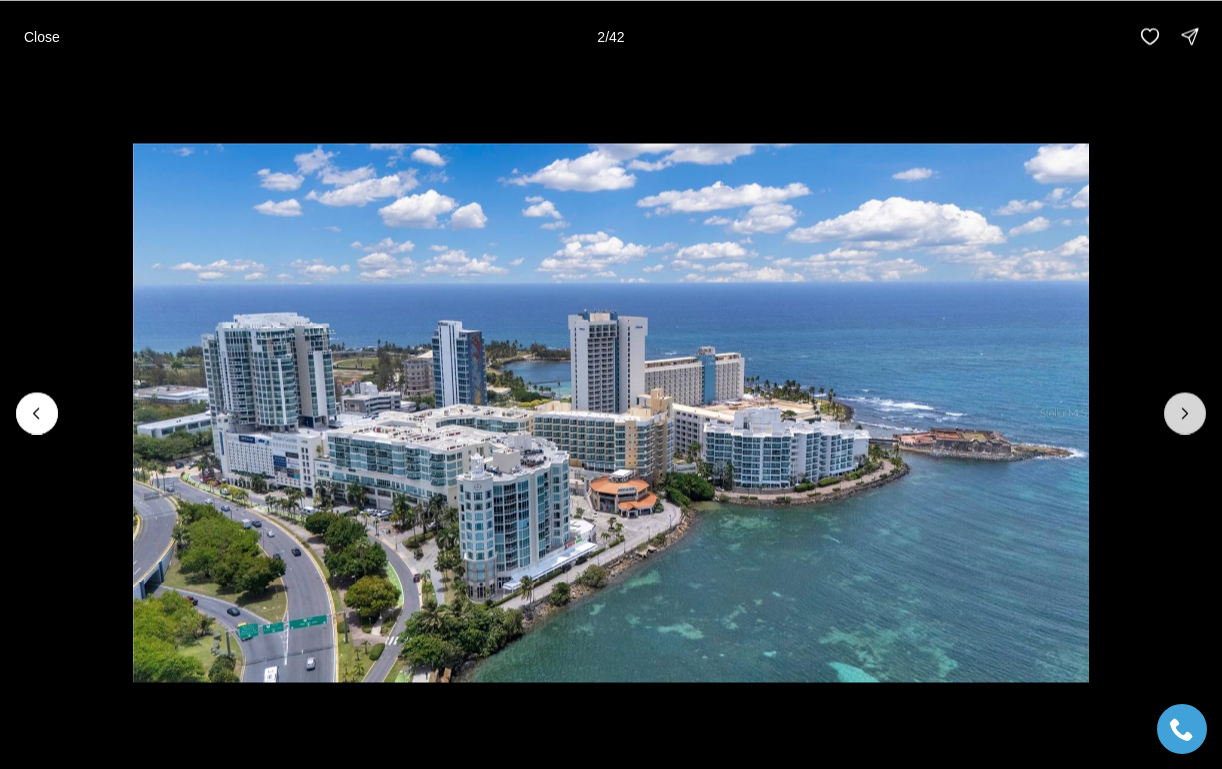 click 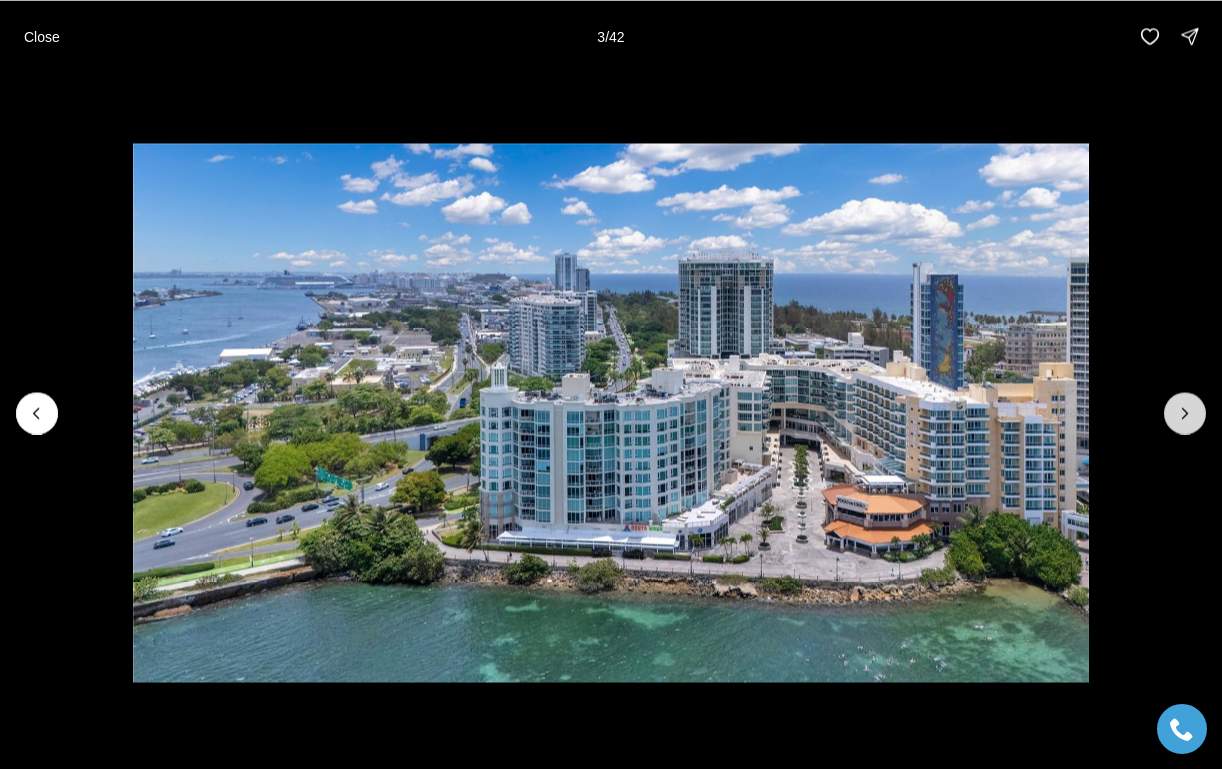 click 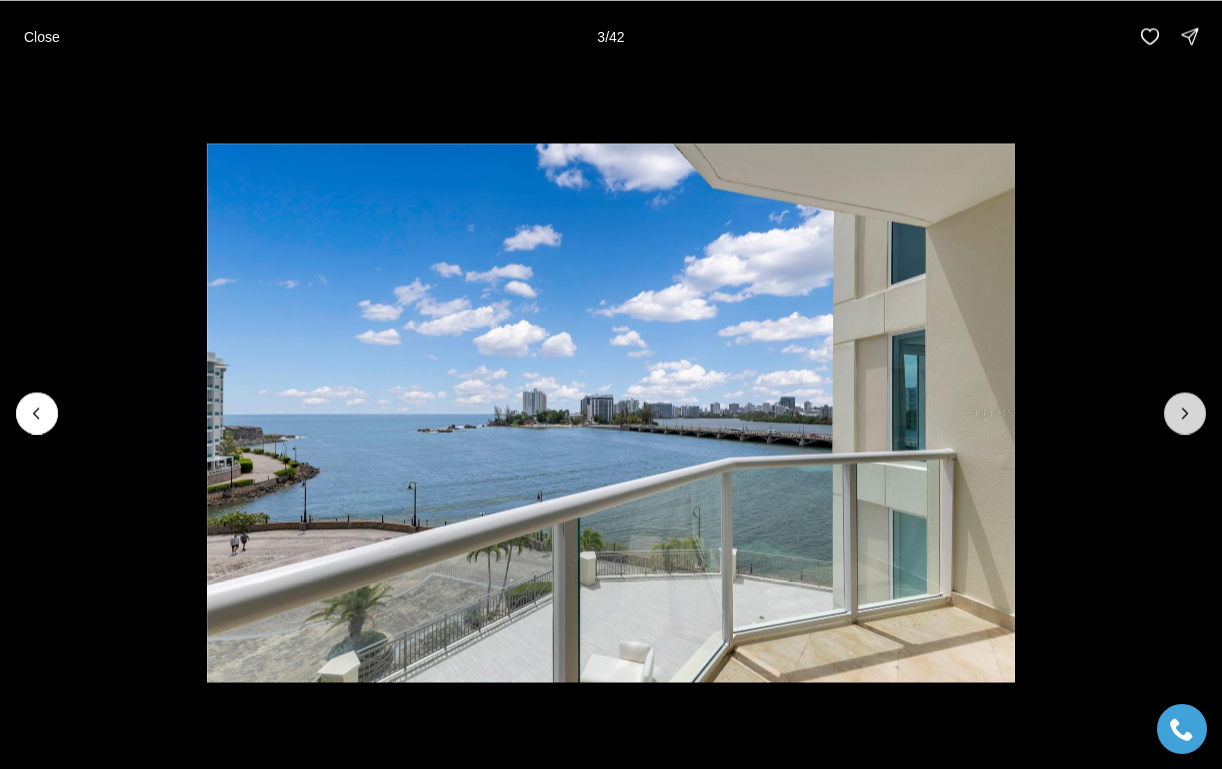 click 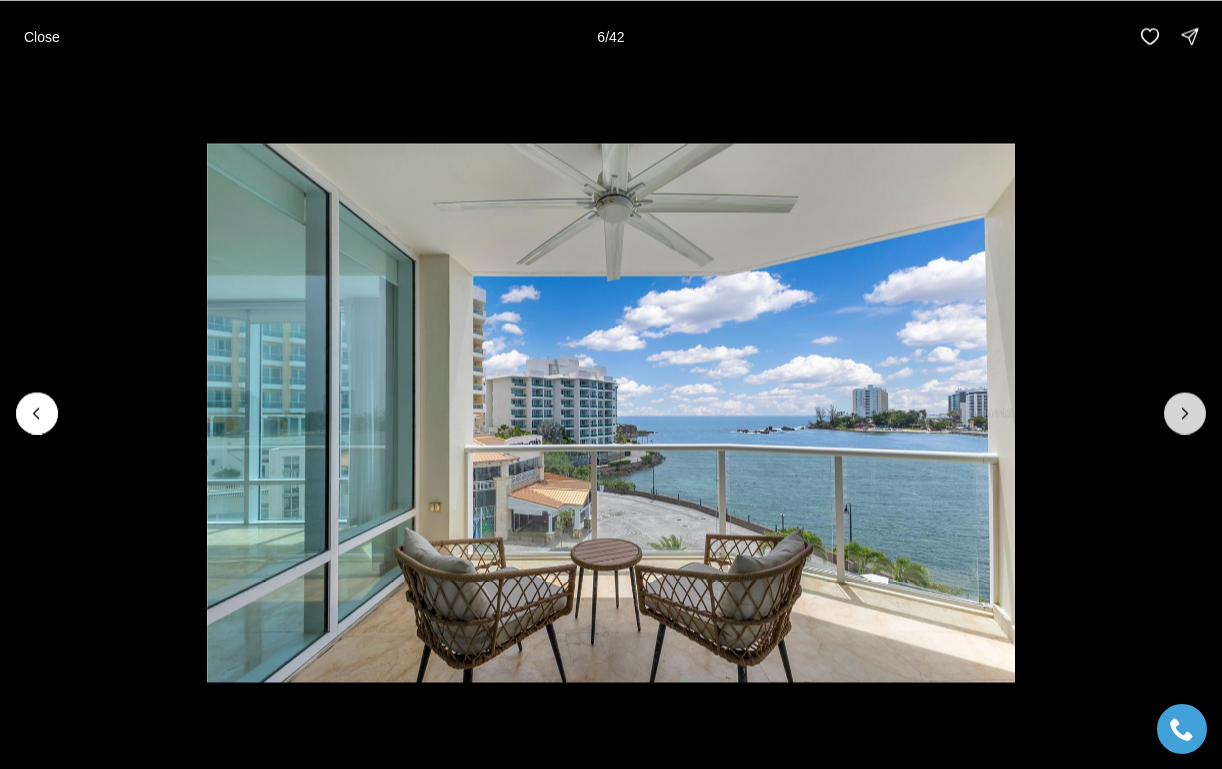 click 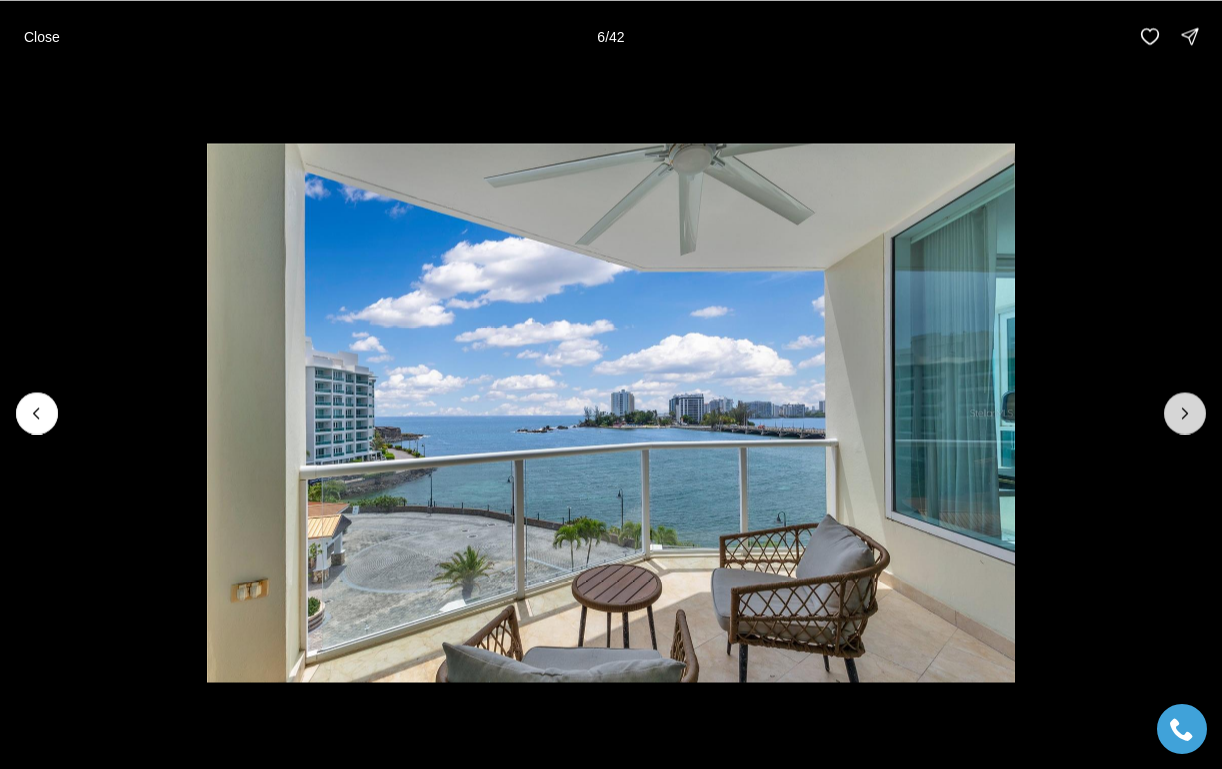click 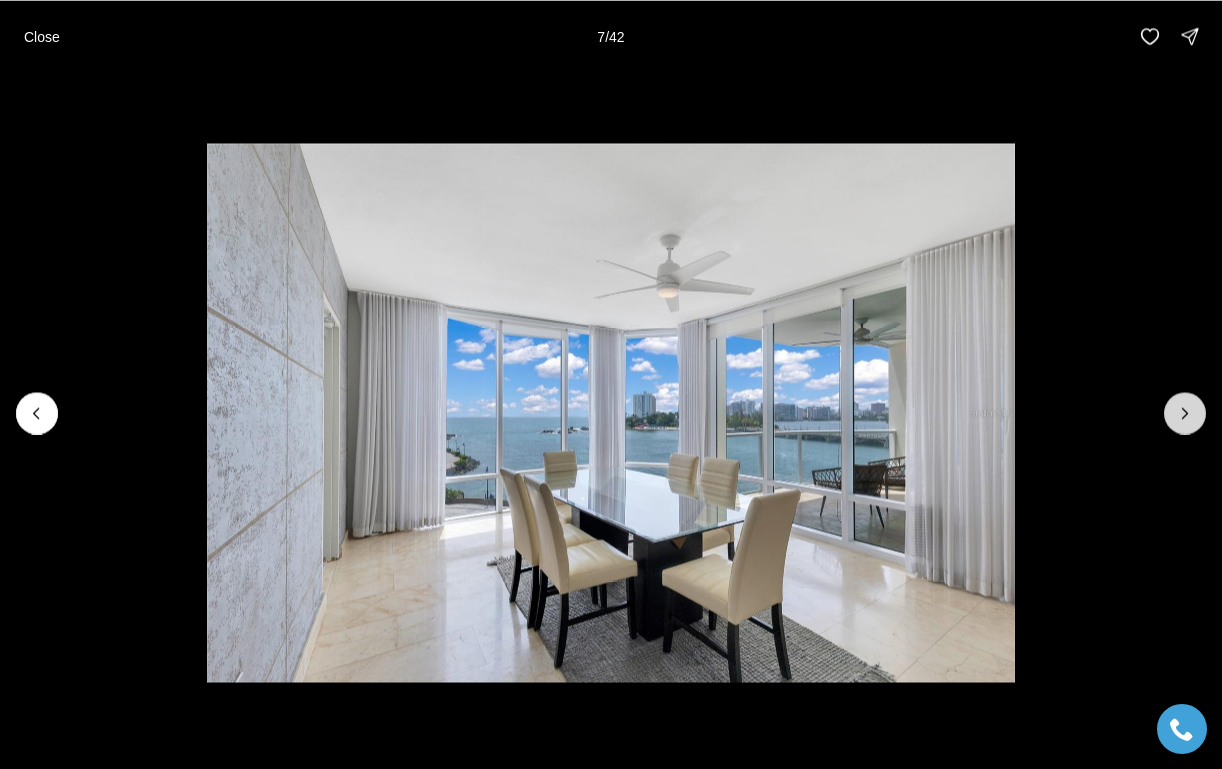 click 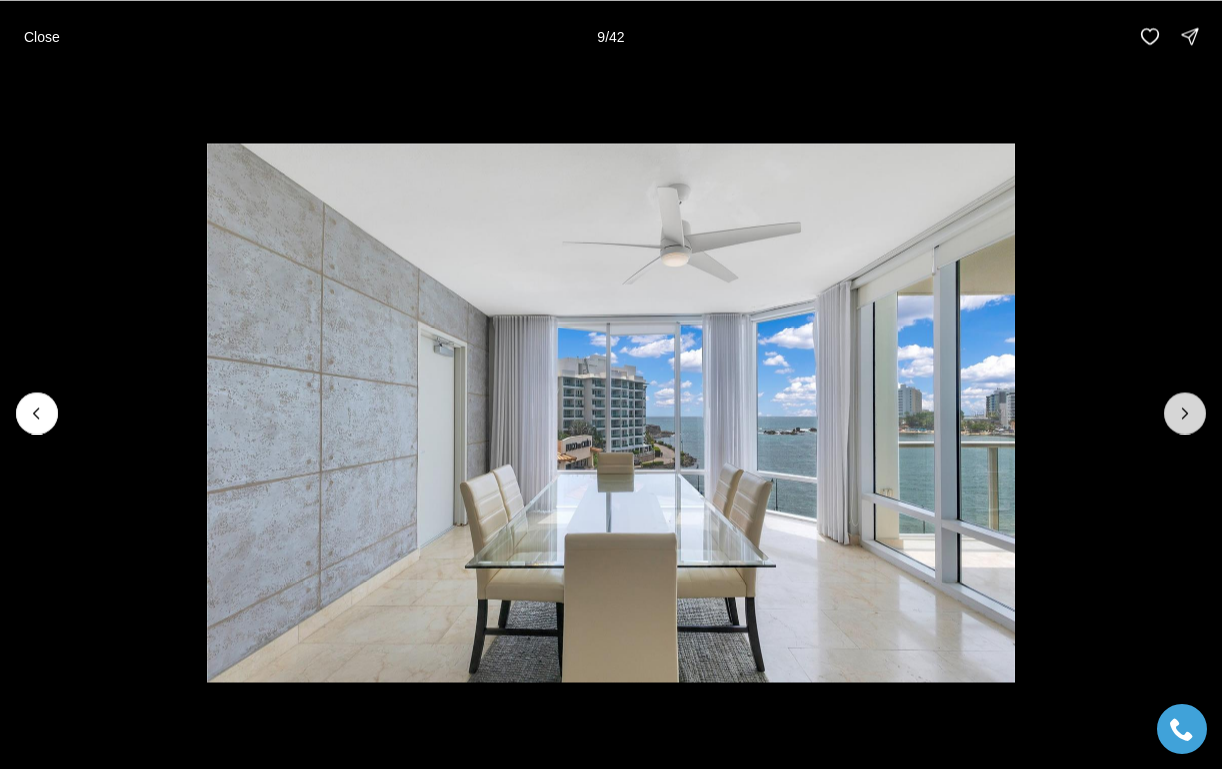click 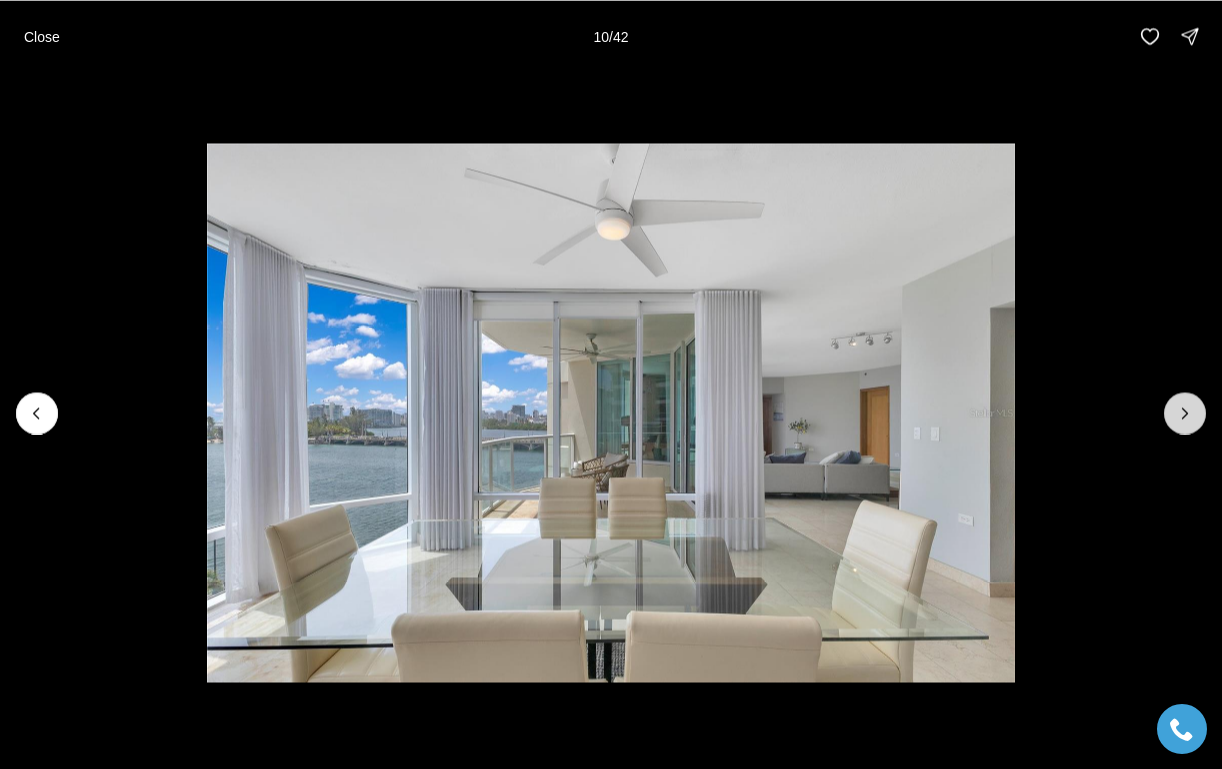 click 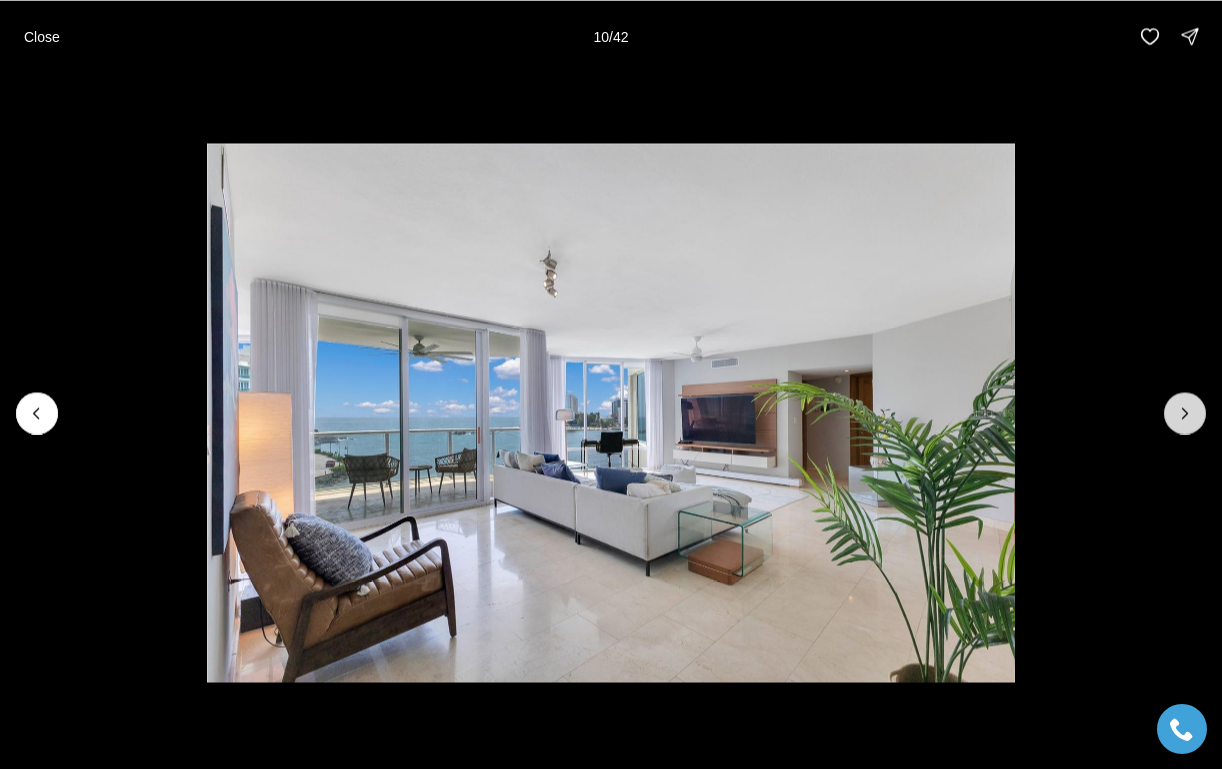 click 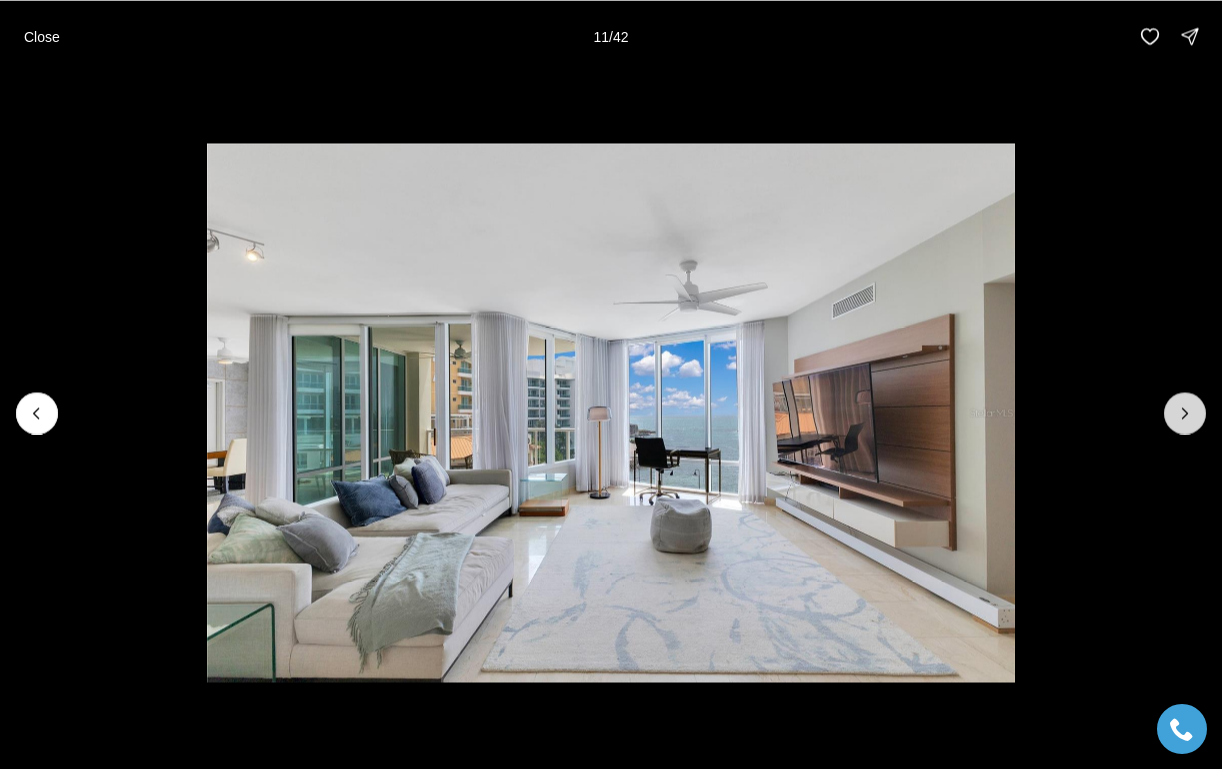click 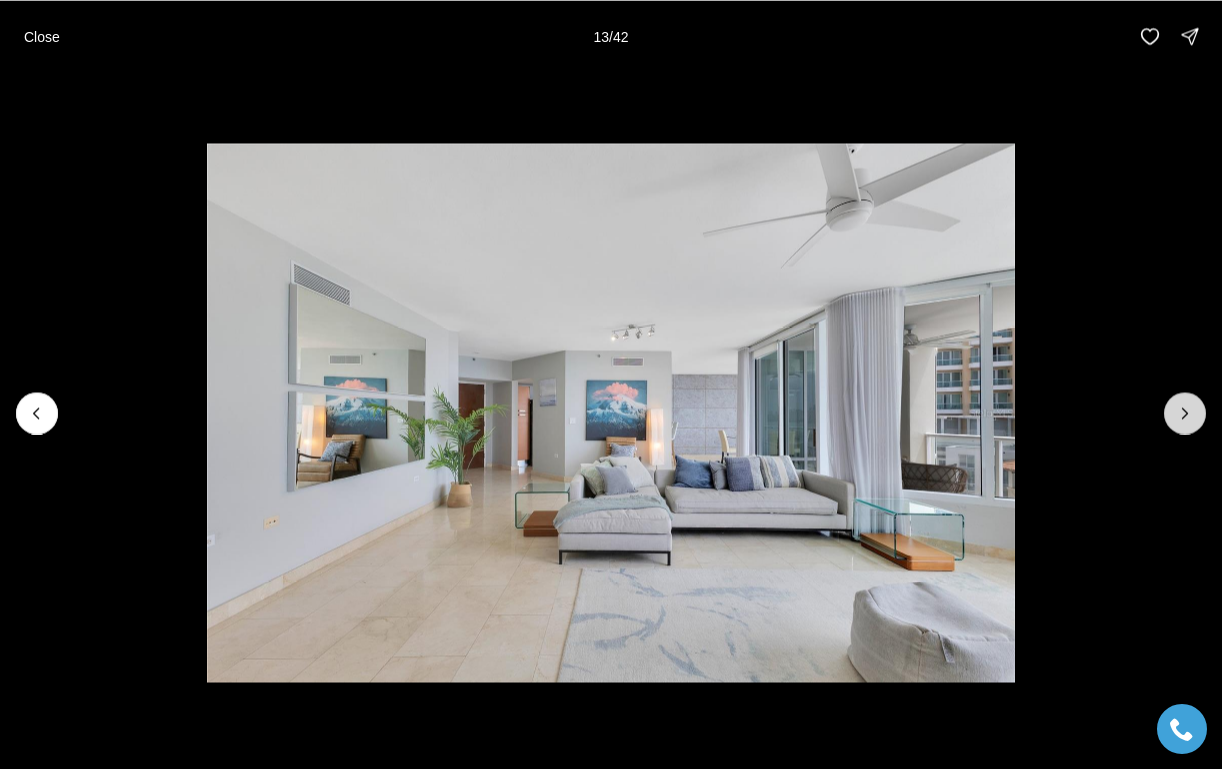 click 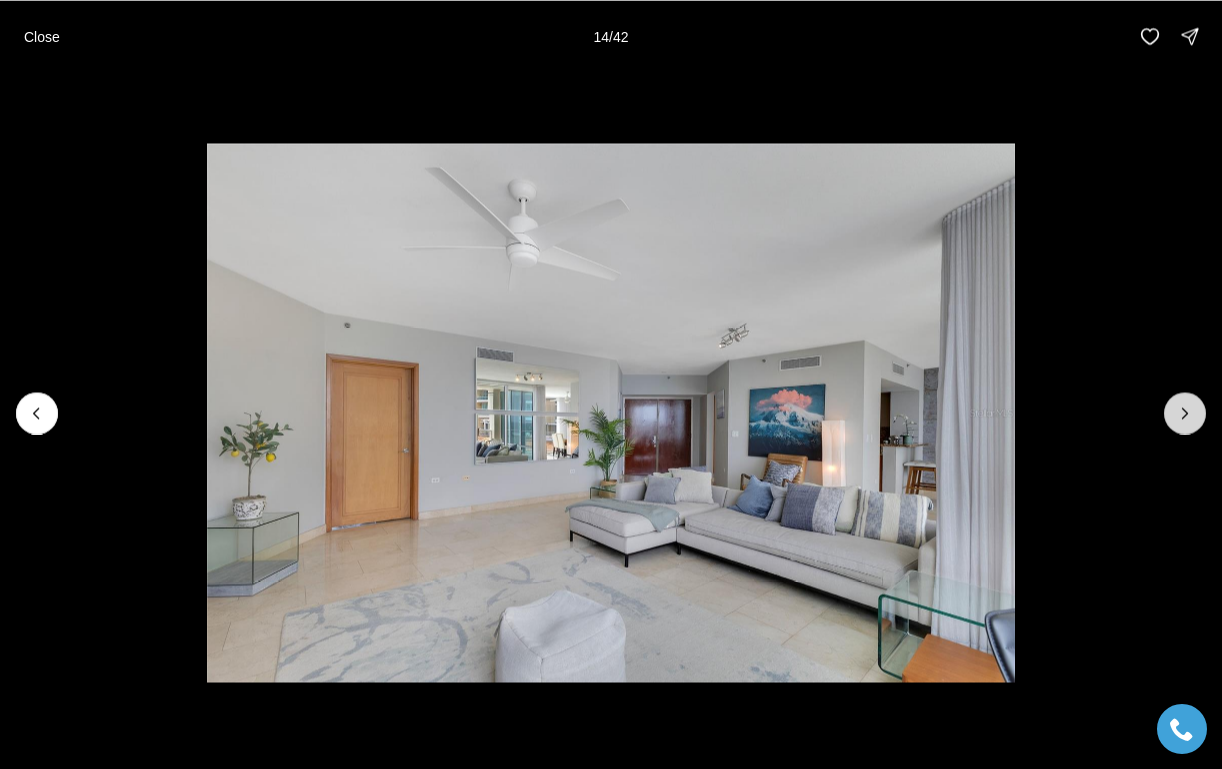 click 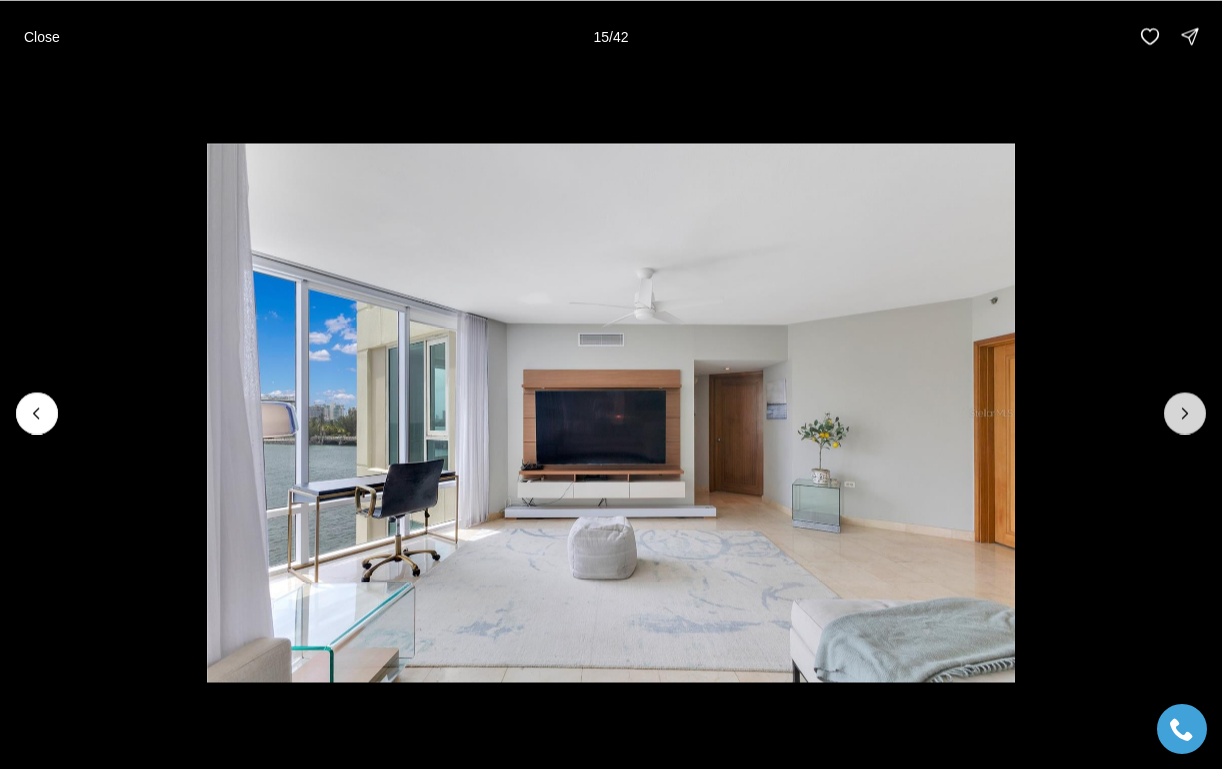 click 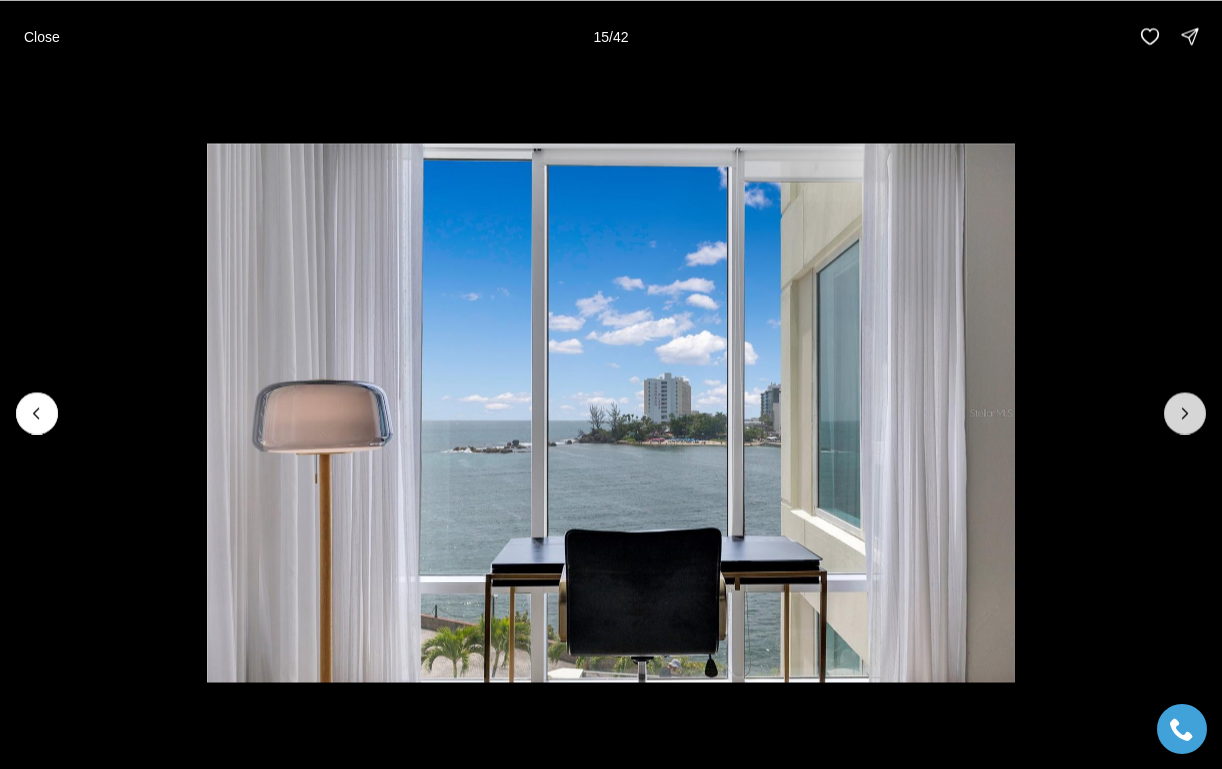 click 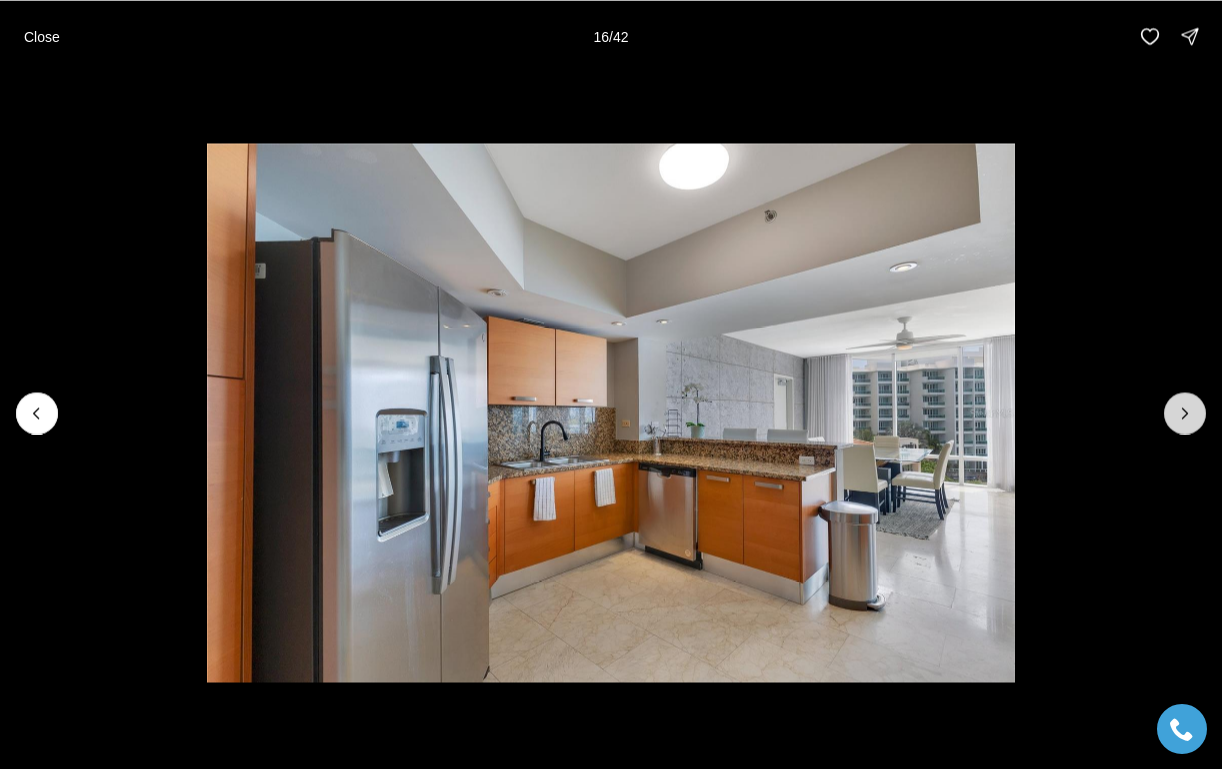 click 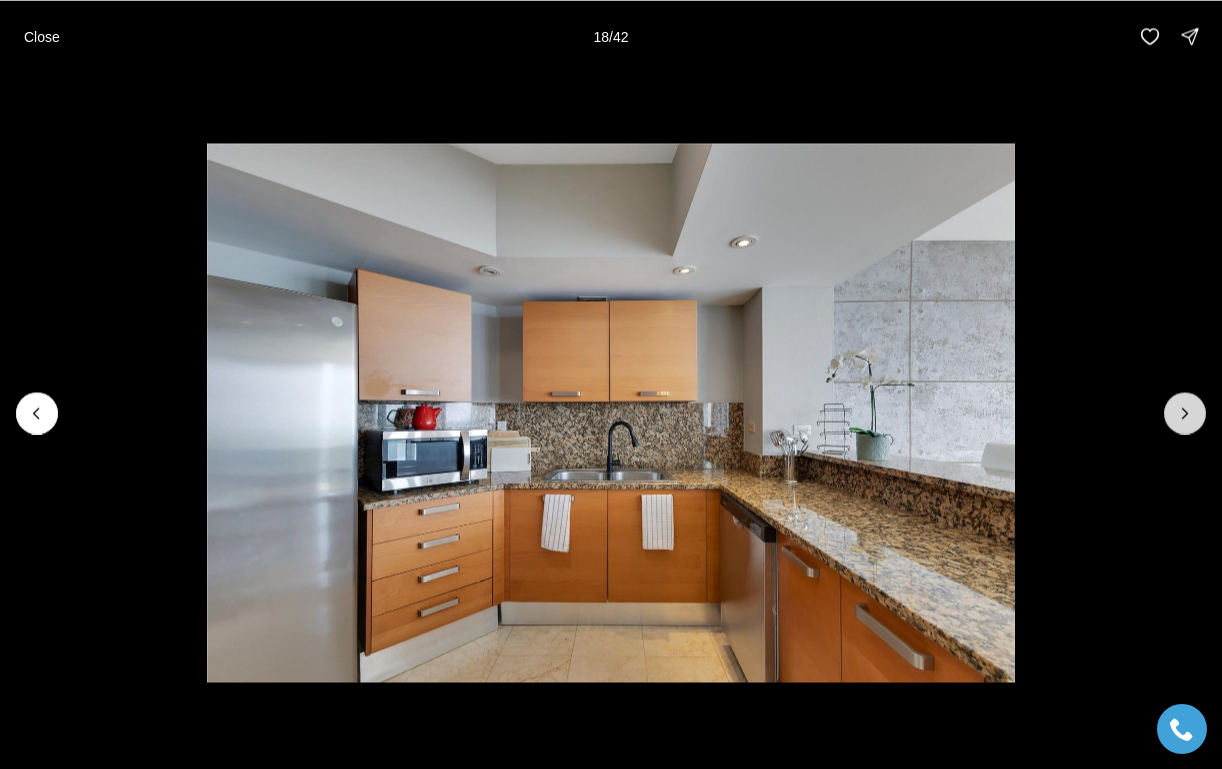 click 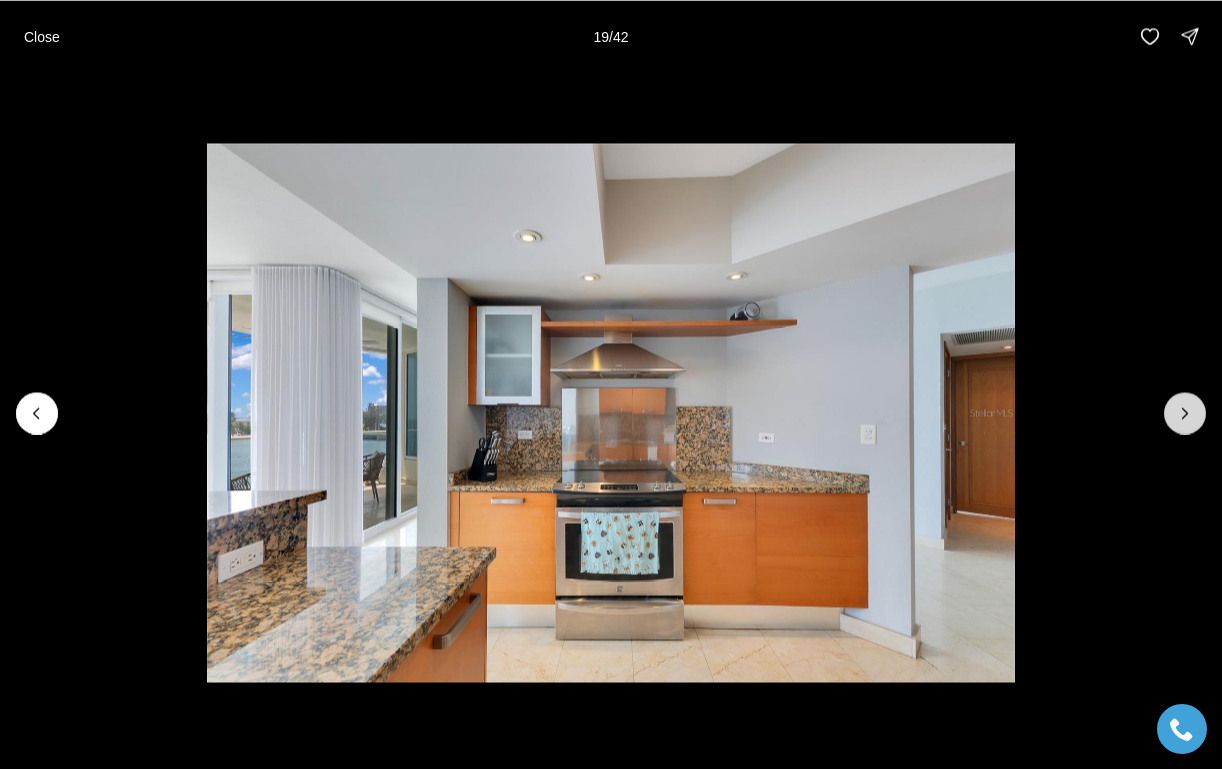 click 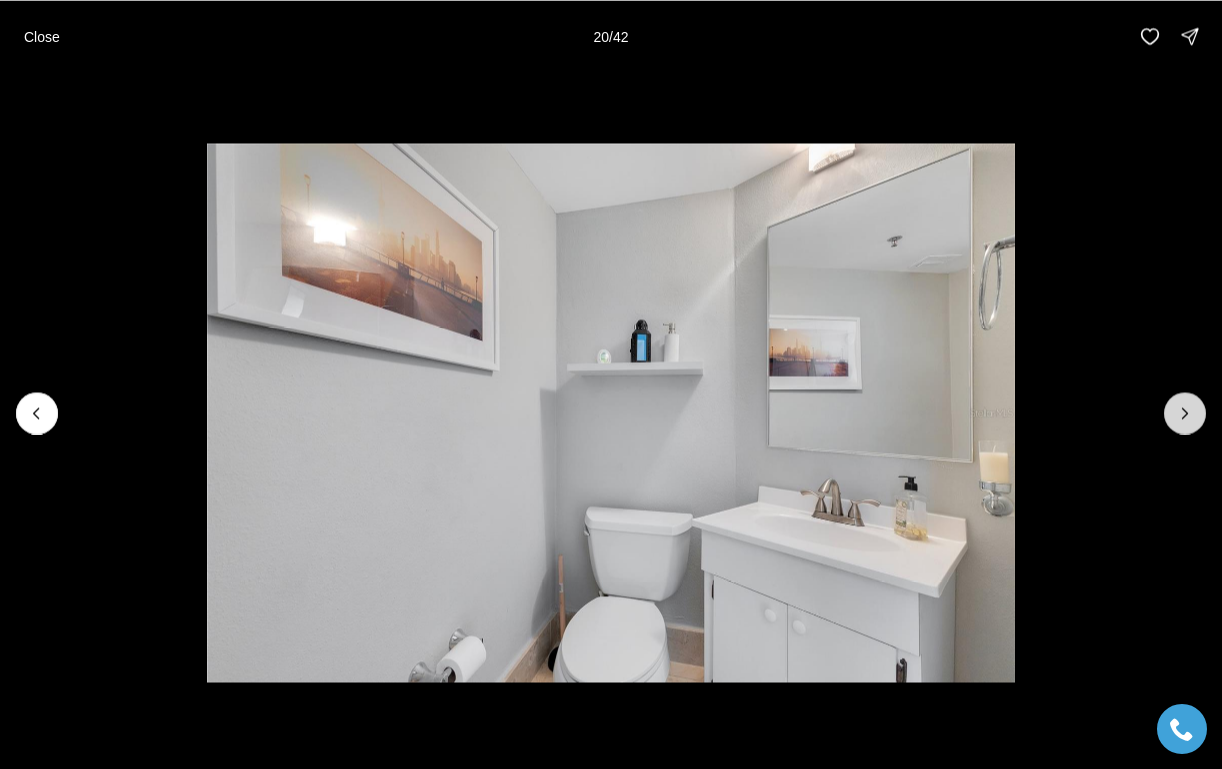 click 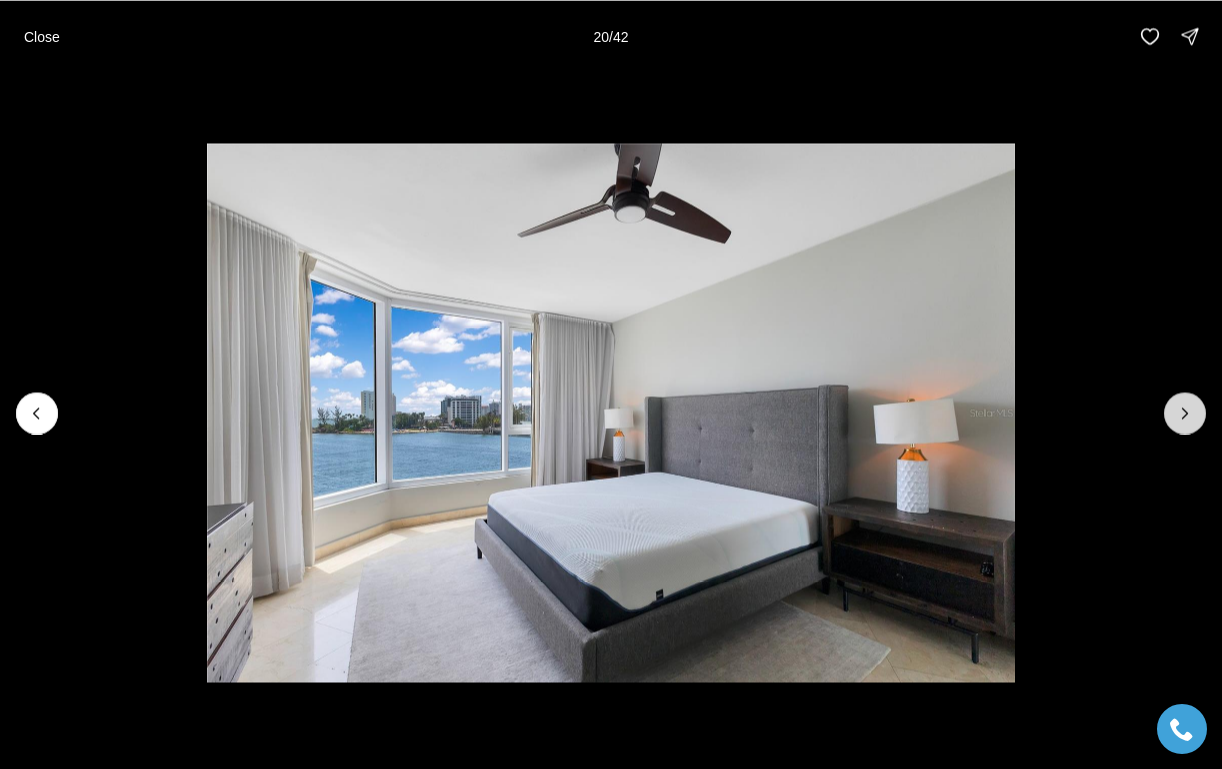 click 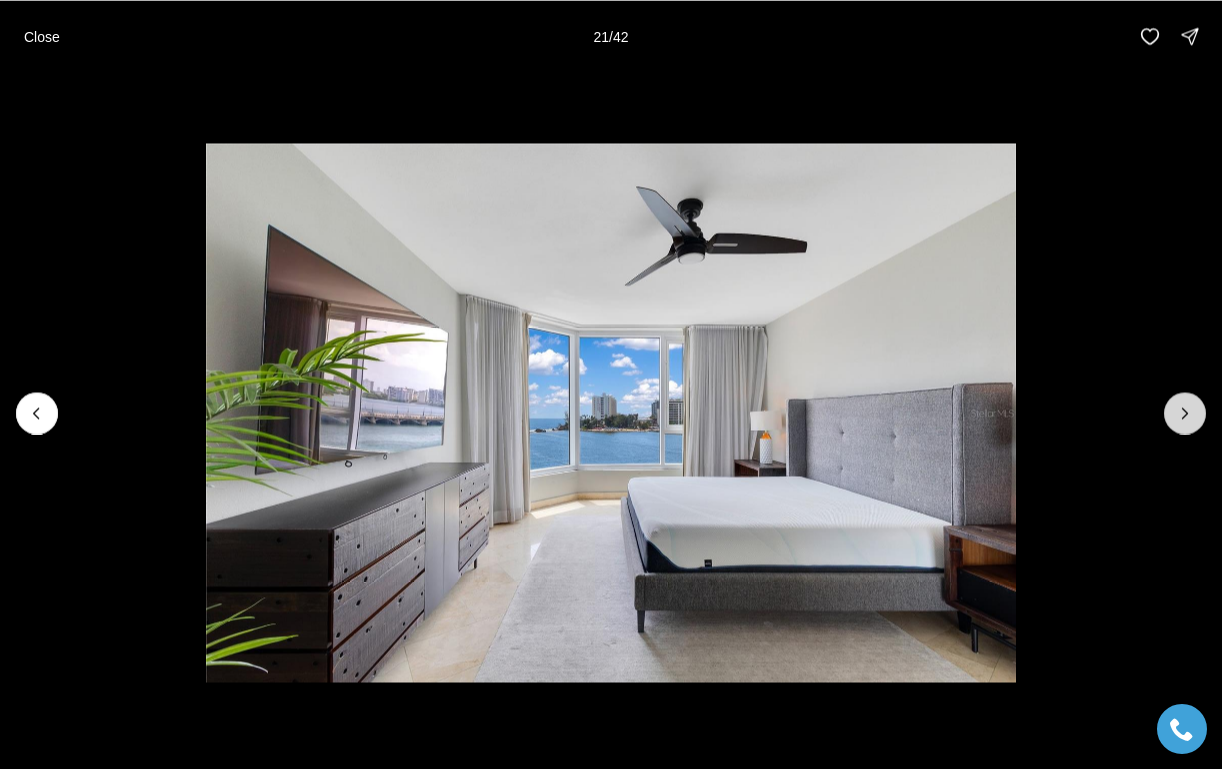 click 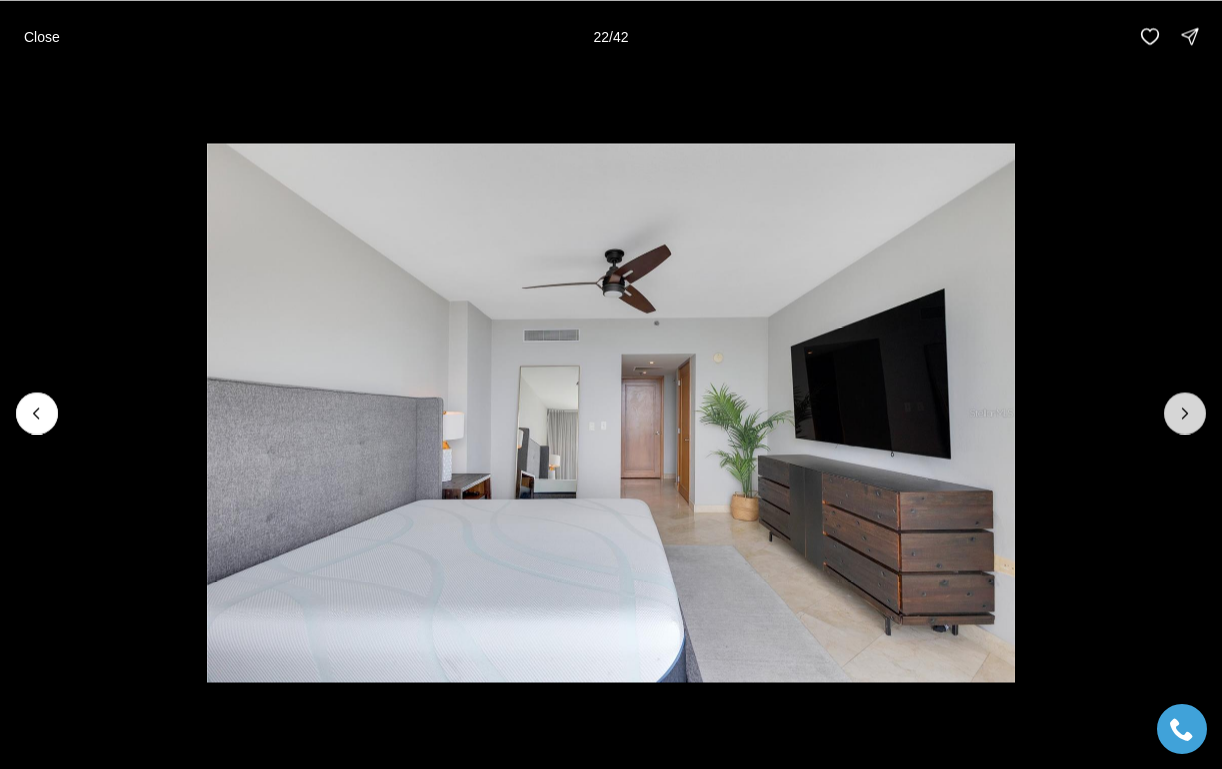 click 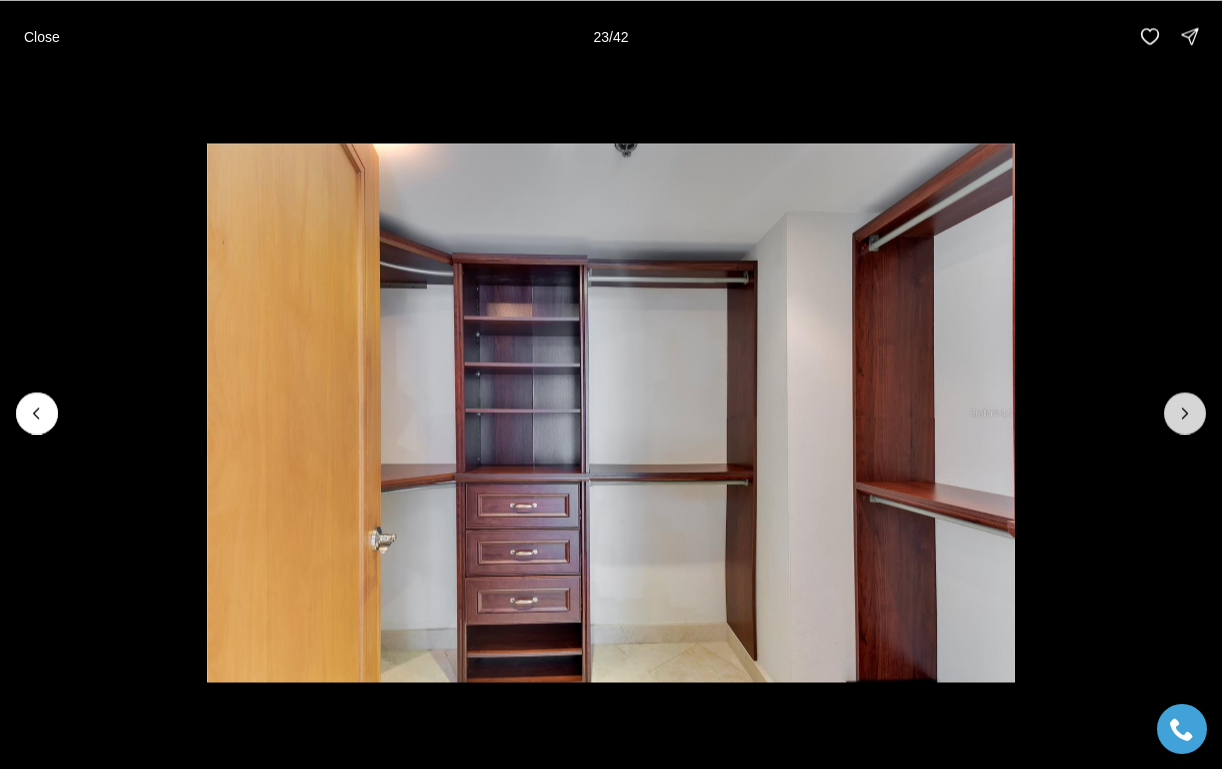 click 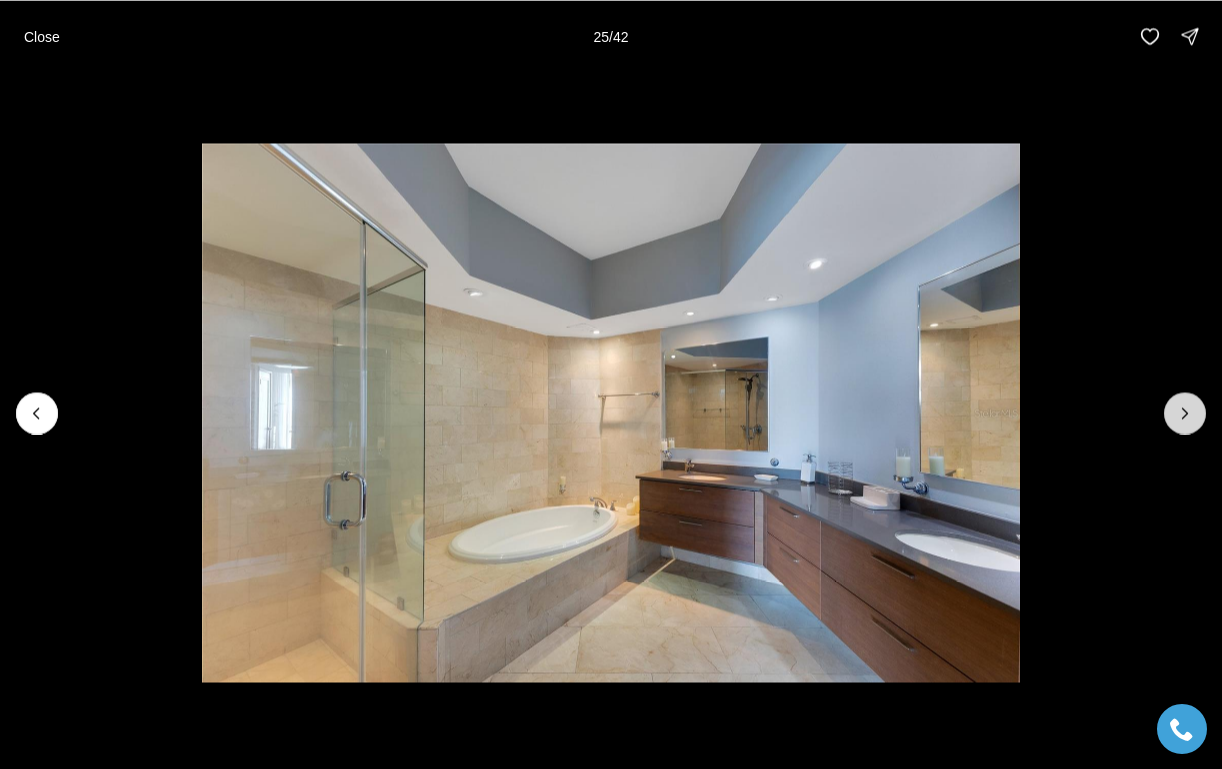 click 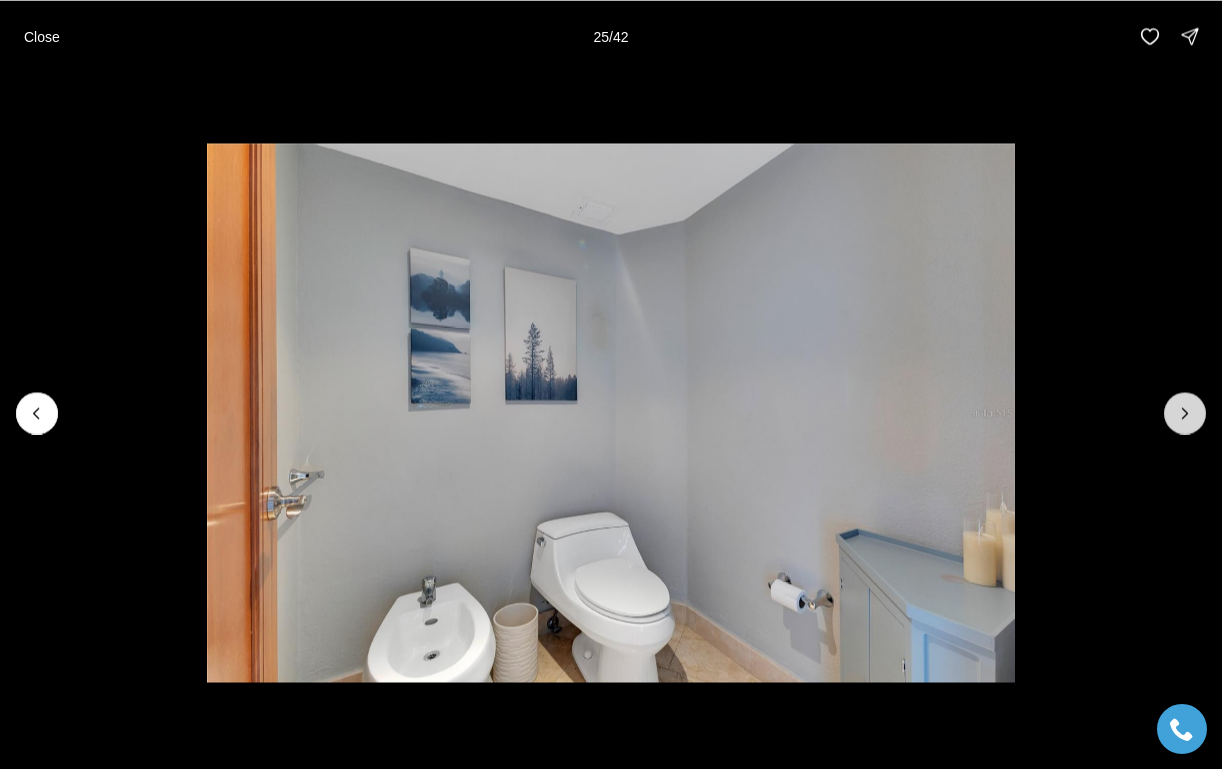 click 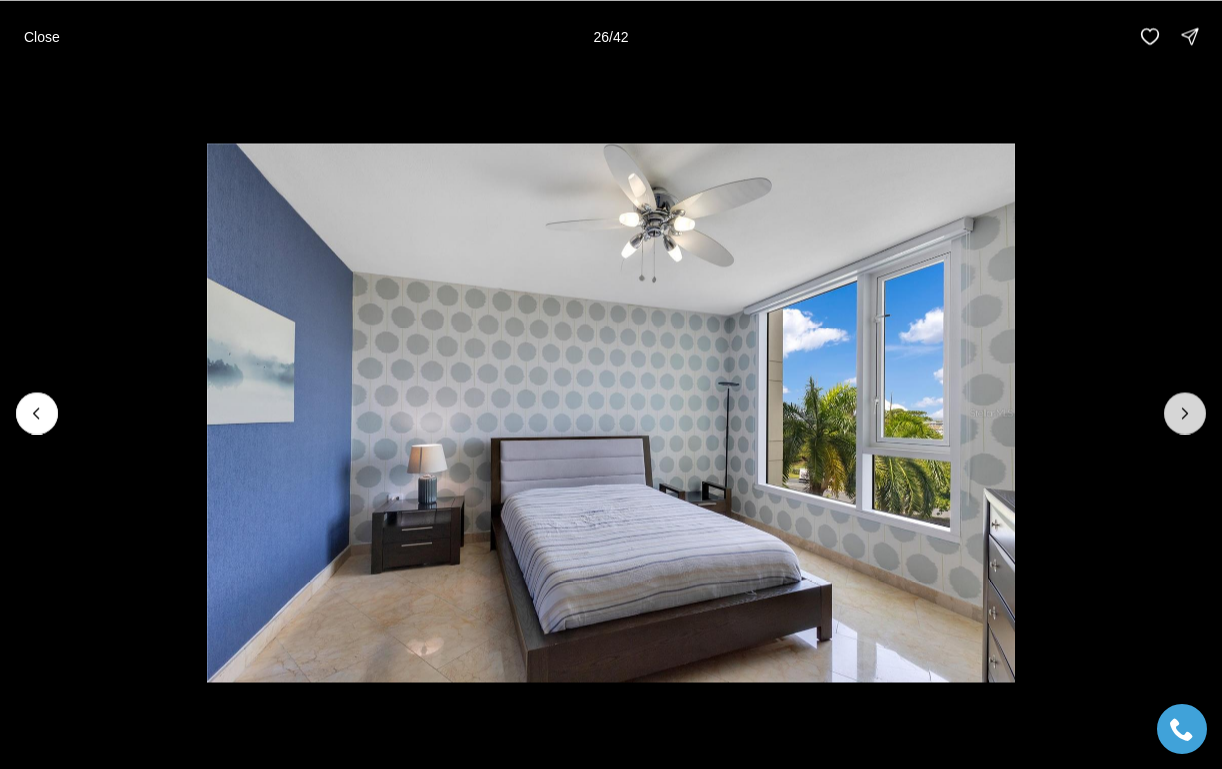 click 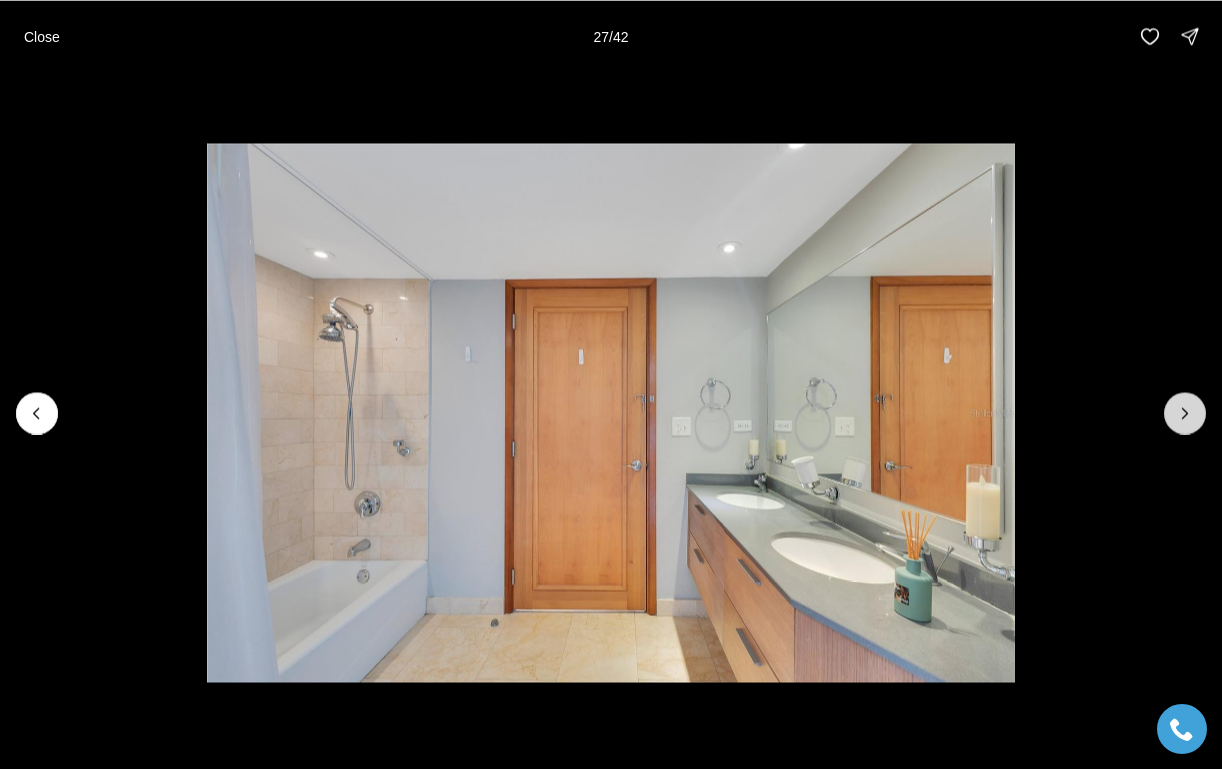 click 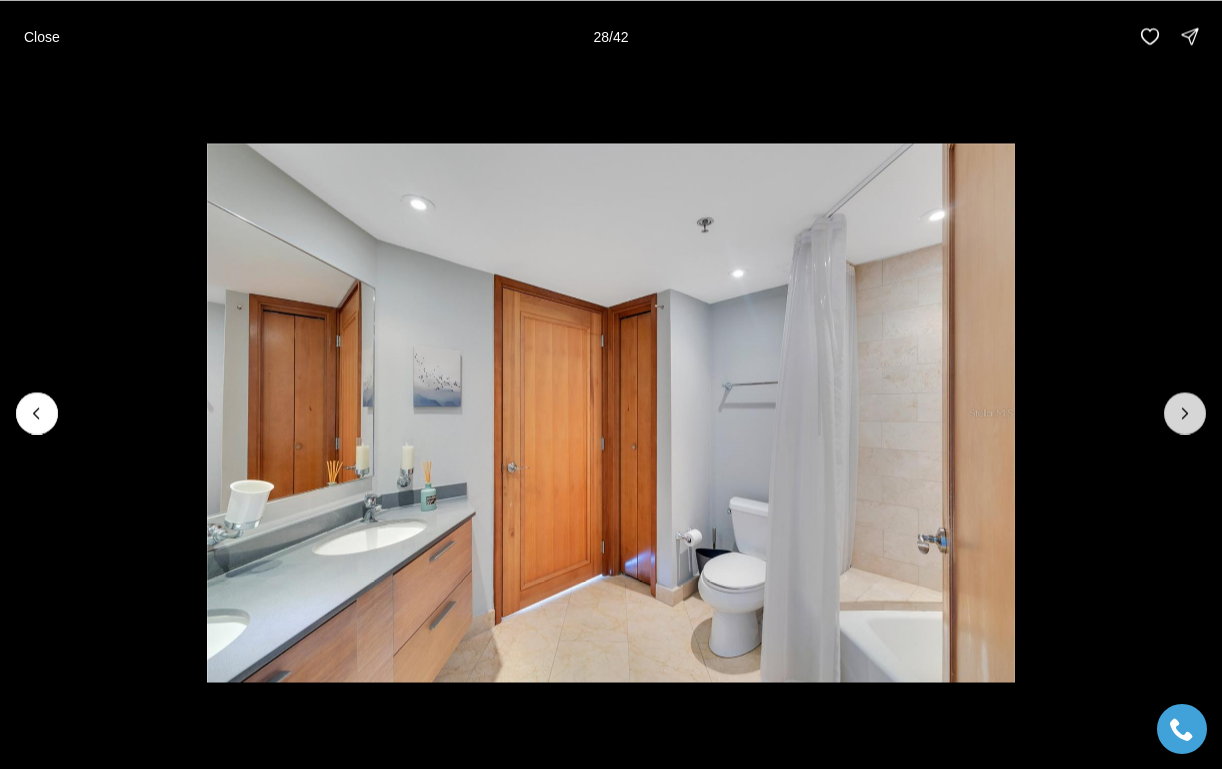 click 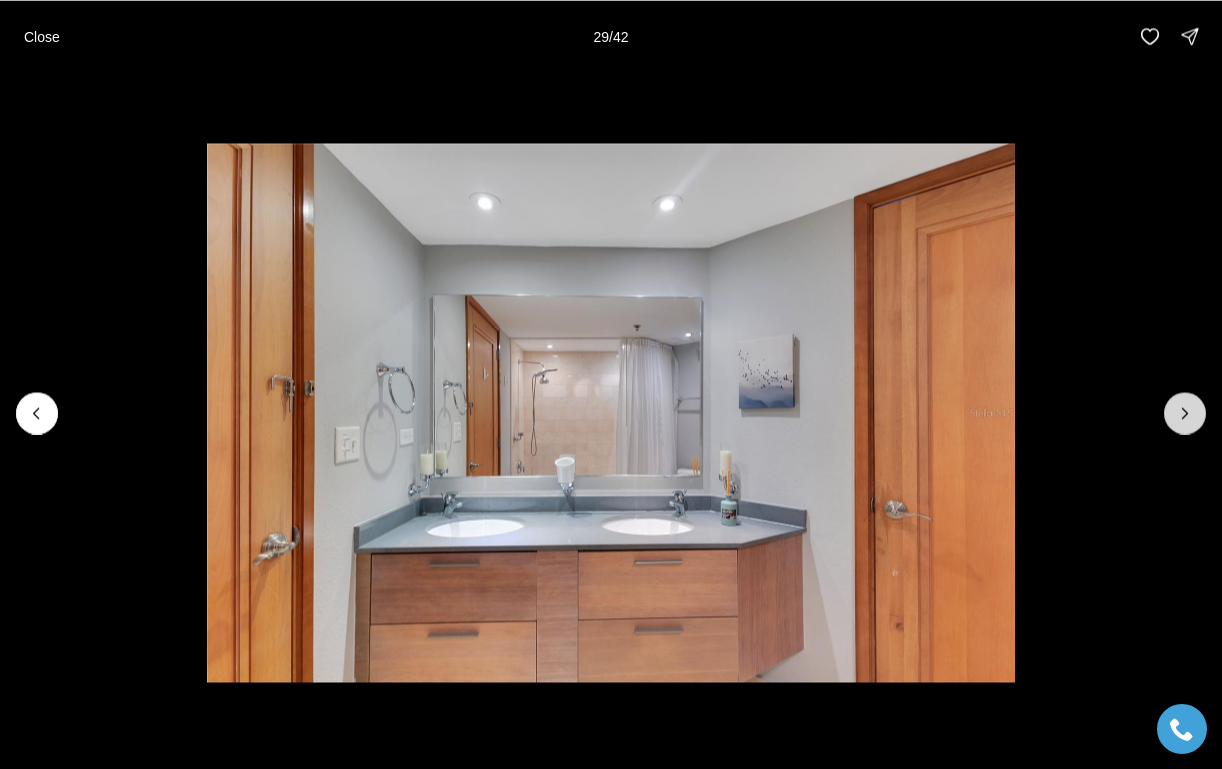 click 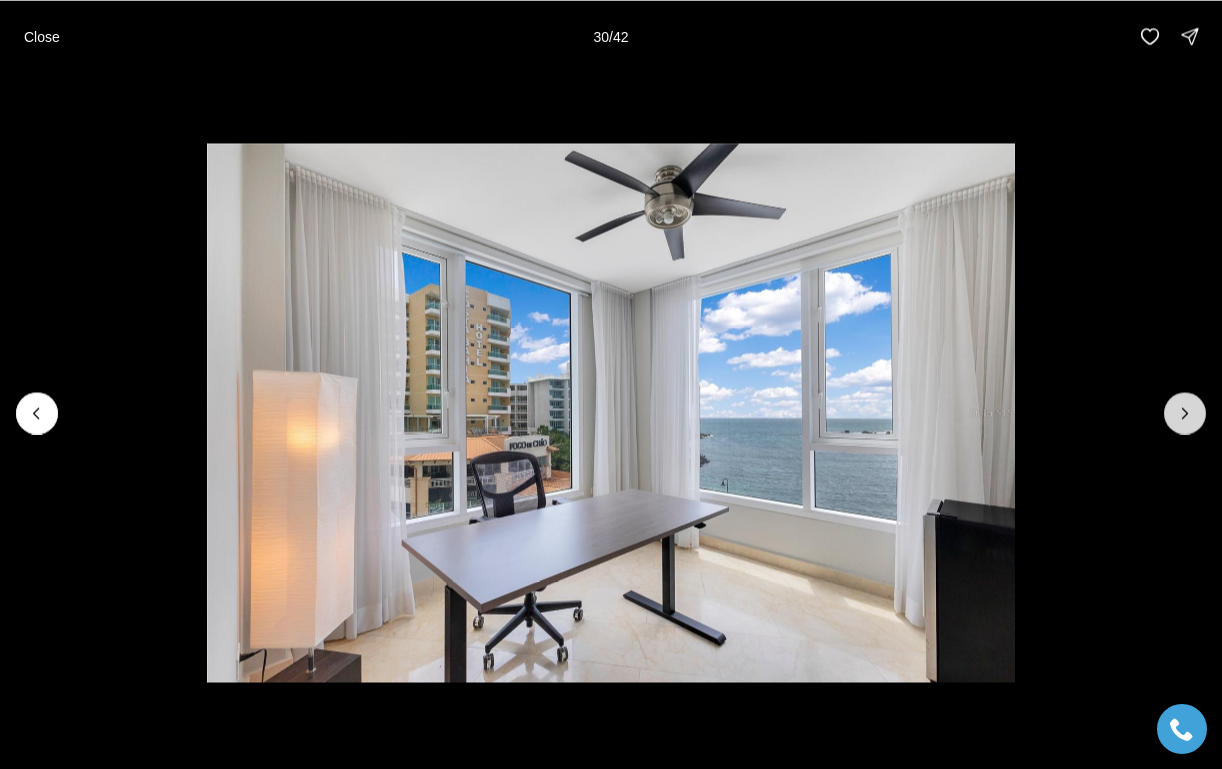 click 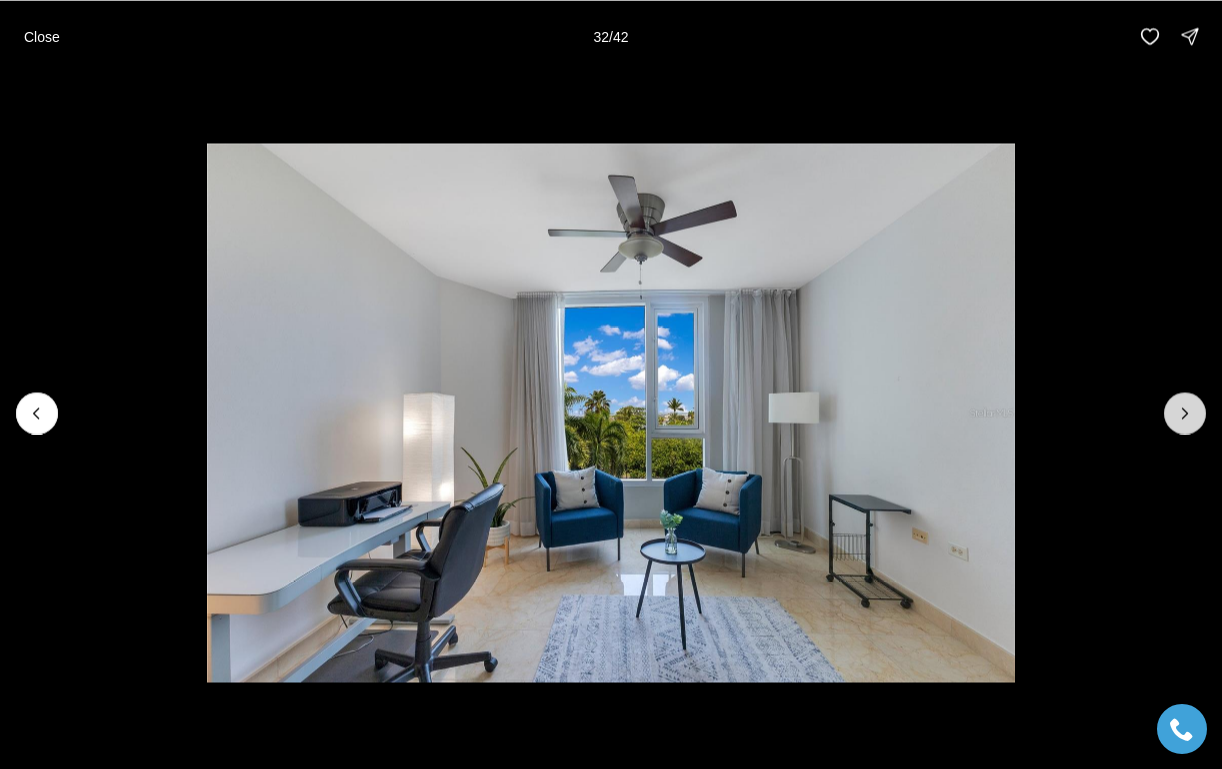 click 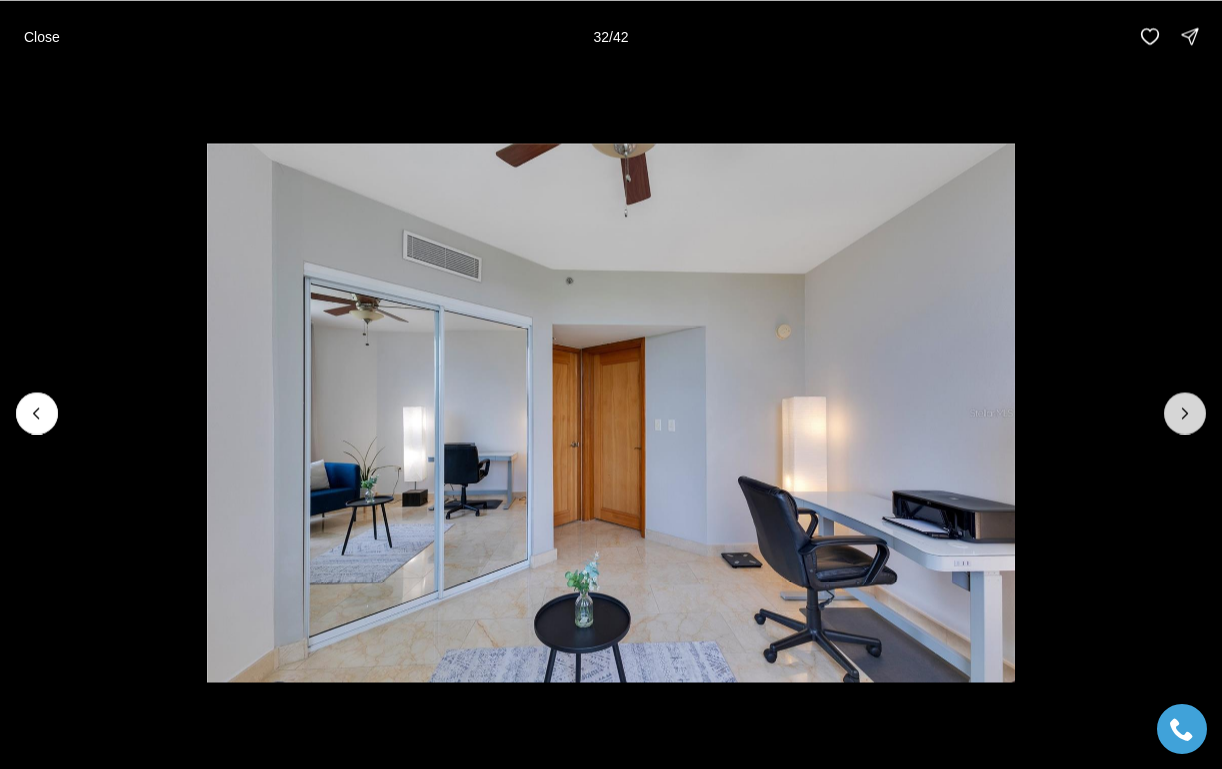 click 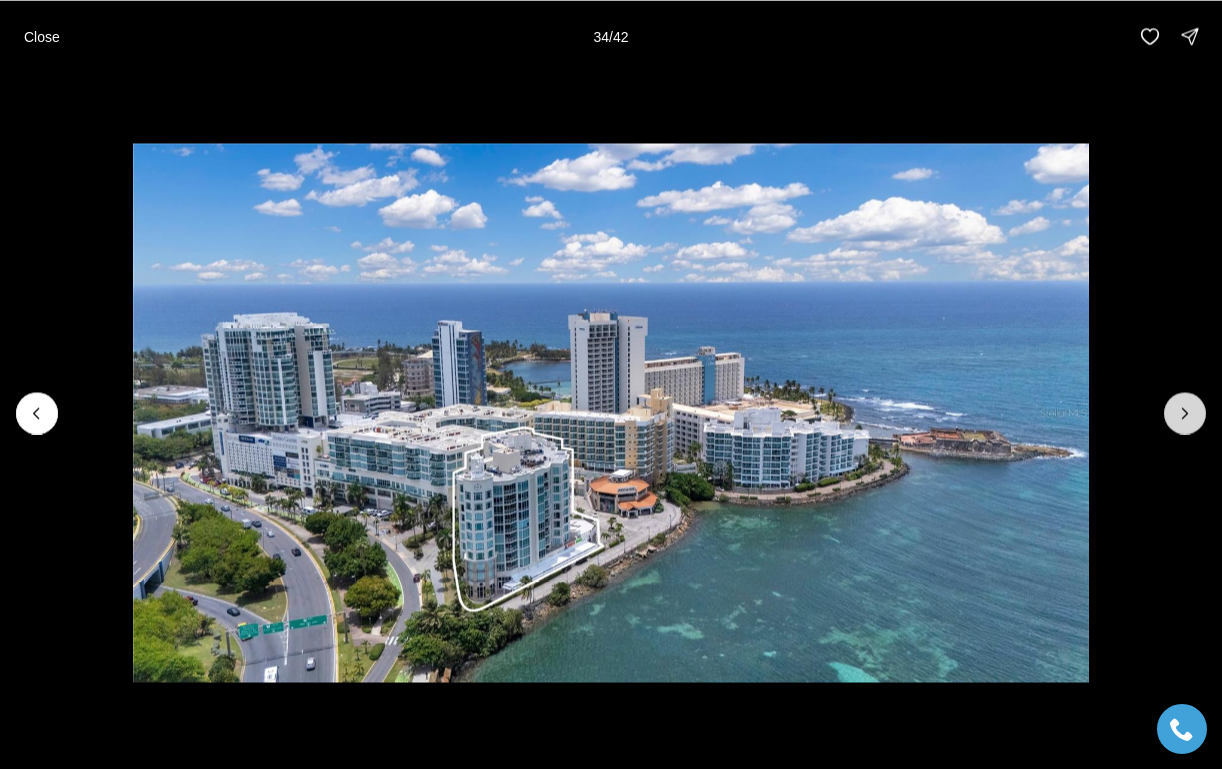 click 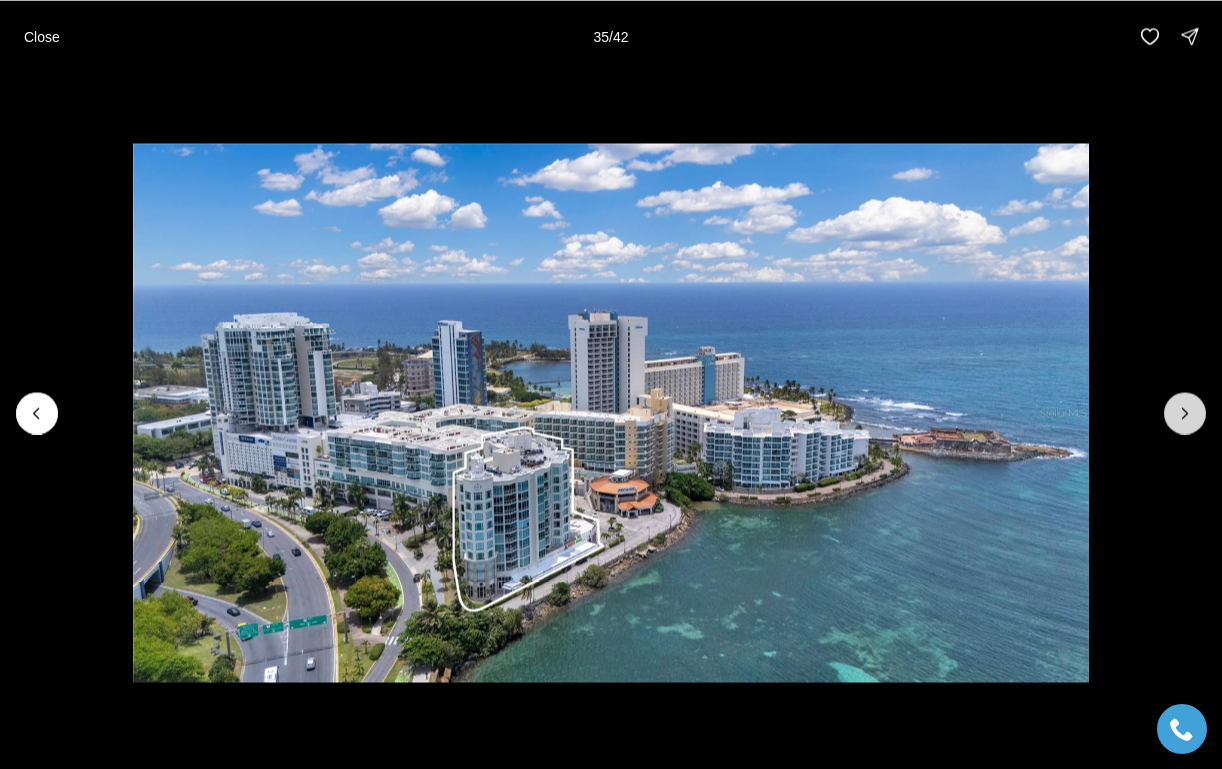 click 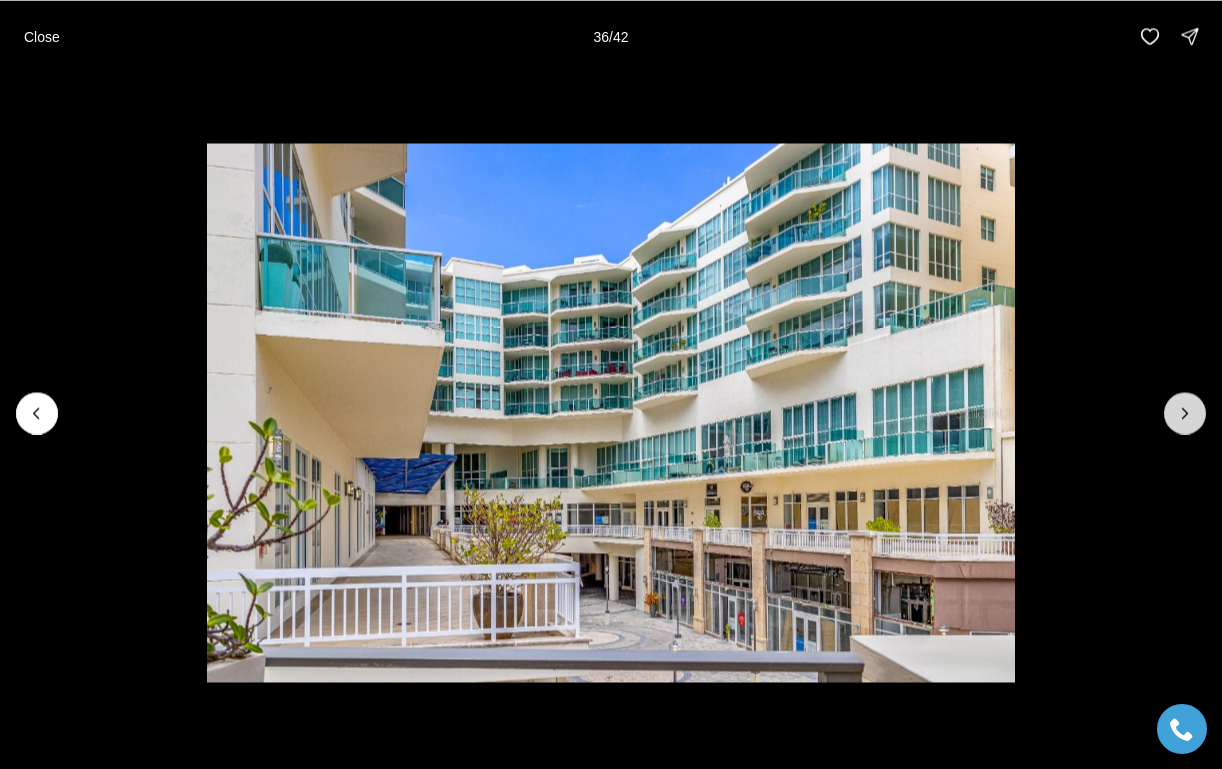 click 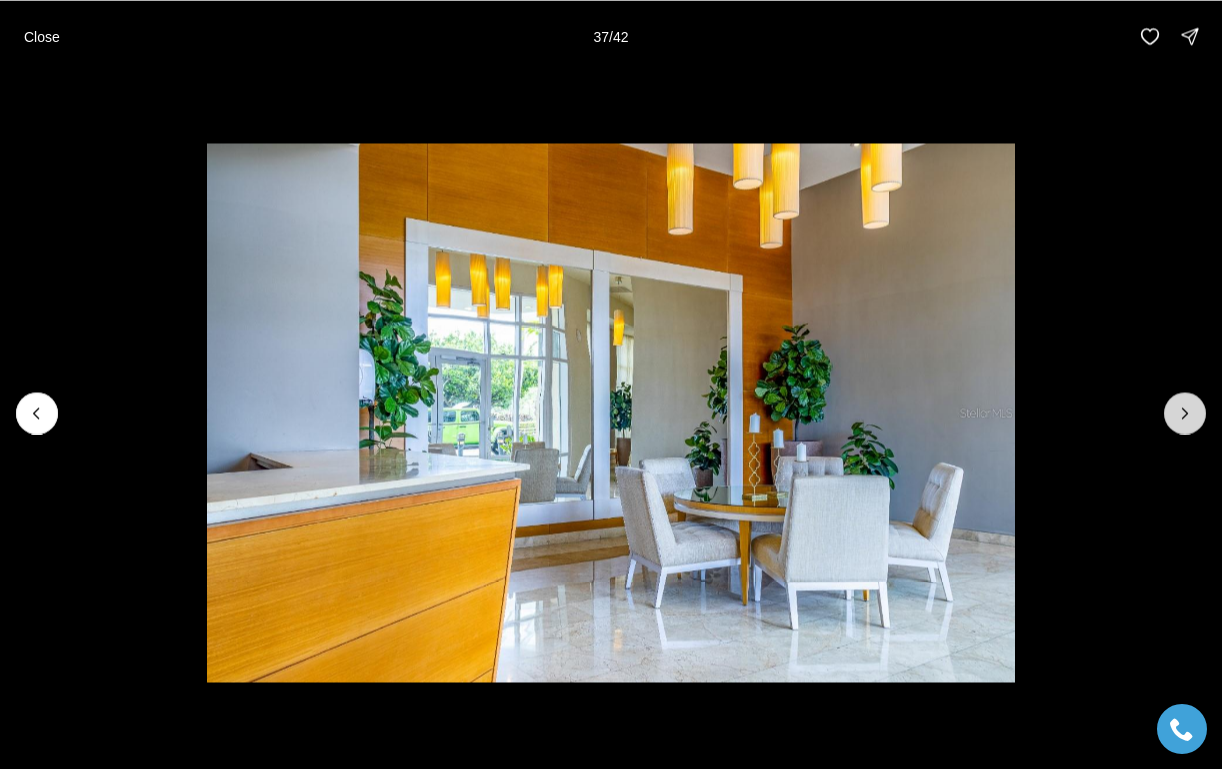 click 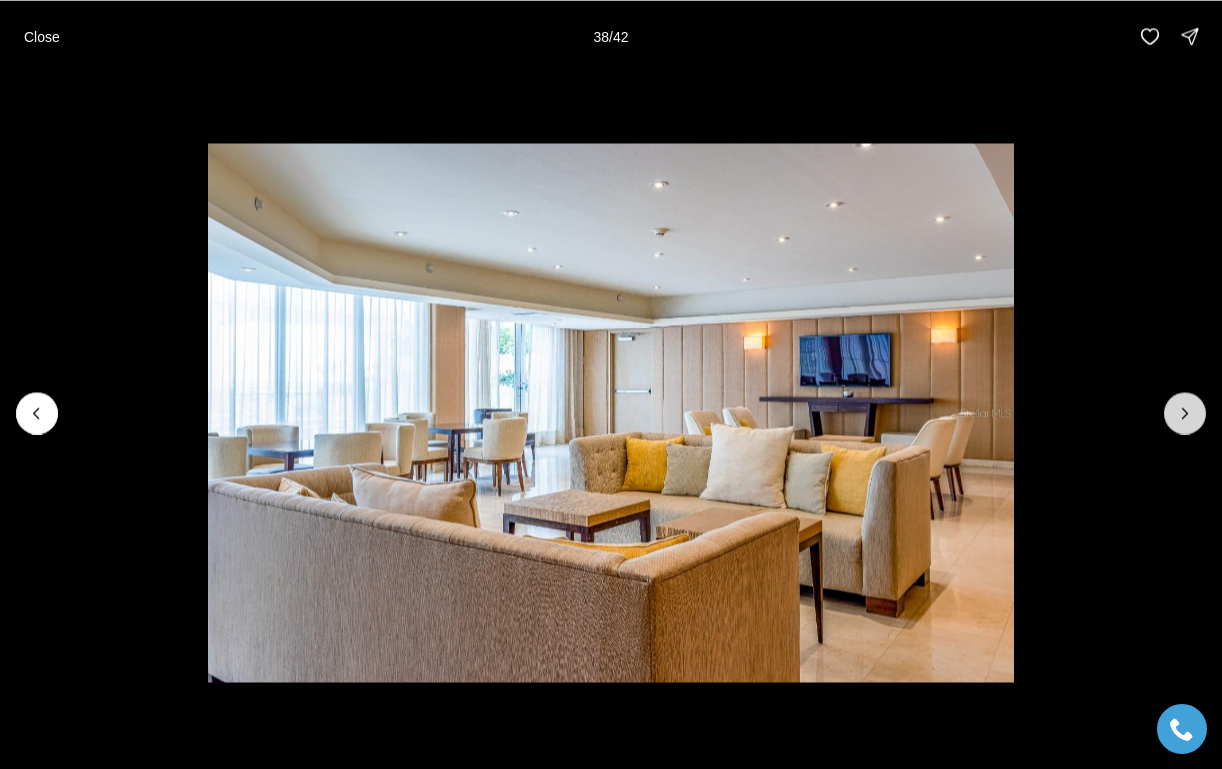 click 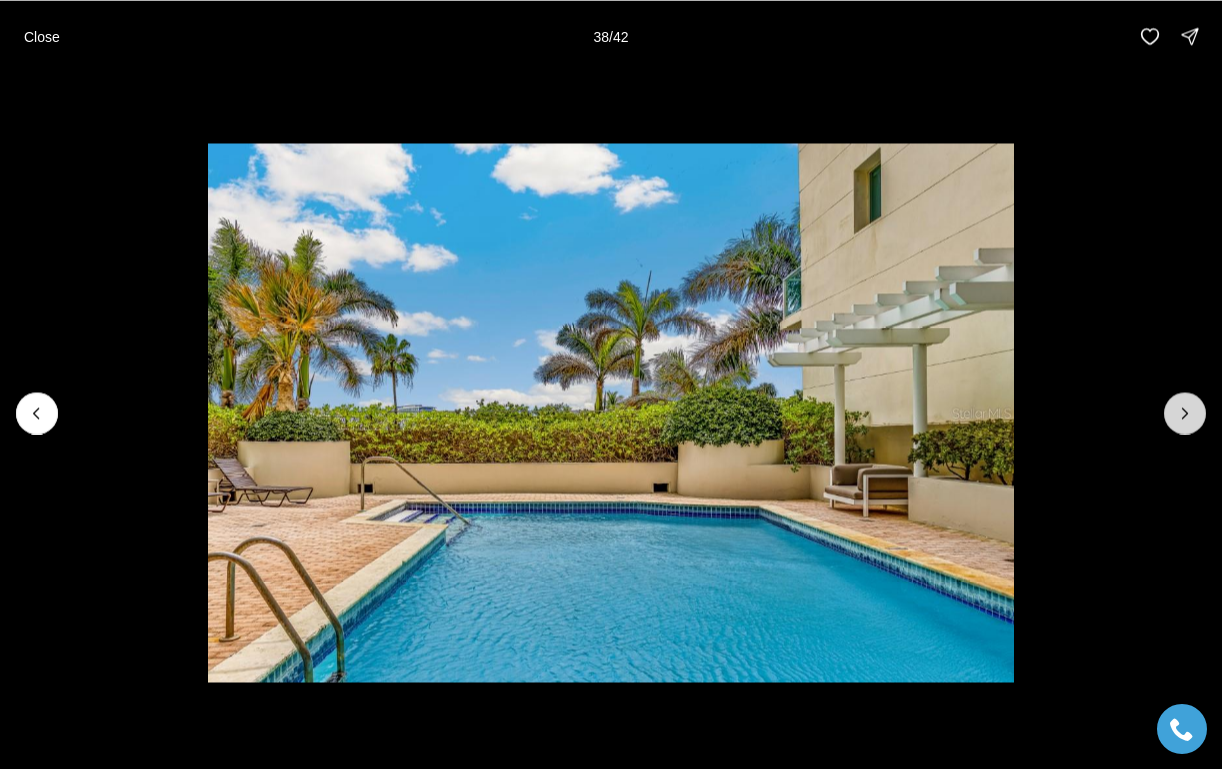 click 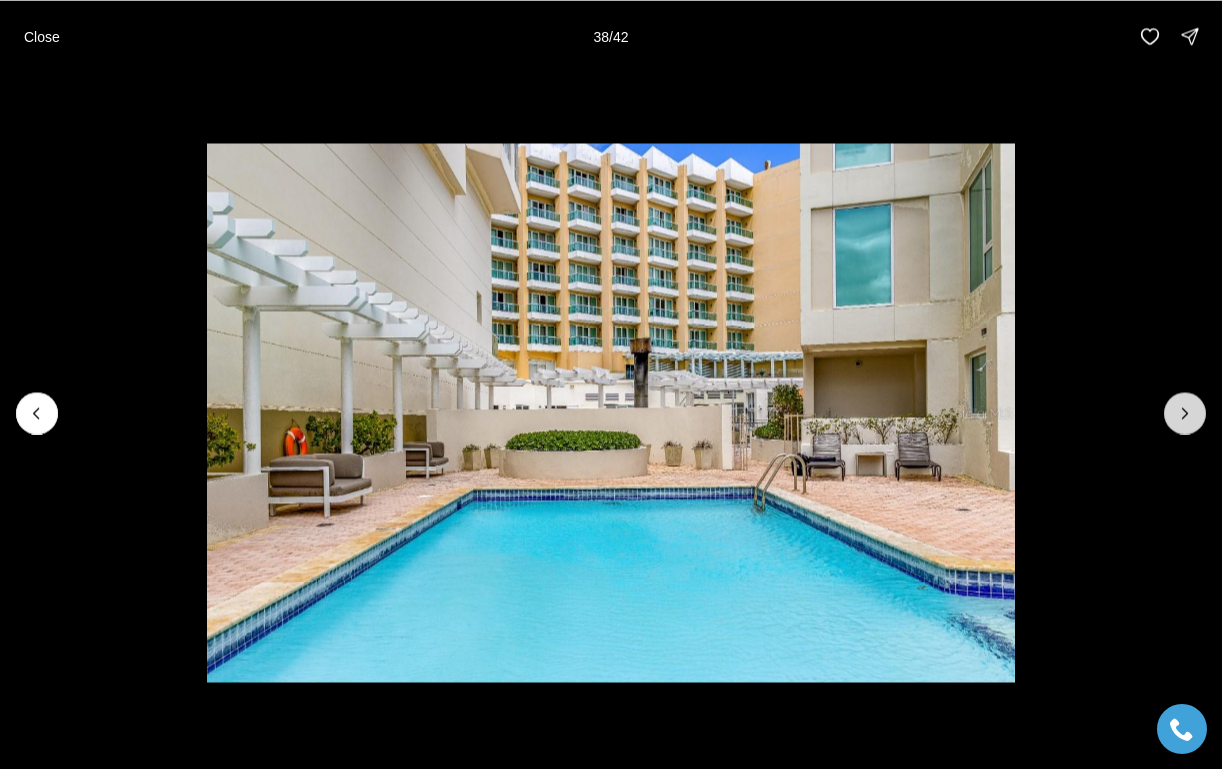 click 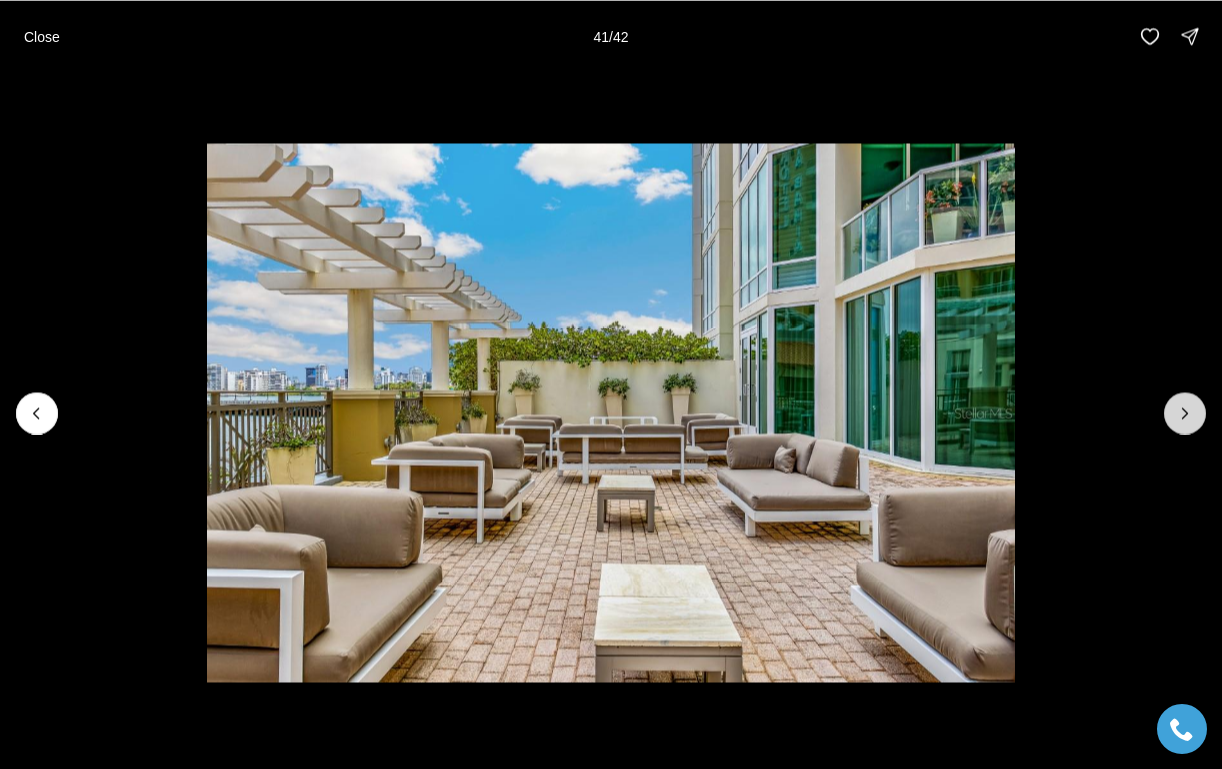 click 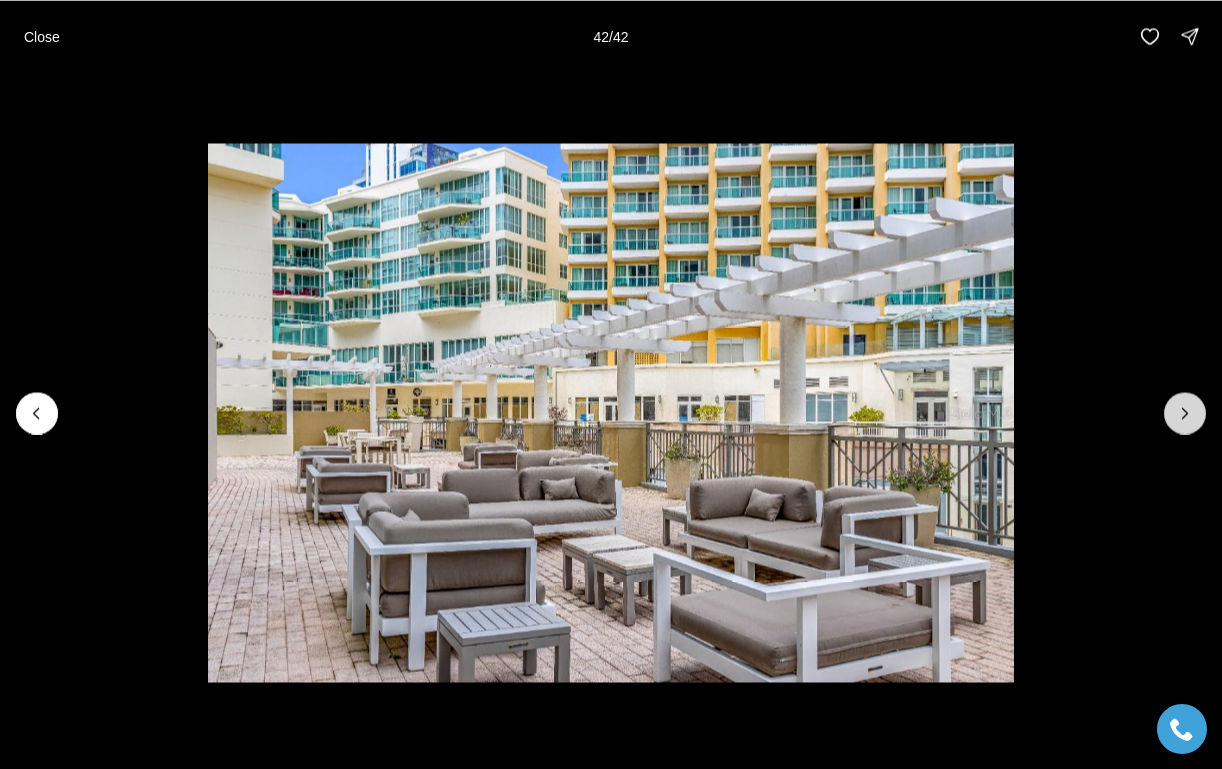 click at bounding box center [1185, 413] 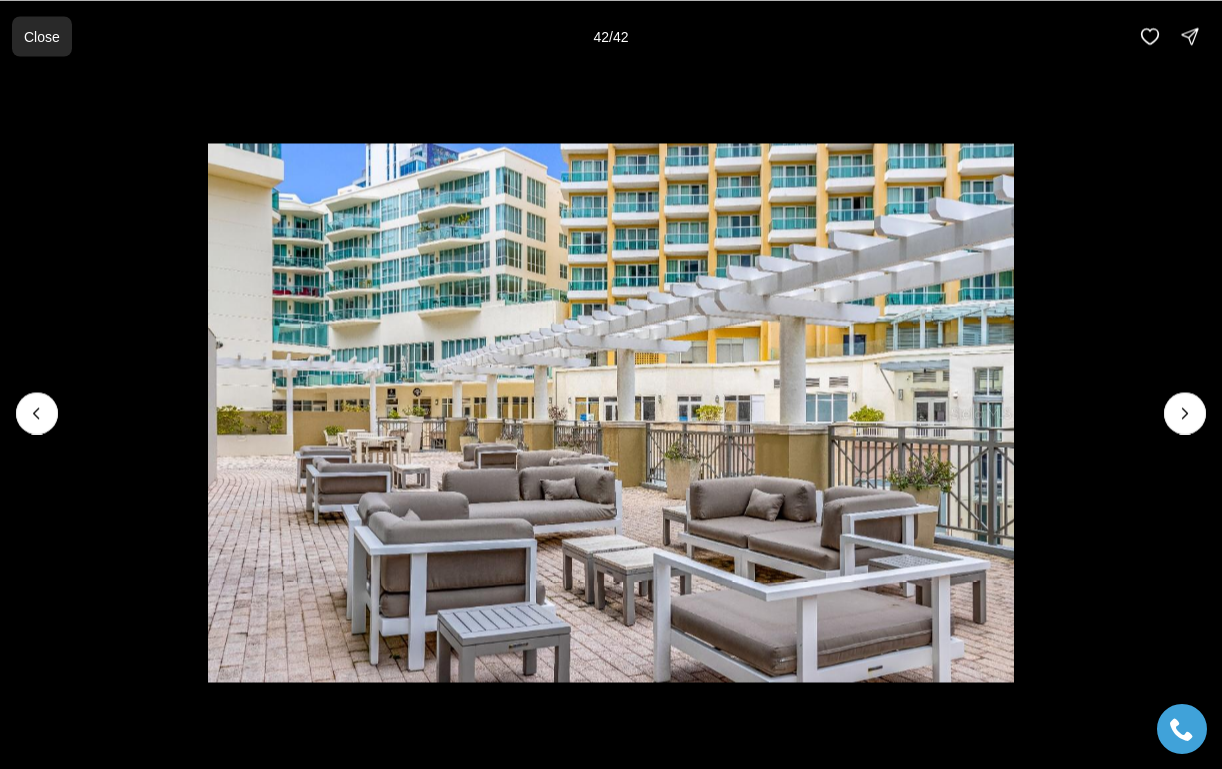click on "Close" at bounding box center [42, 36] 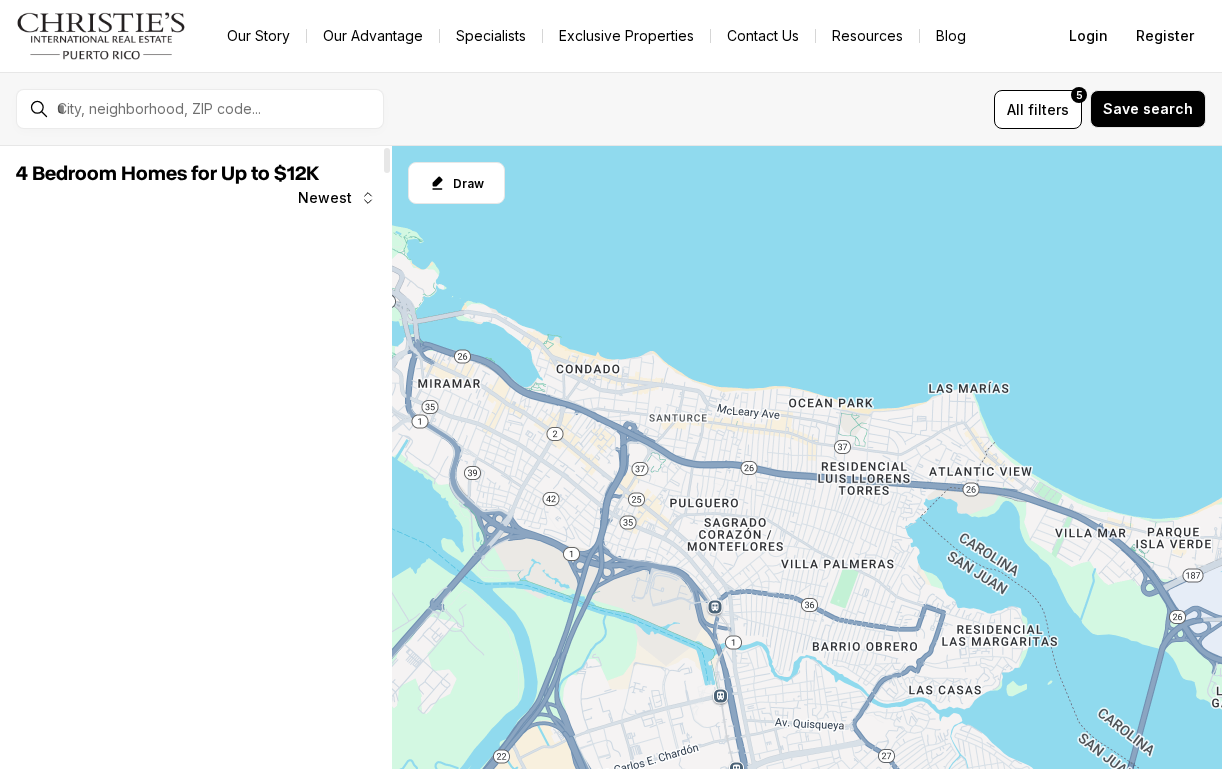 scroll, scrollTop: 0, scrollLeft: 0, axis: both 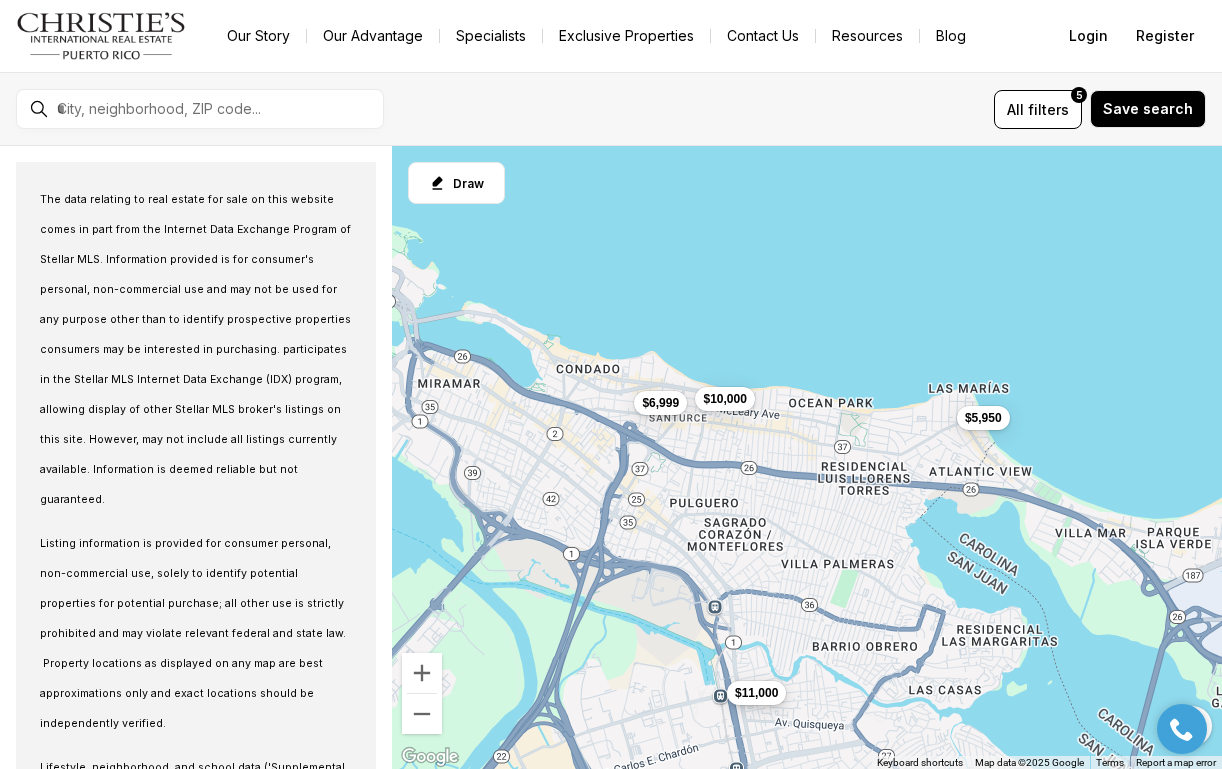 click on "$11,000" at bounding box center [756, 693] 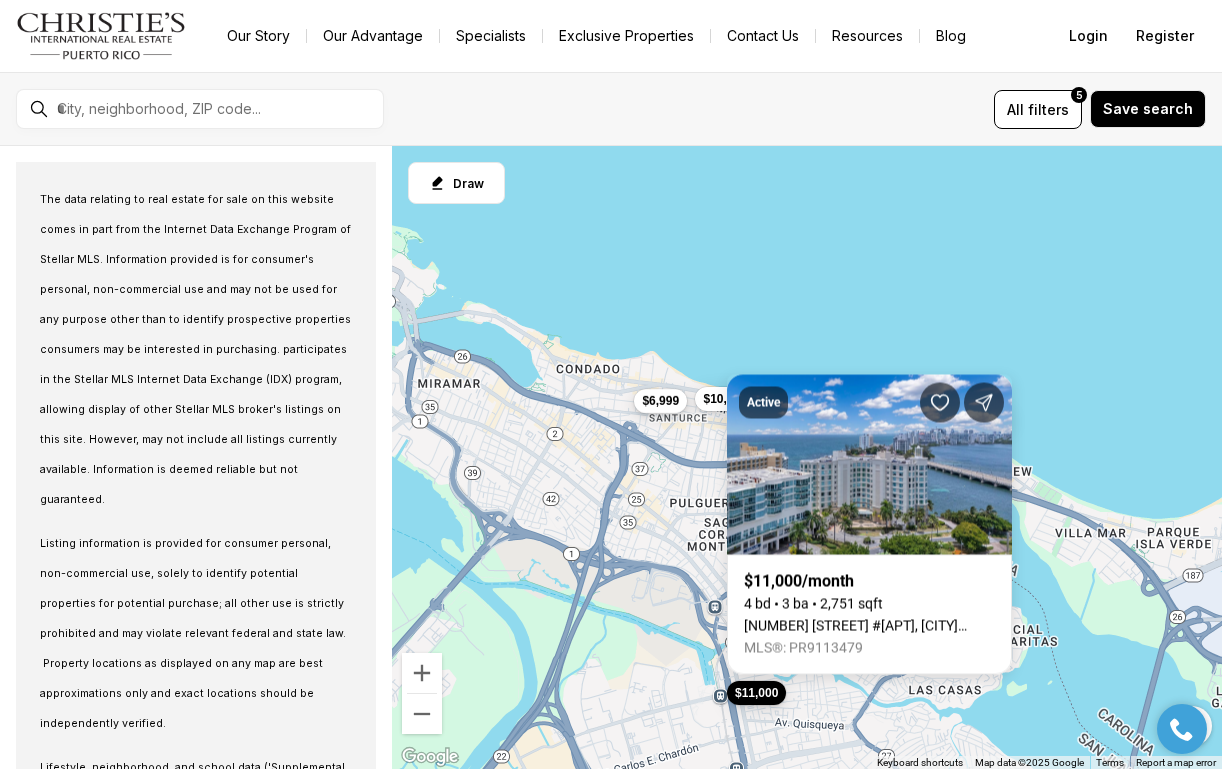 click on "$6,999" at bounding box center (660, 401) 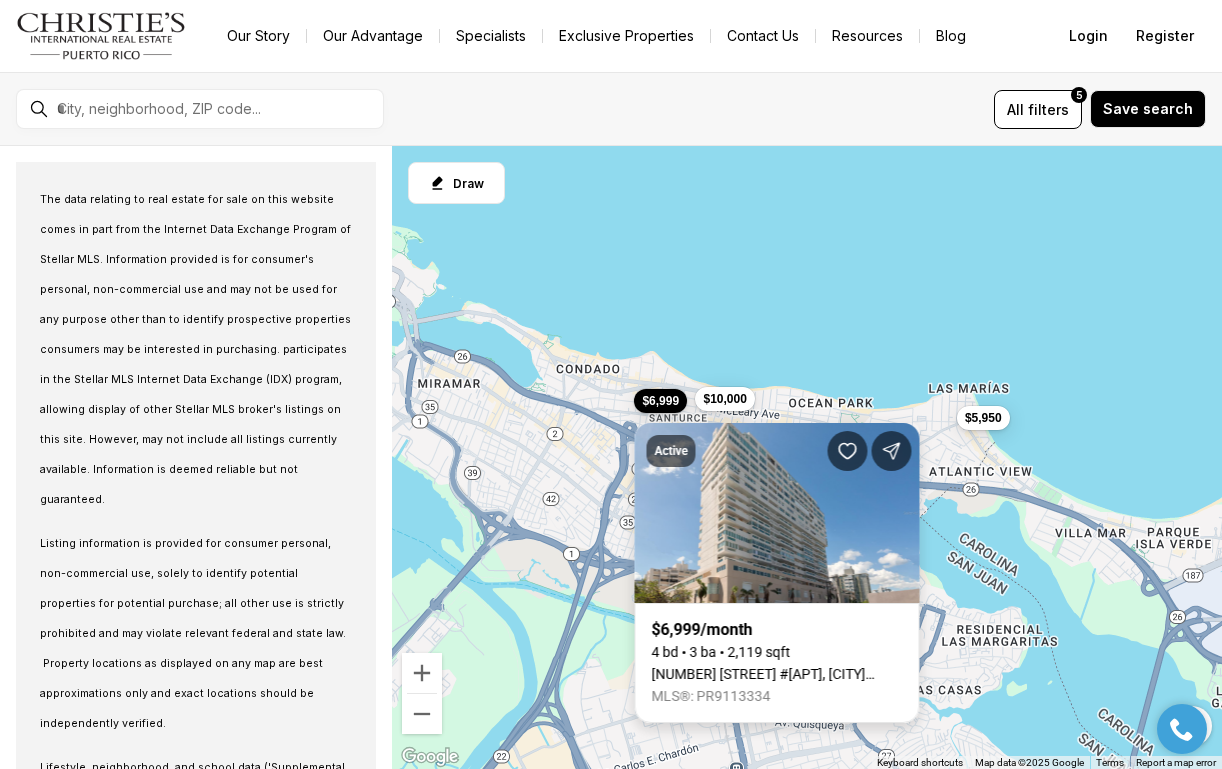 click on "[NUMBER] [STREET] #401, [CITY] [STATE], [POSTAL_CODE]" at bounding box center (777, 674) 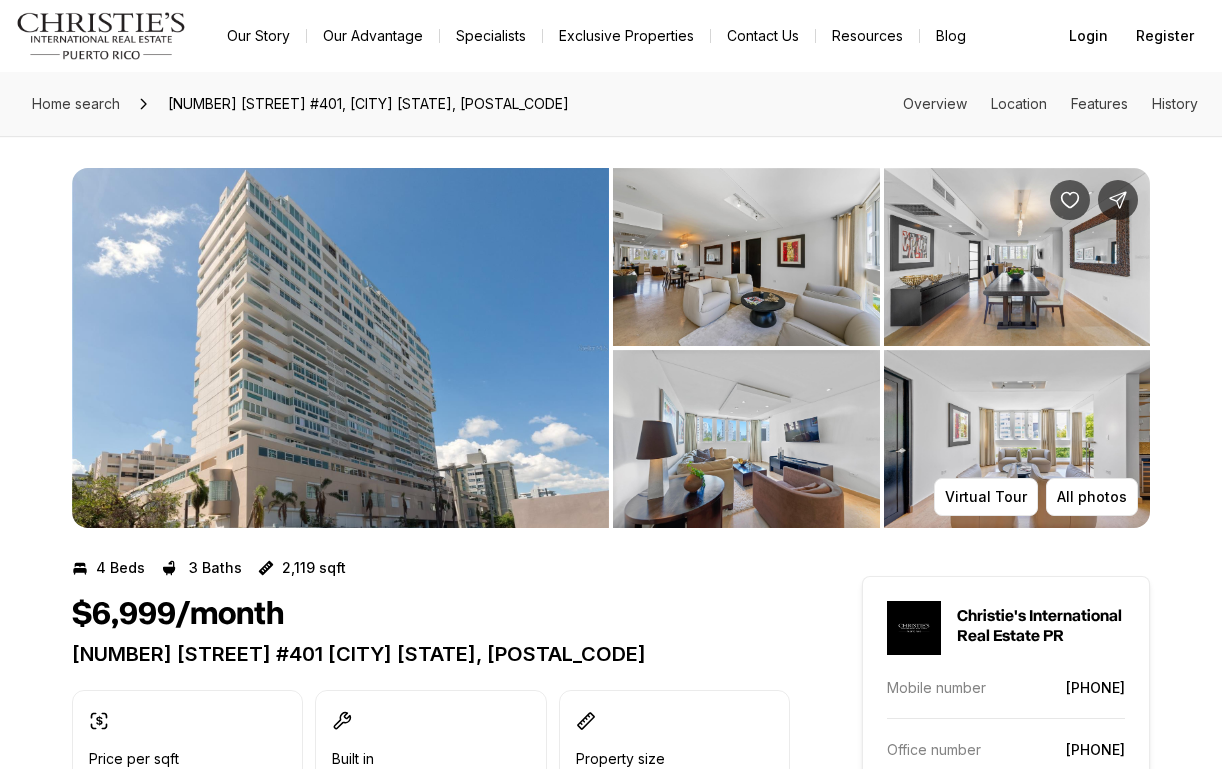 scroll, scrollTop: 0, scrollLeft: 0, axis: both 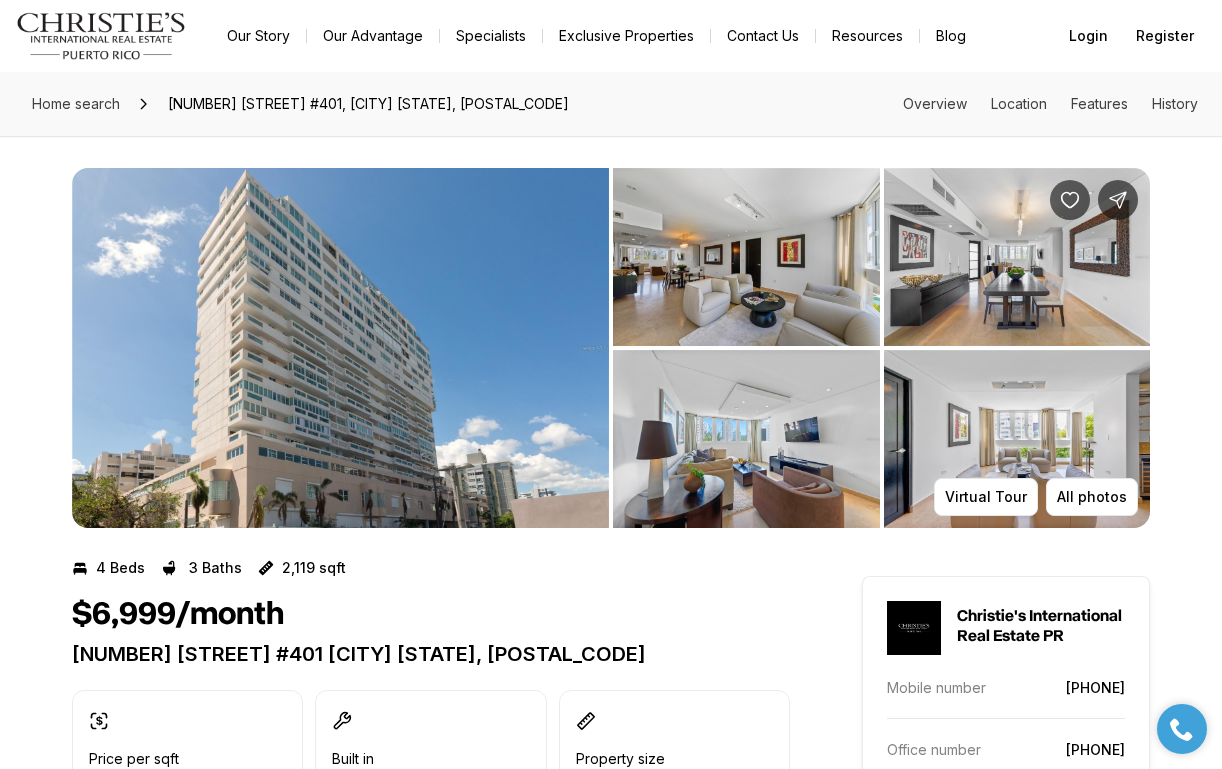 click at bounding box center [340, 348] 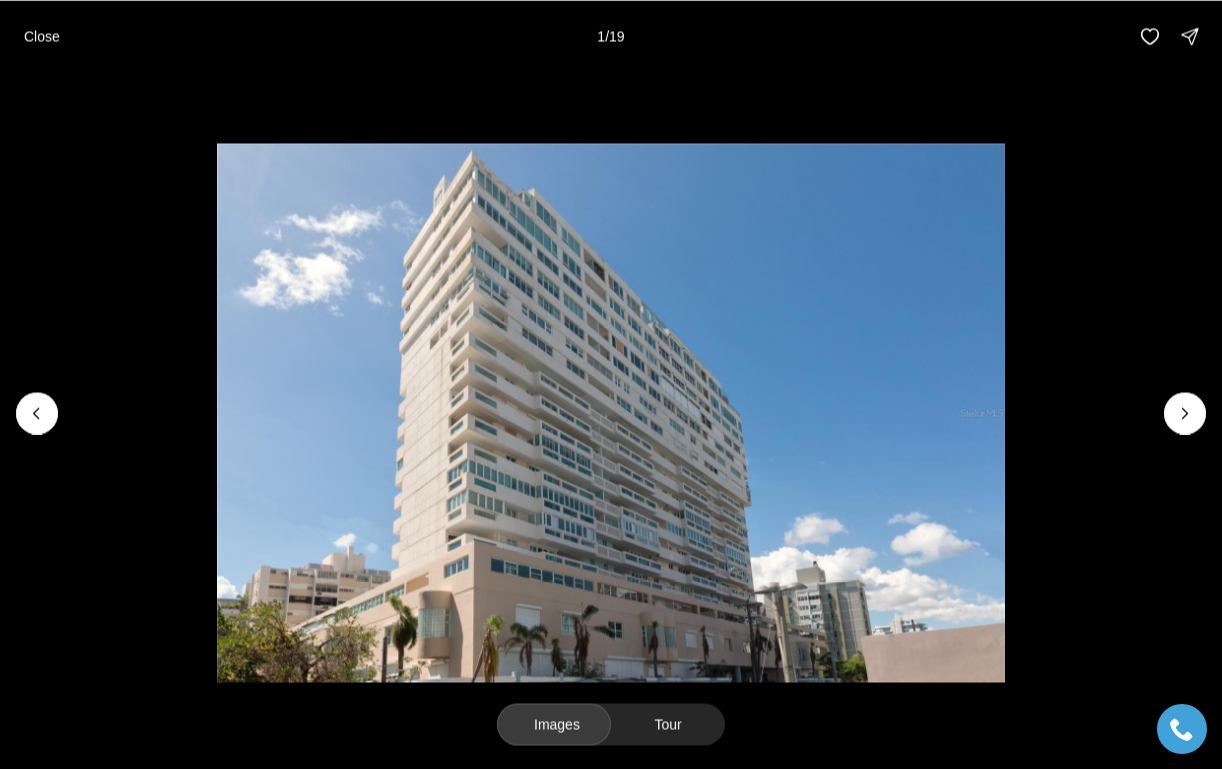type 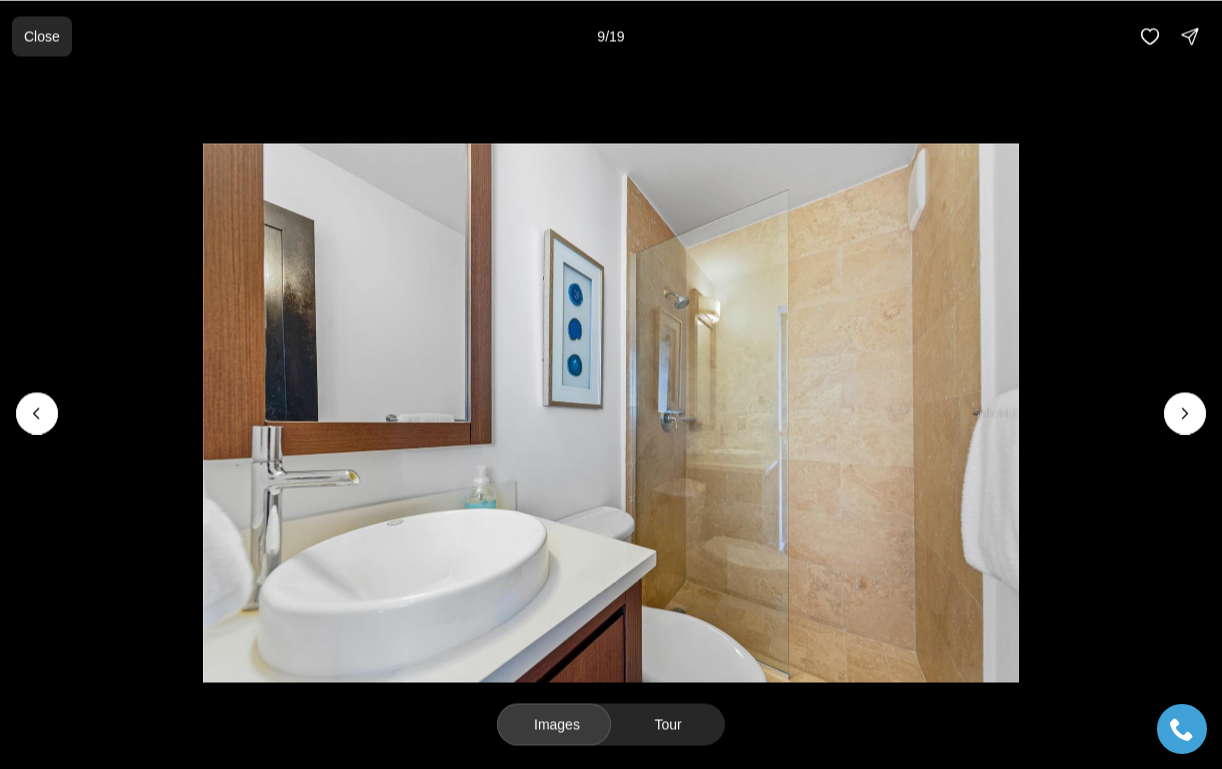 click on "Close" at bounding box center [42, 36] 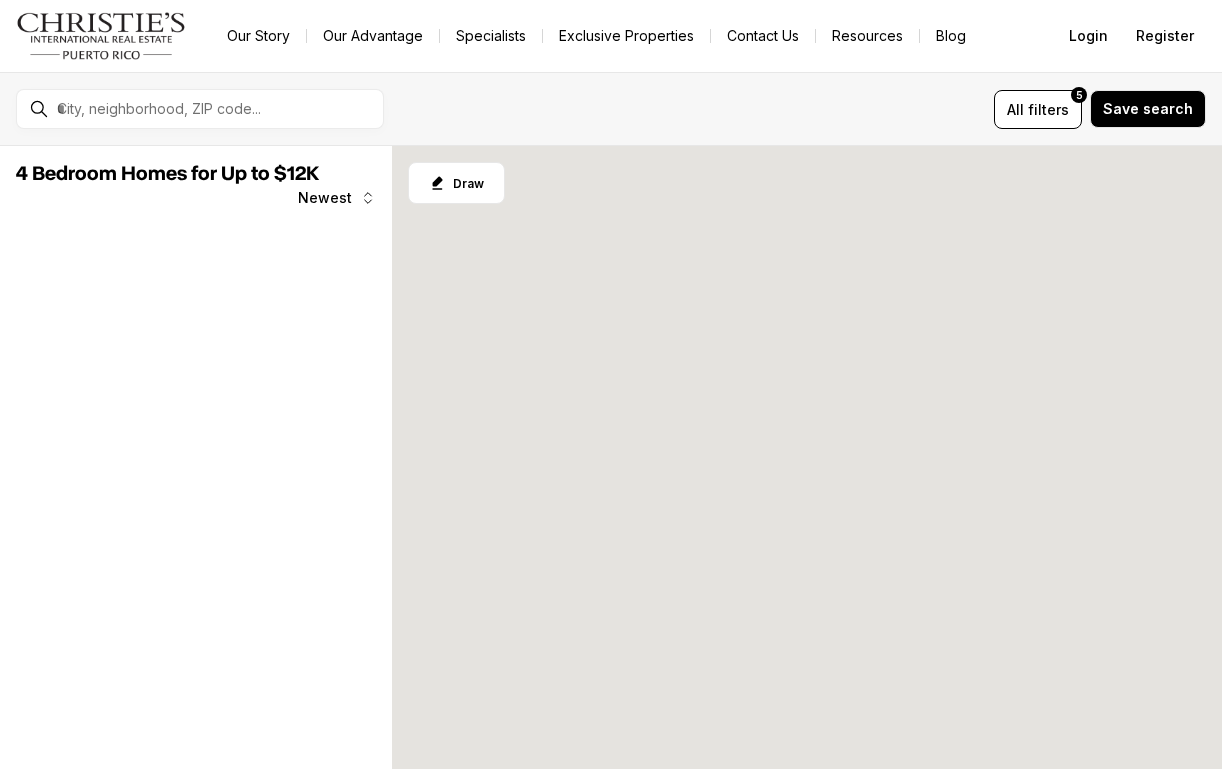 scroll, scrollTop: 0, scrollLeft: 0, axis: both 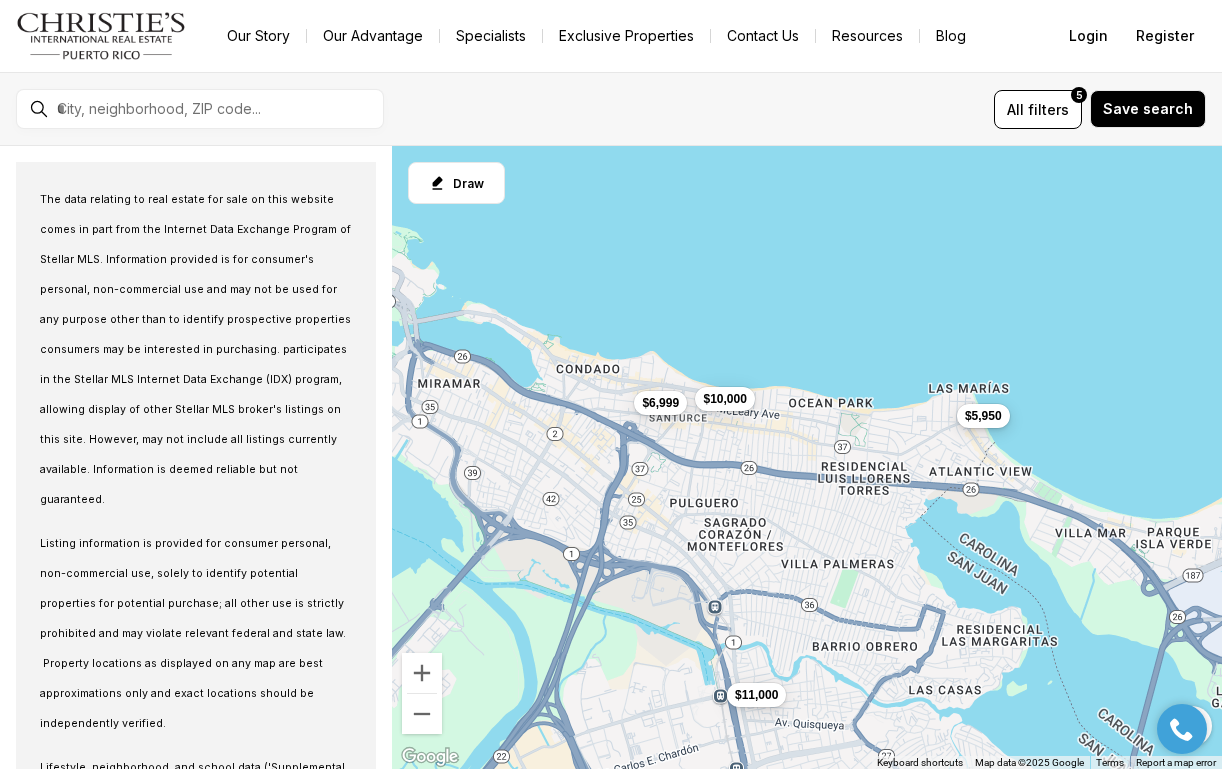 click on "$5,950" at bounding box center [983, 416] 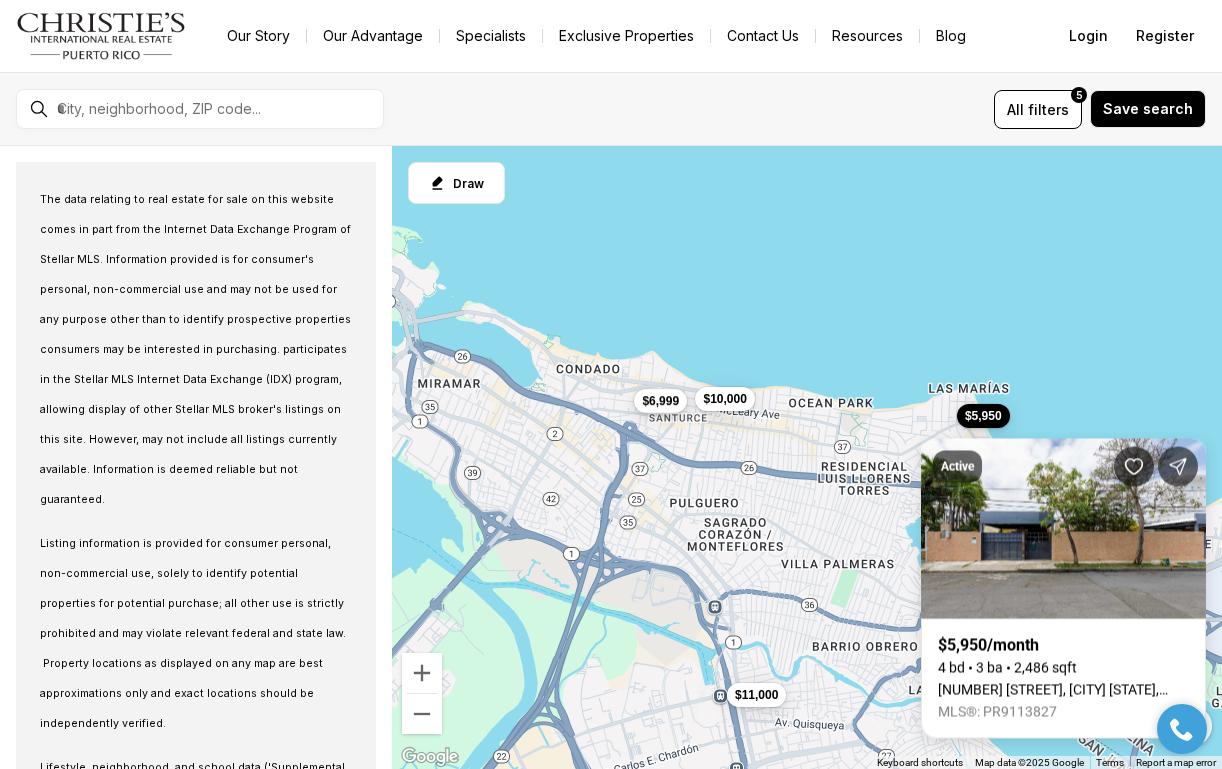 click on "$6,999" at bounding box center [660, 401] 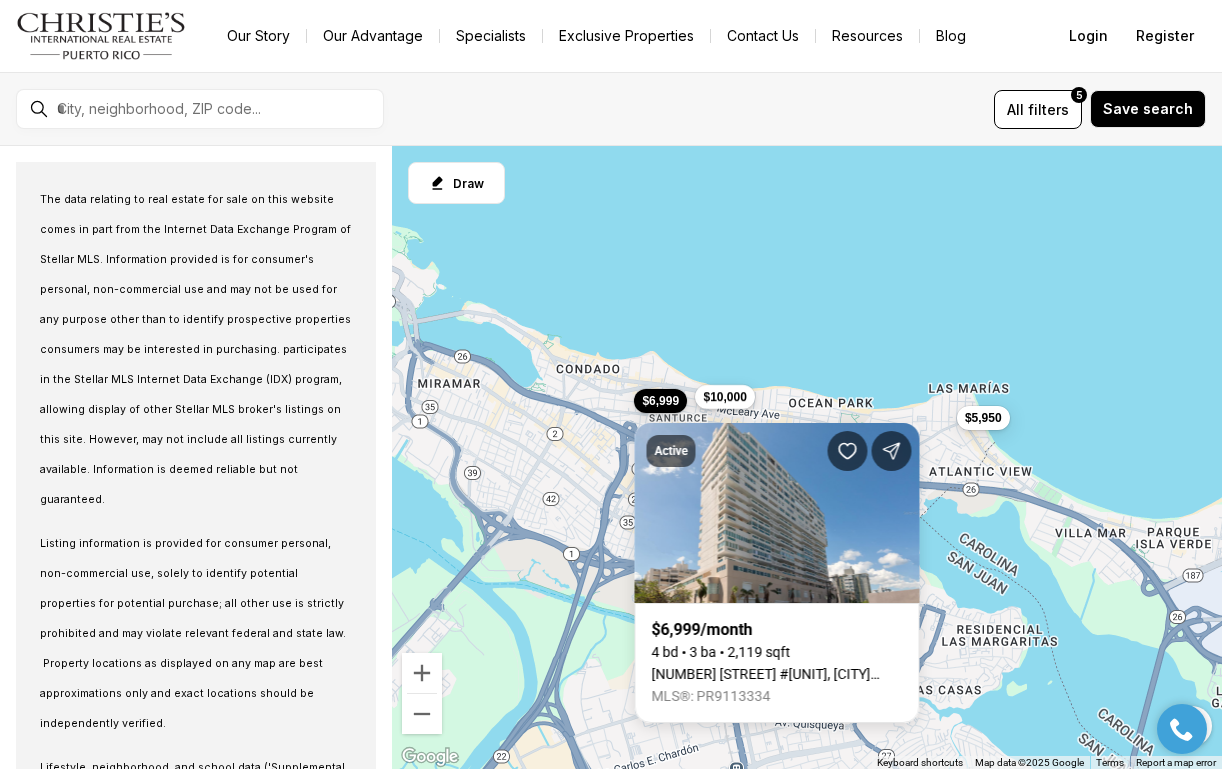 click on "$10,000" at bounding box center (724, 397) 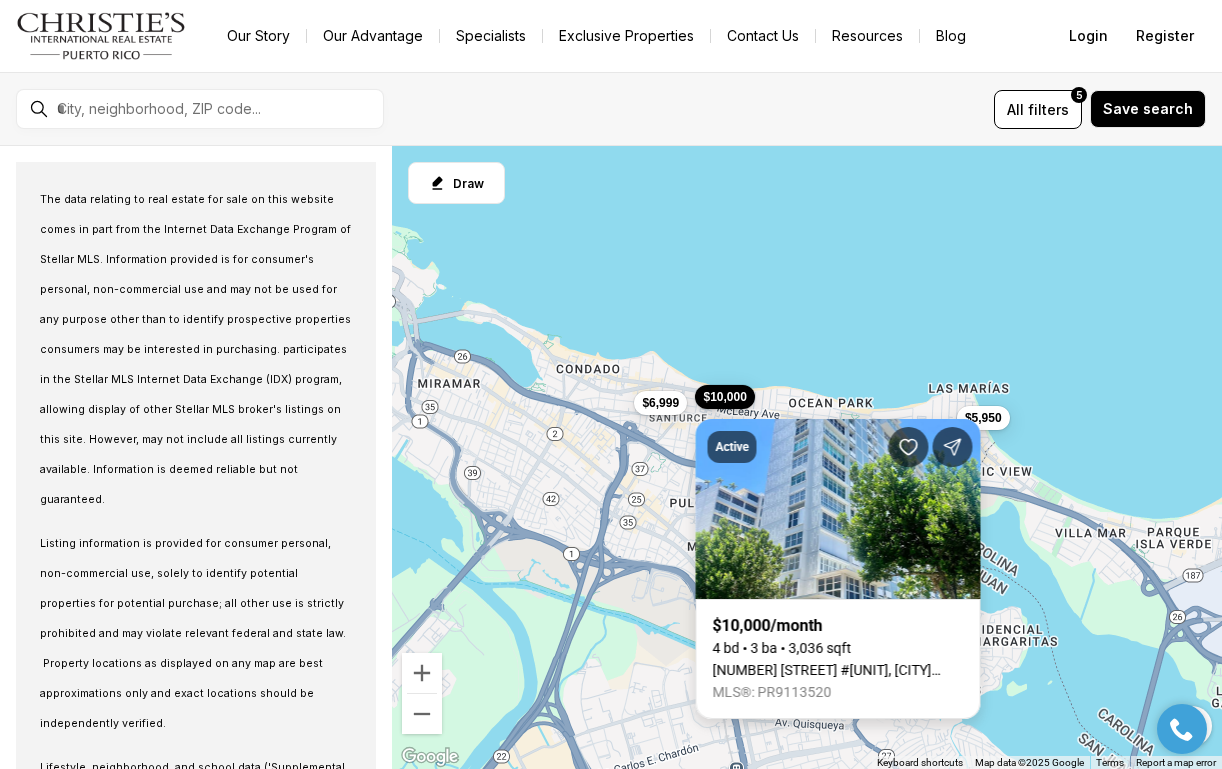 click on "[NUMBER] [STREET] #[UNIT], [CITY] [STATE], [POSTAL_CODE]" at bounding box center (838, 670) 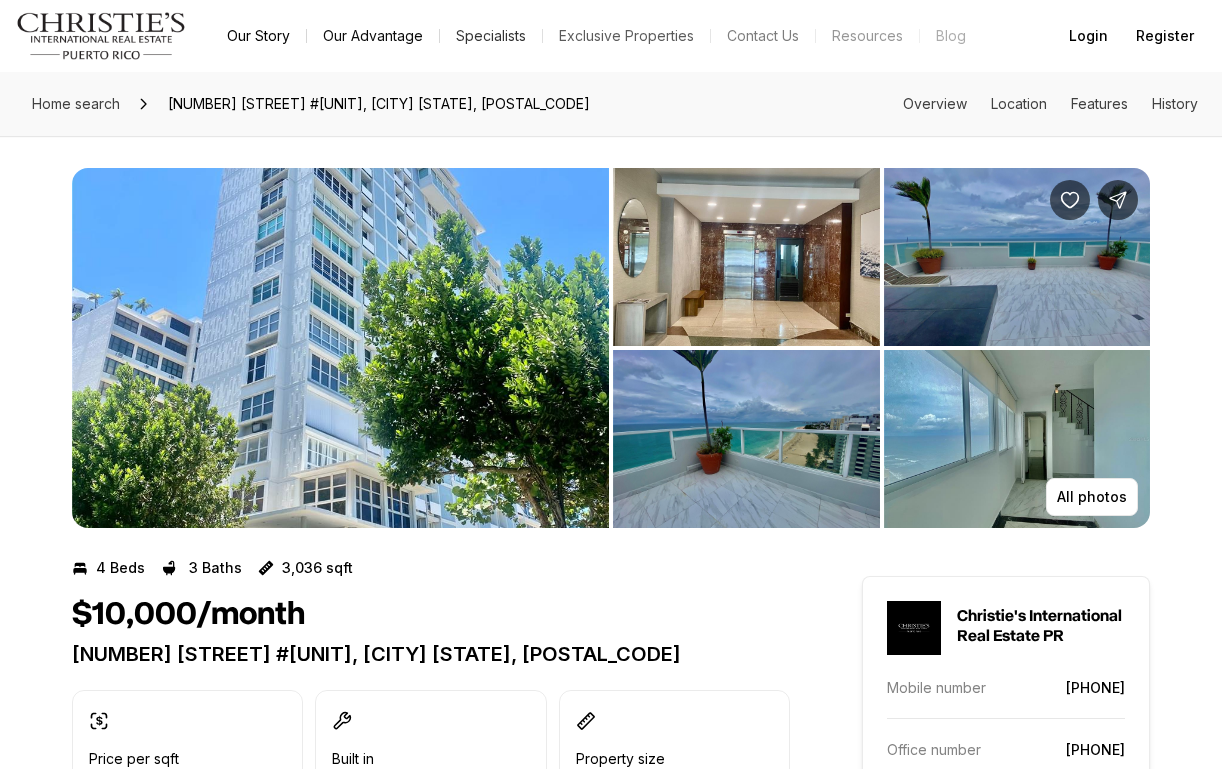 scroll, scrollTop: 0, scrollLeft: 0, axis: both 